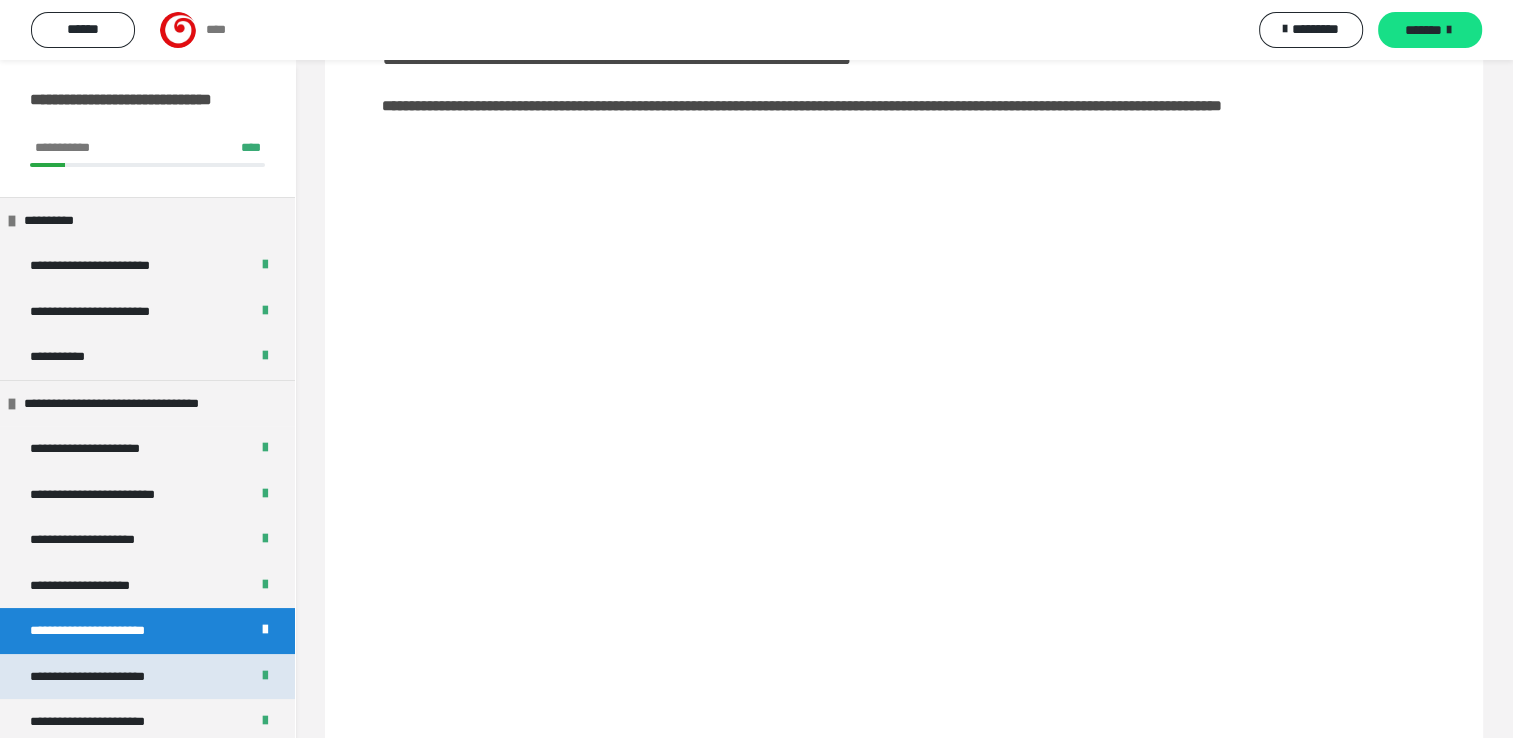 scroll, scrollTop: 0, scrollLeft: 0, axis: both 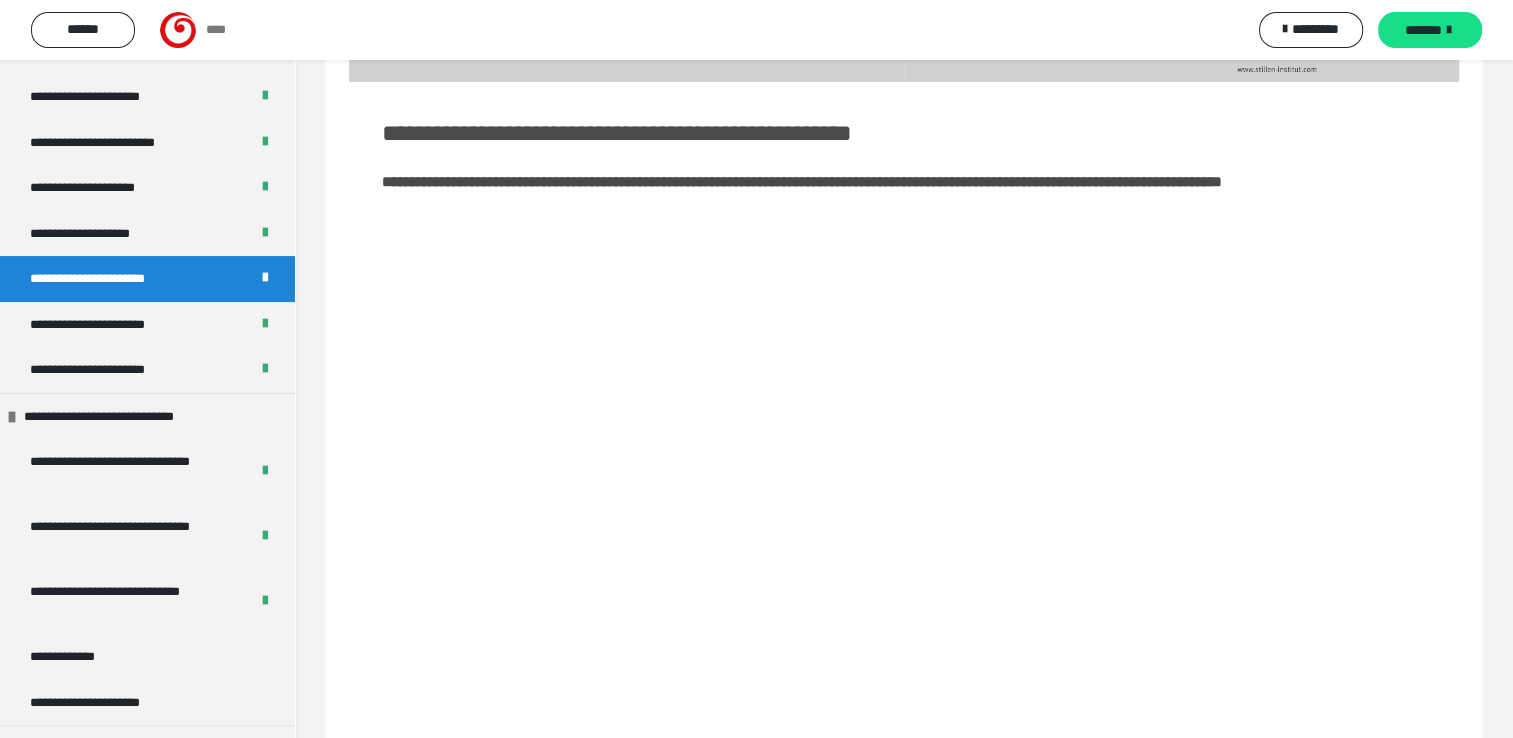 drag, startPoint x: 857, startPoint y: 239, endPoint x: 848, endPoint y: 218, distance: 22.847319 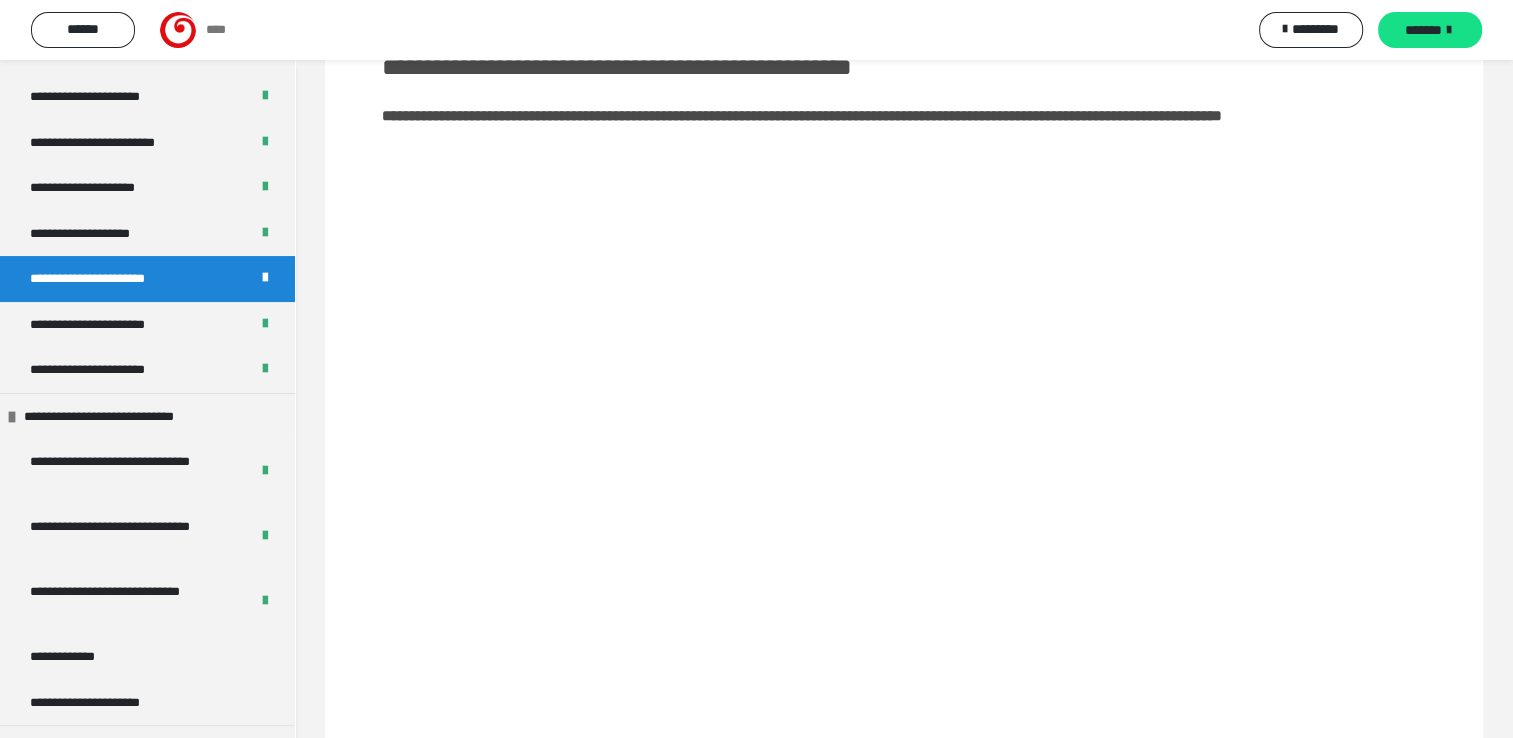 scroll, scrollTop: 227, scrollLeft: 0, axis: vertical 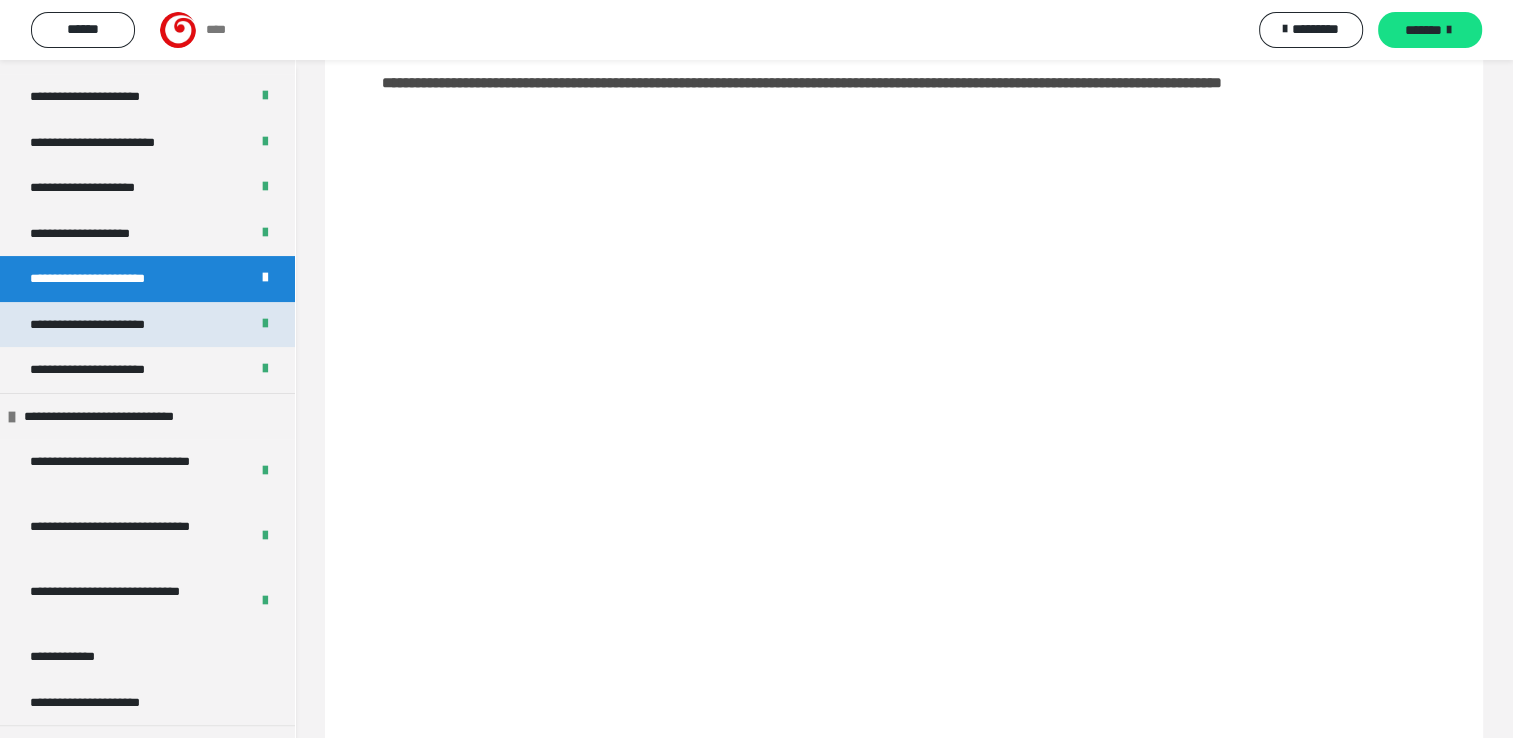 click on "**********" at bounding box center (113, 325) 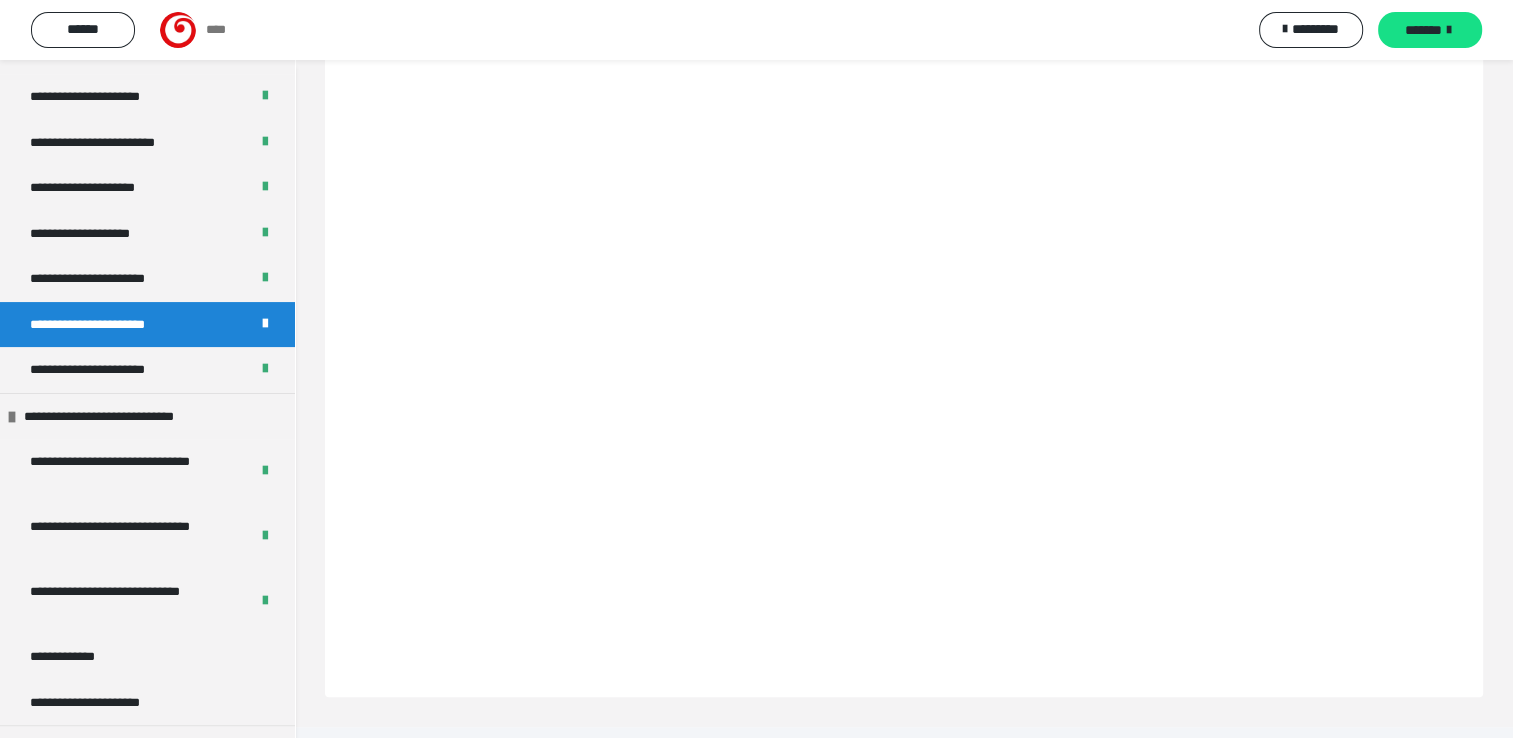 scroll, scrollTop: 528, scrollLeft: 0, axis: vertical 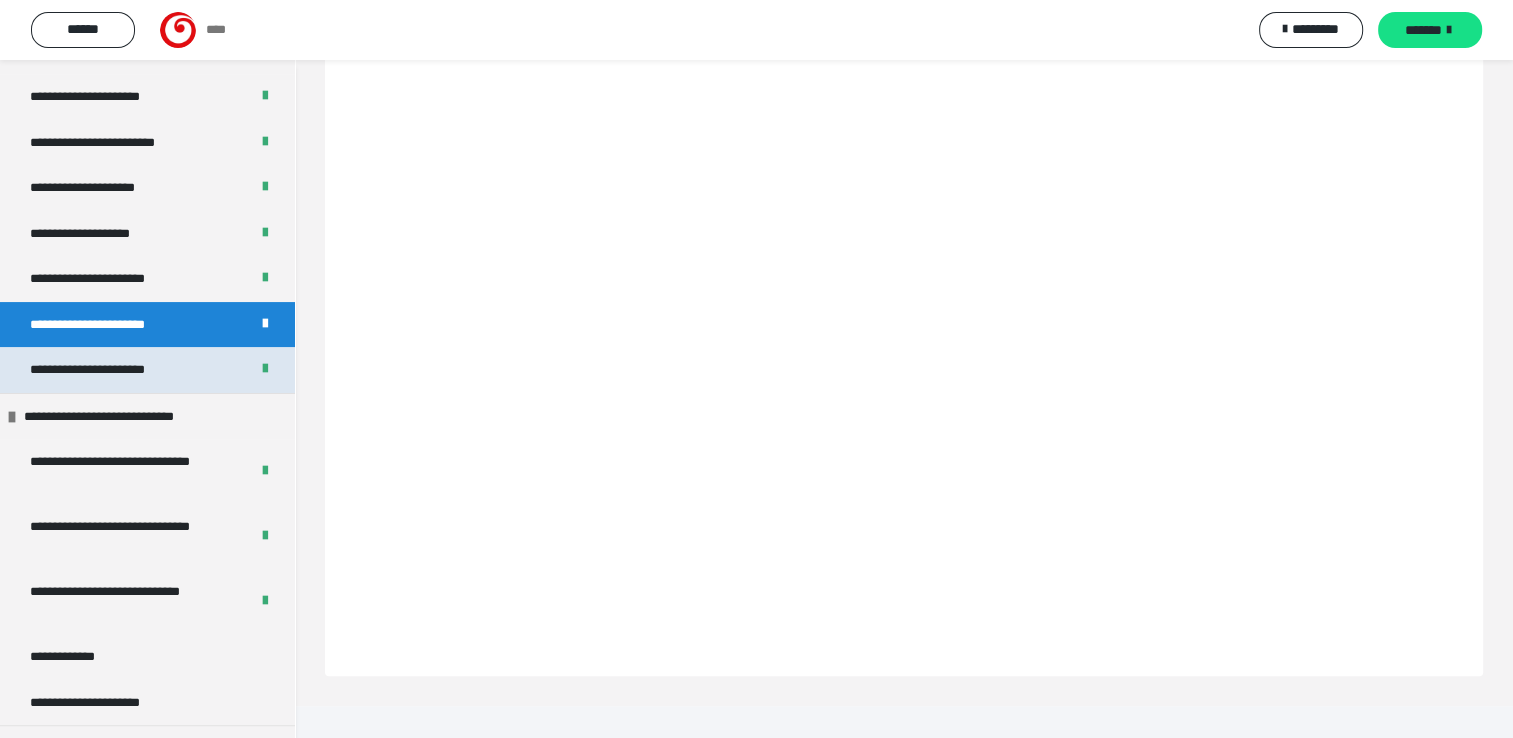 click on "**********" at bounding box center [112, 370] 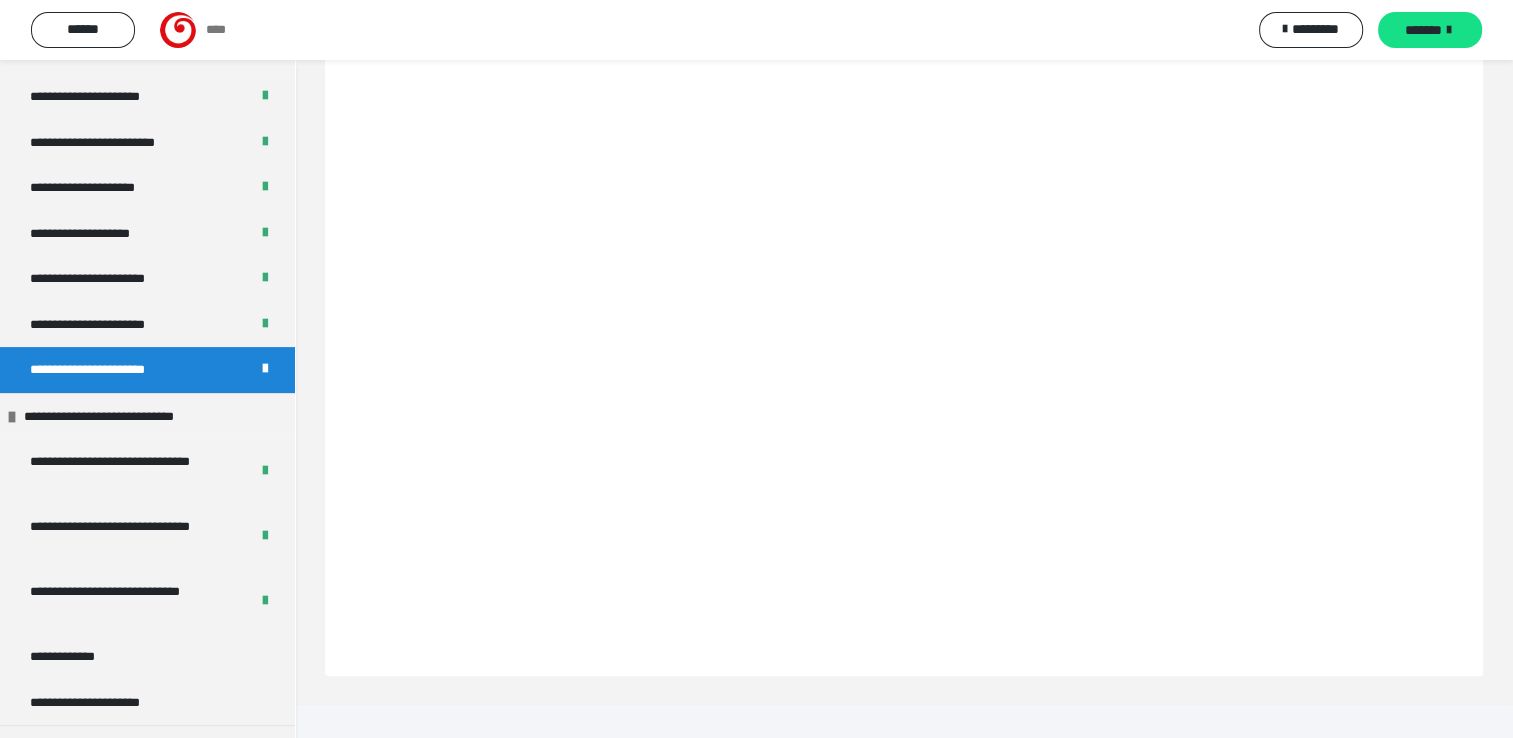 scroll, scrollTop: 100, scrollLeft: 0, axis: vertical 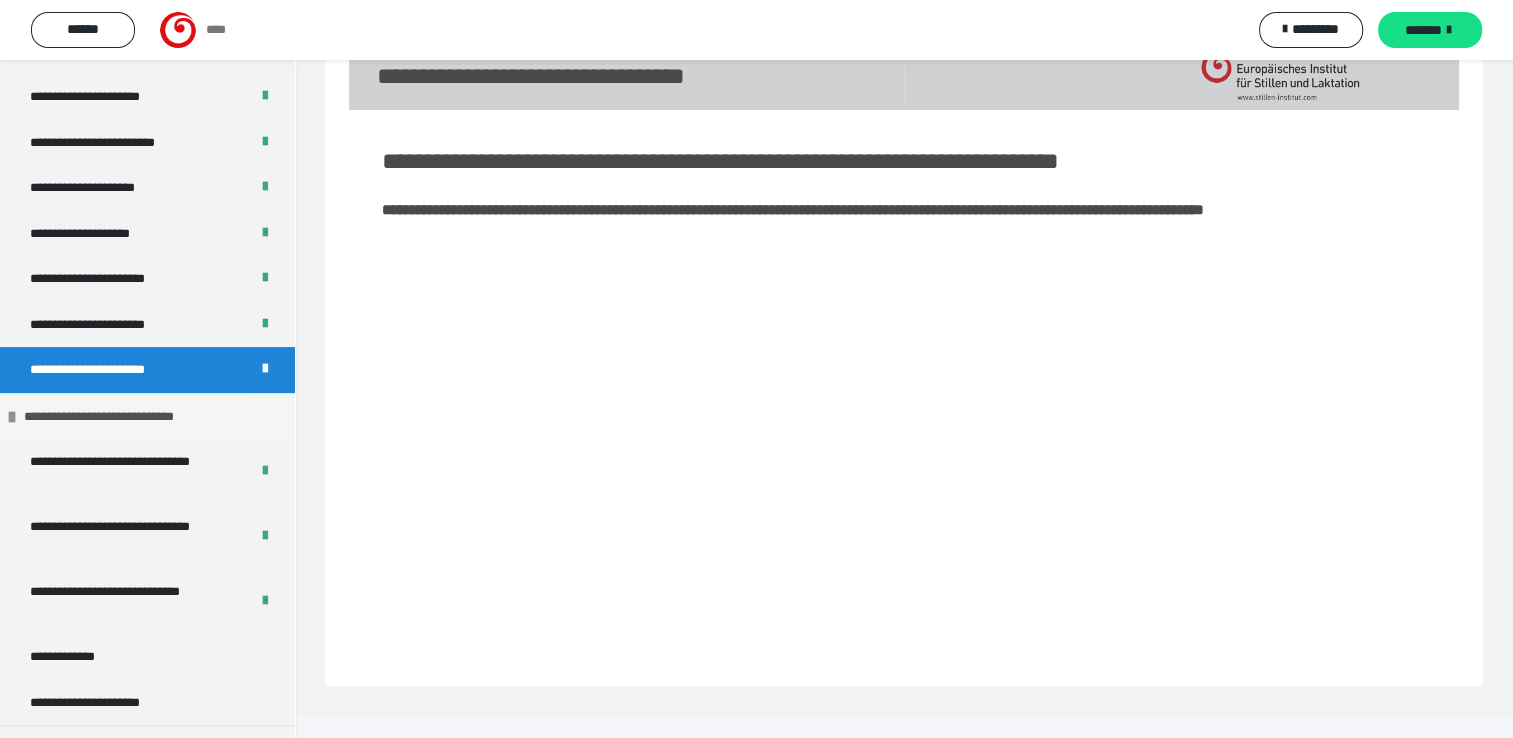 drag, startPoint x: 112, startPoint y: 413, endPoint x: 121, endPoint y: 419, distance: 10.816654 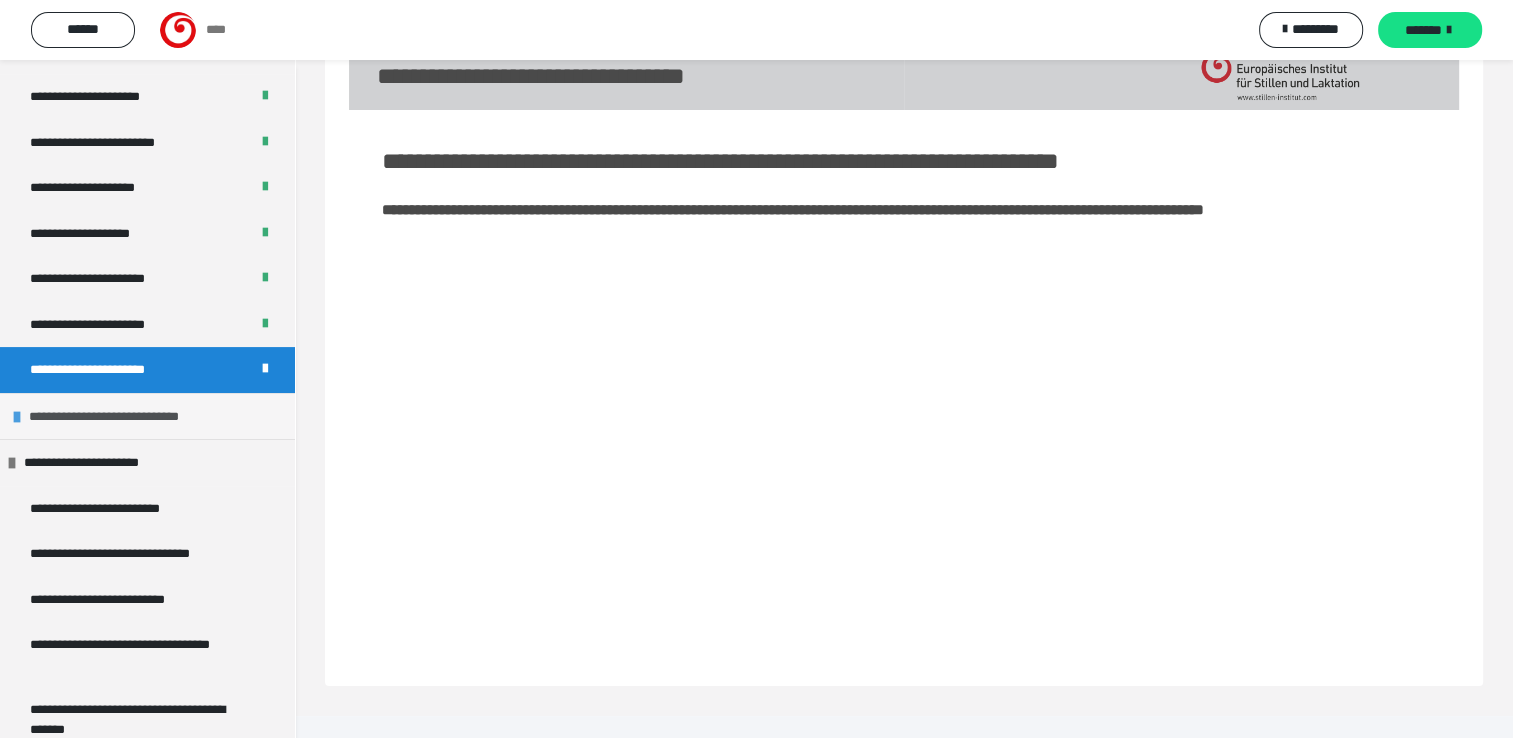 click on "**********" at bounding box center (124, 417) 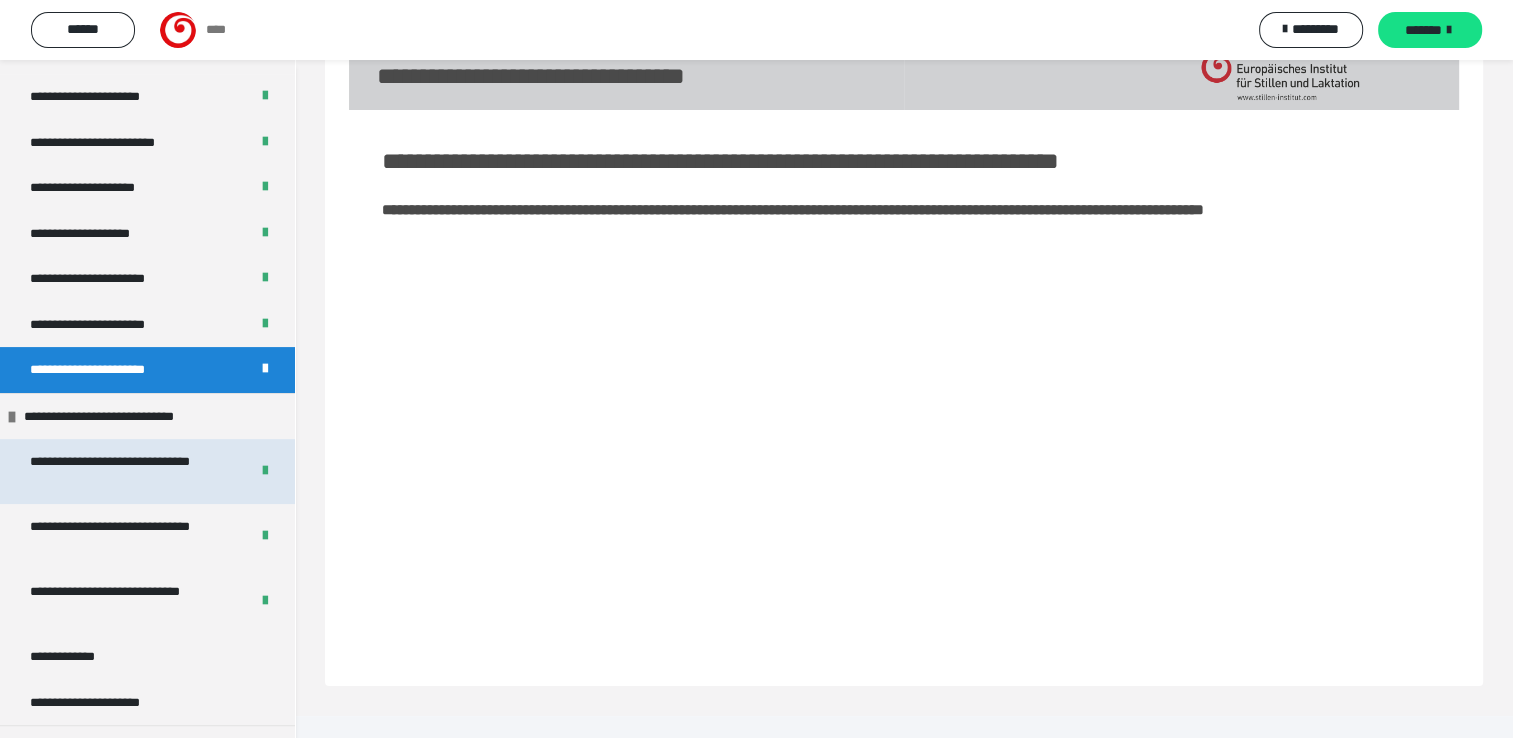 click on "**********" at bounding box center [124, 471] 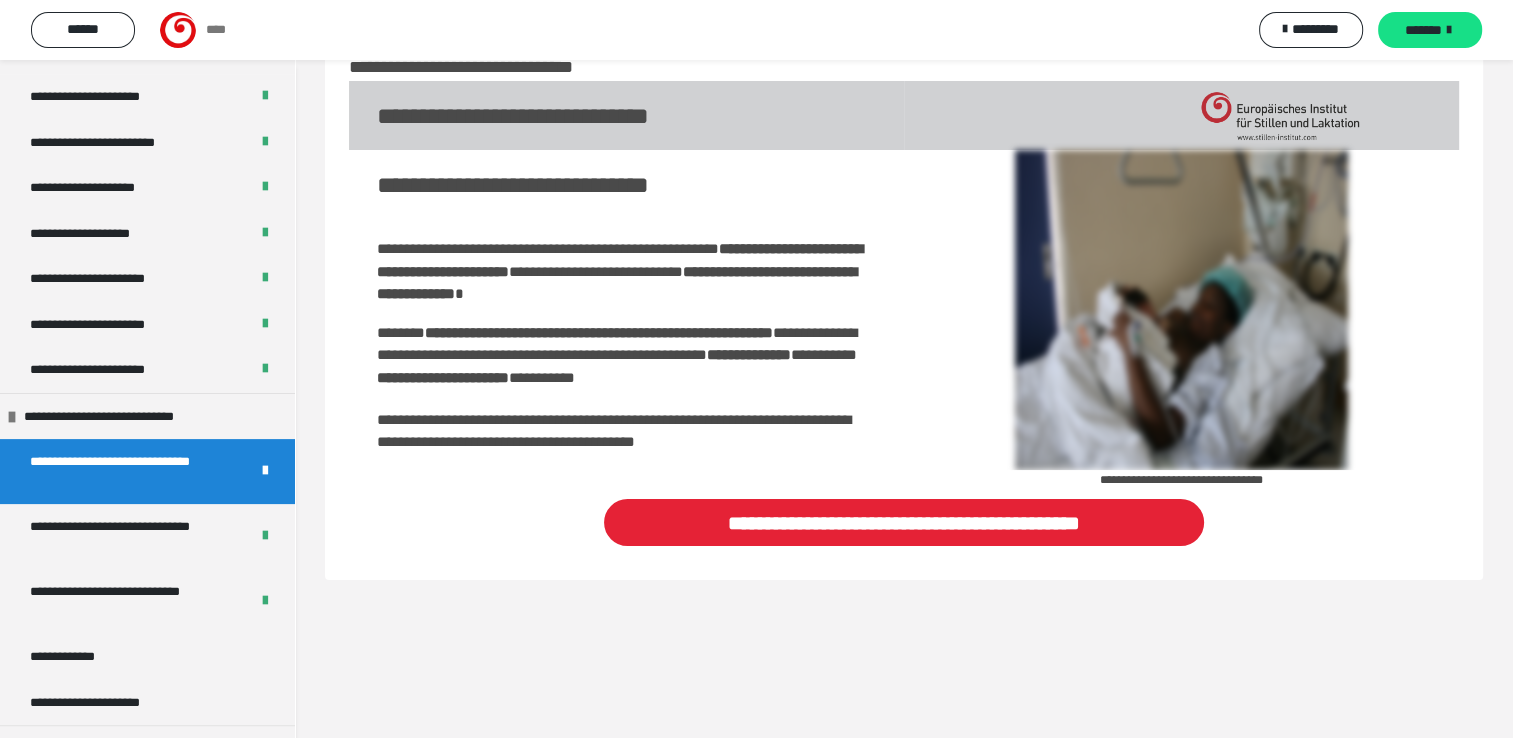 scroll, scrollTop: 60, scrollLeft: 0, axis: vertical 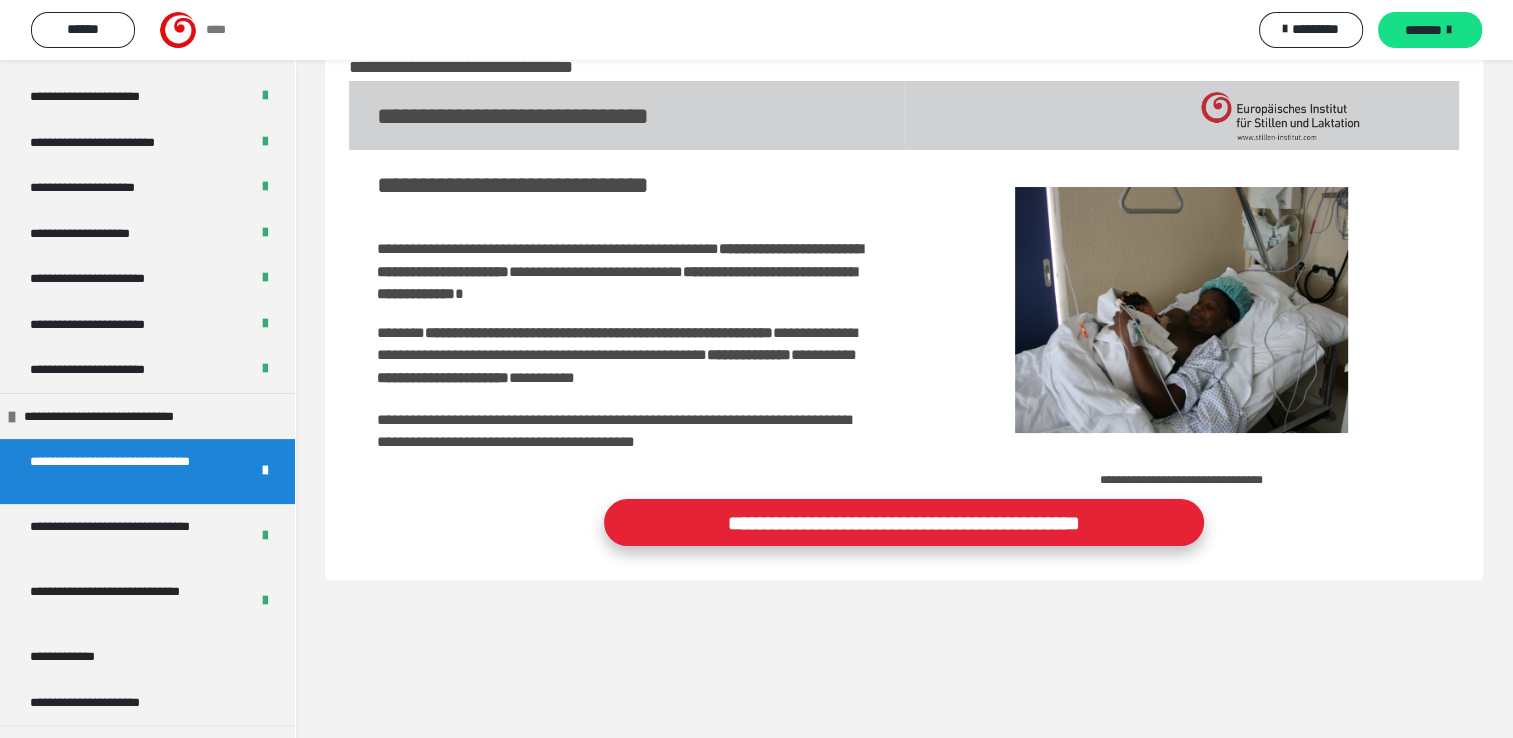 click on "**********" at bounding box center (904, 522) 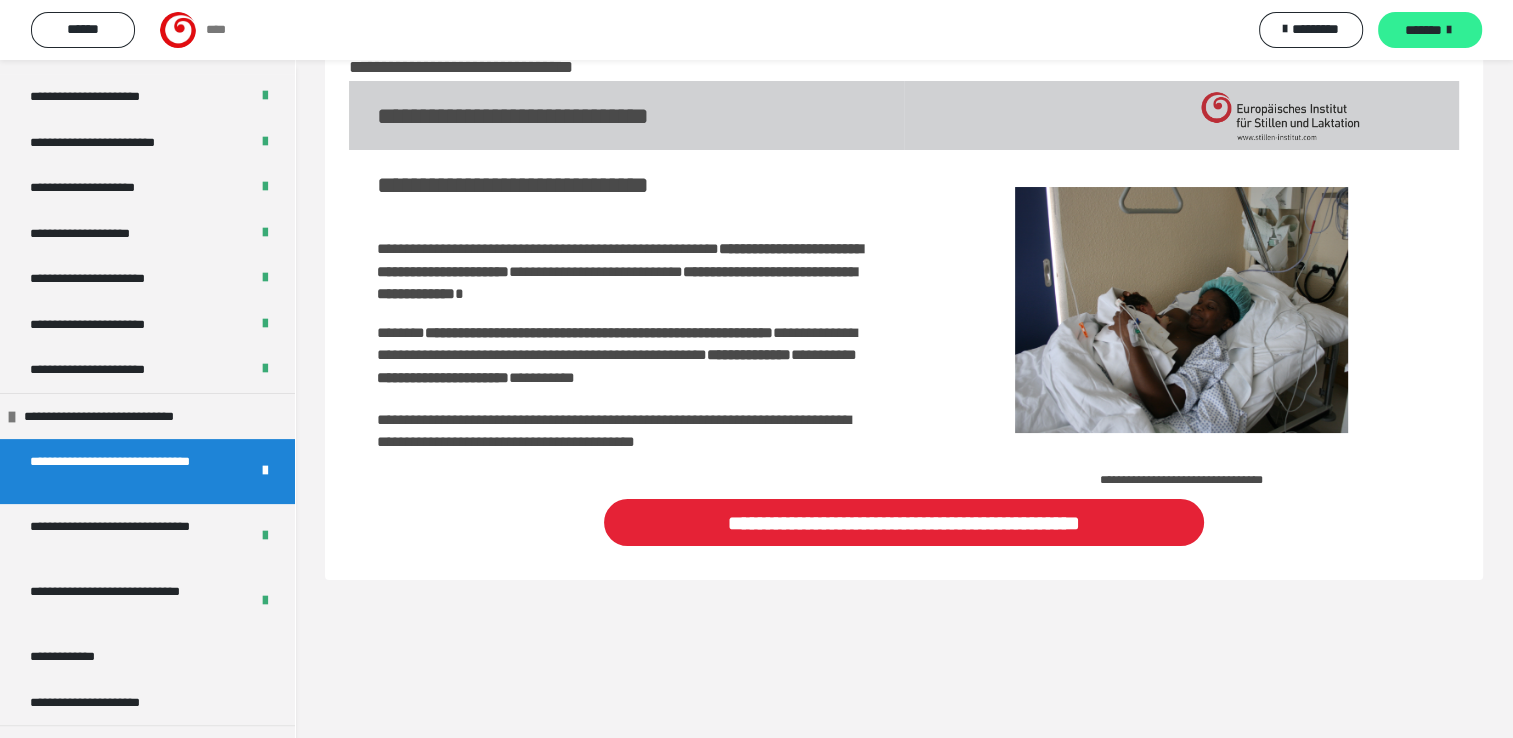 click on "*******" at bounding box center [1423, 30] 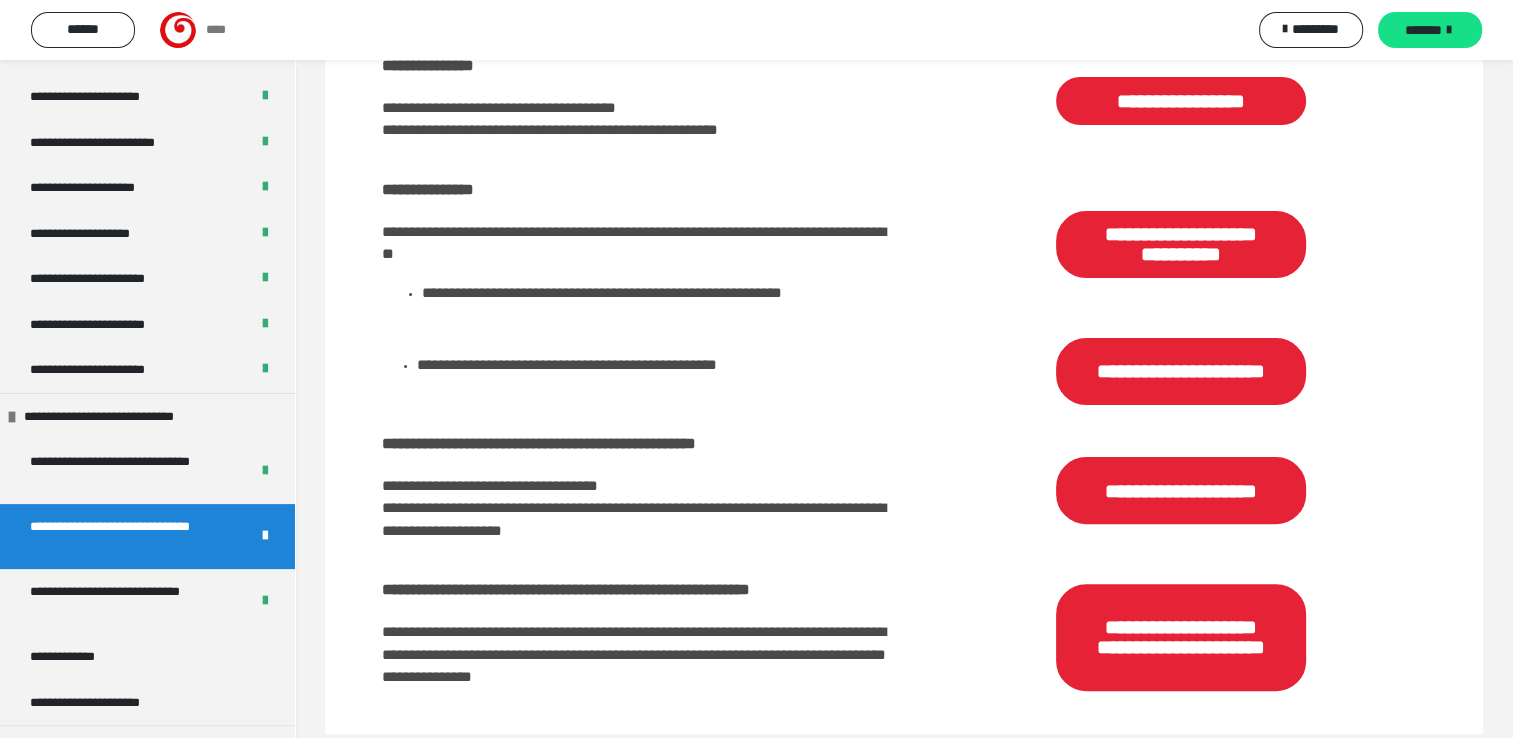 scroll, scrollTop: 515, scrollLeft: 0, axis: vertical 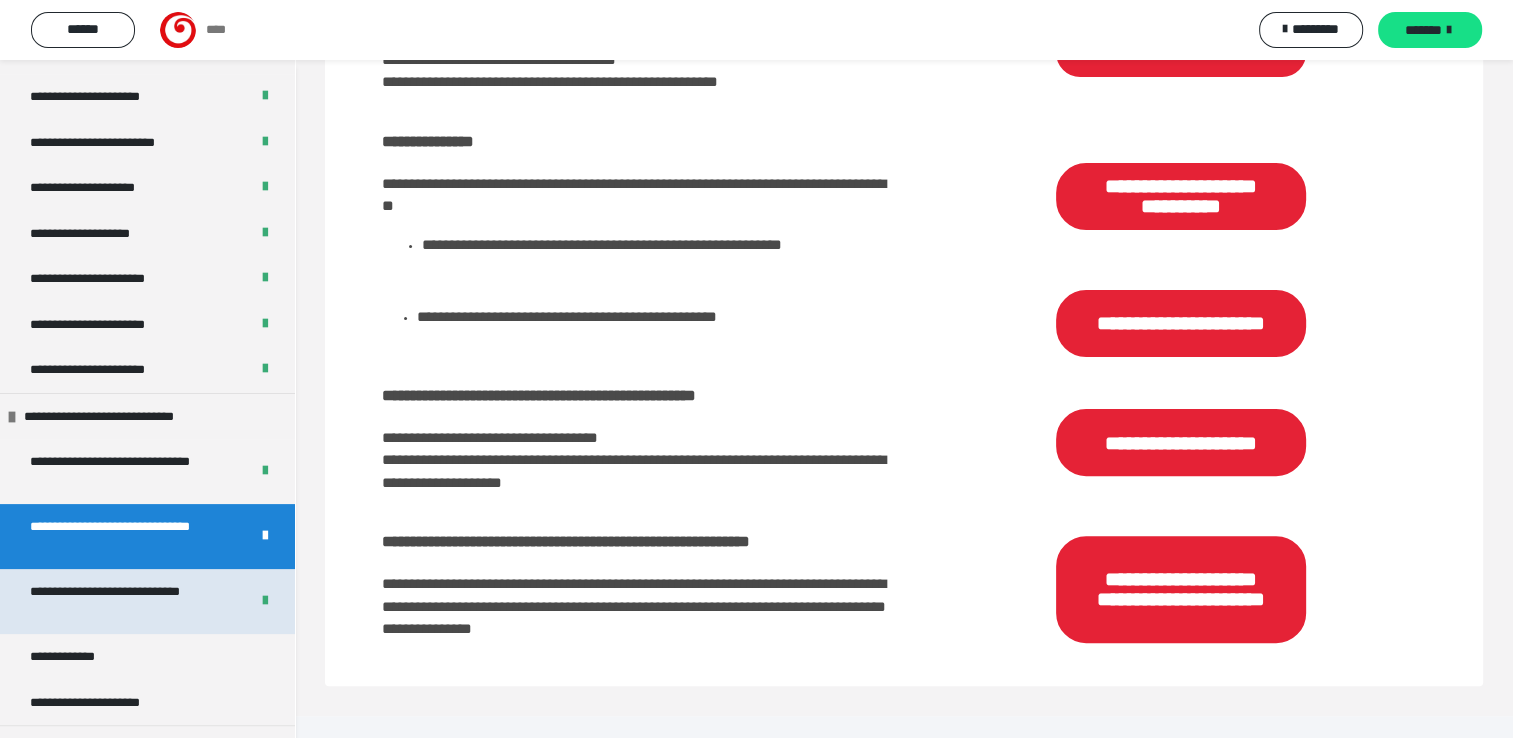 click on "**********" at bounding box center [124, 601] 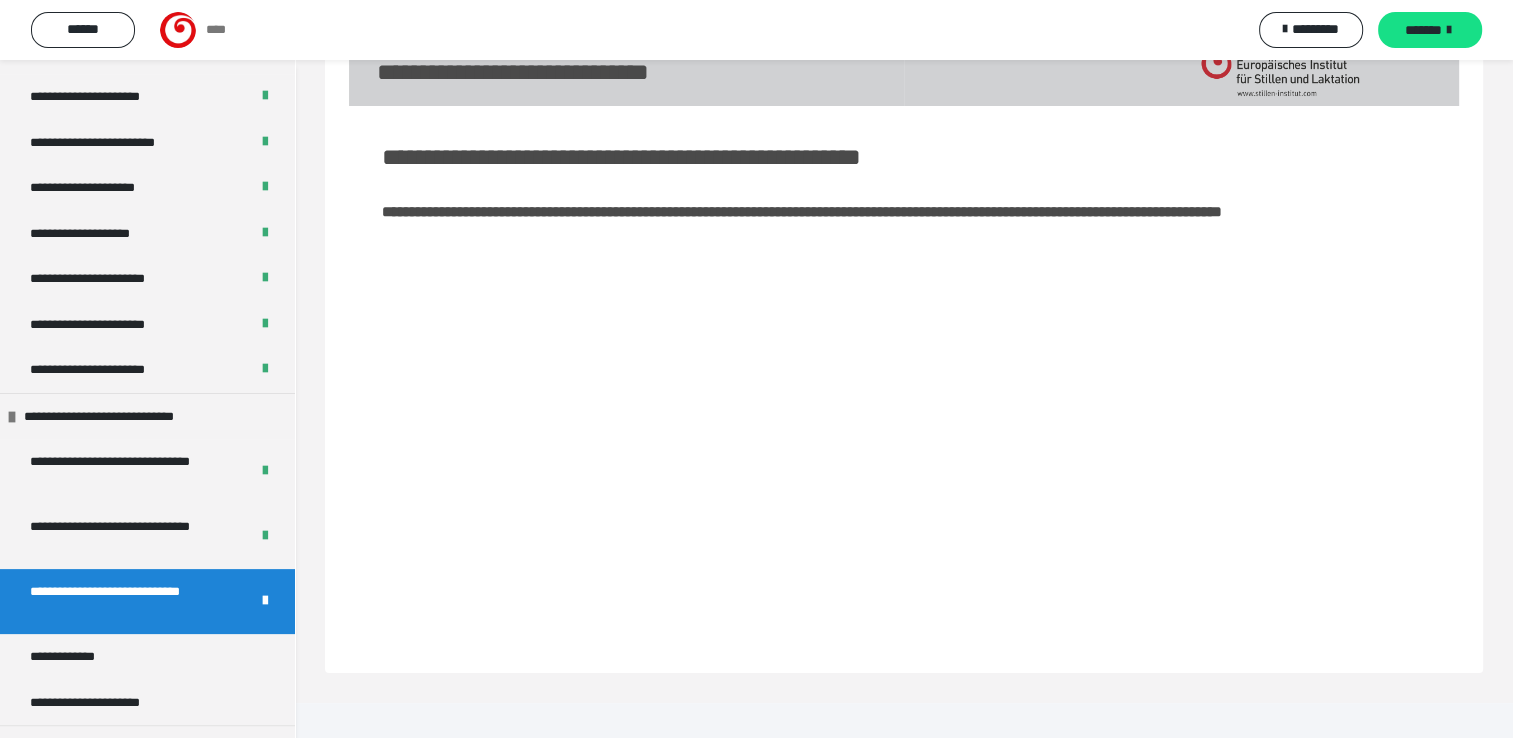 scroll, scrollTop: 103, scrollLeft: 0, axis: vertical 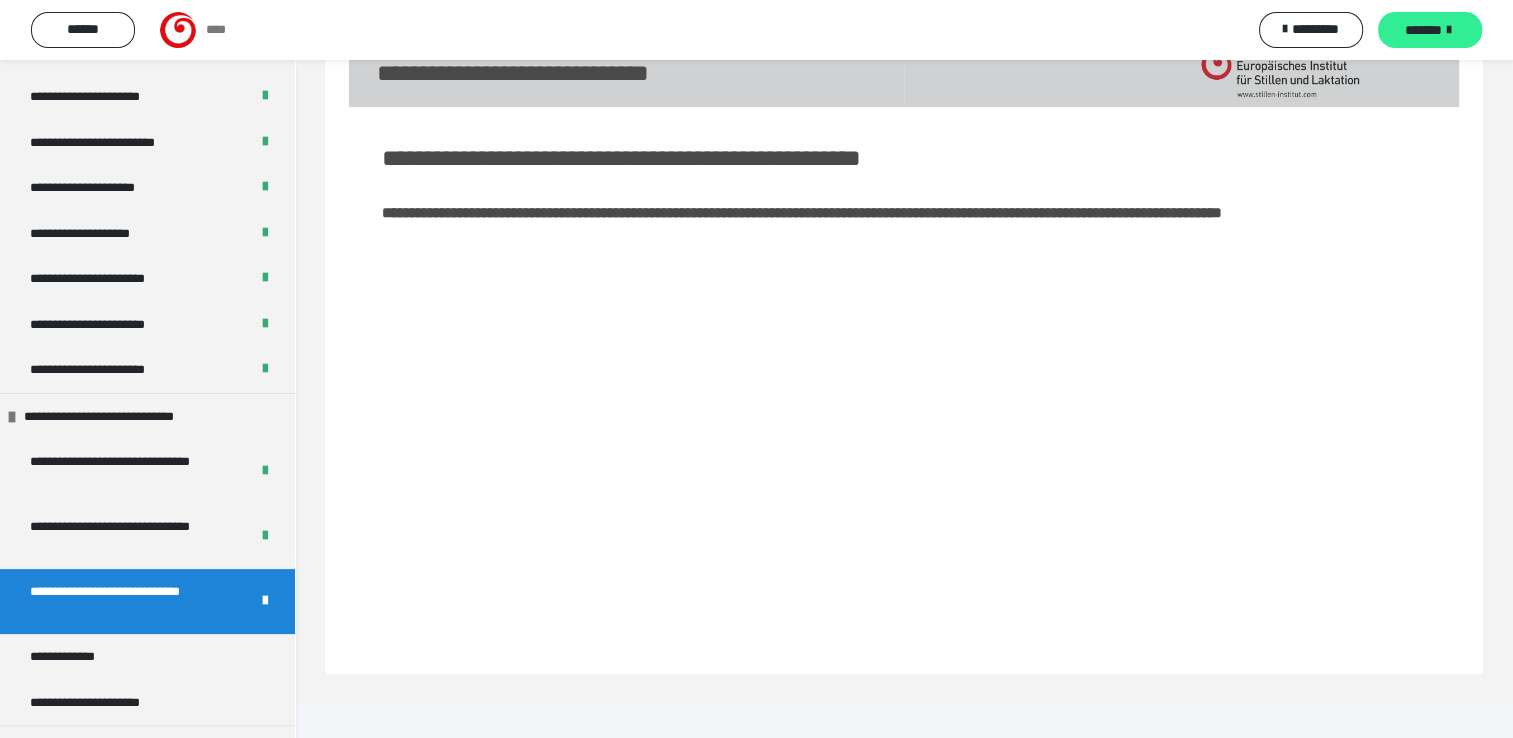 click on "*******" at bounding box center (1423, 30) 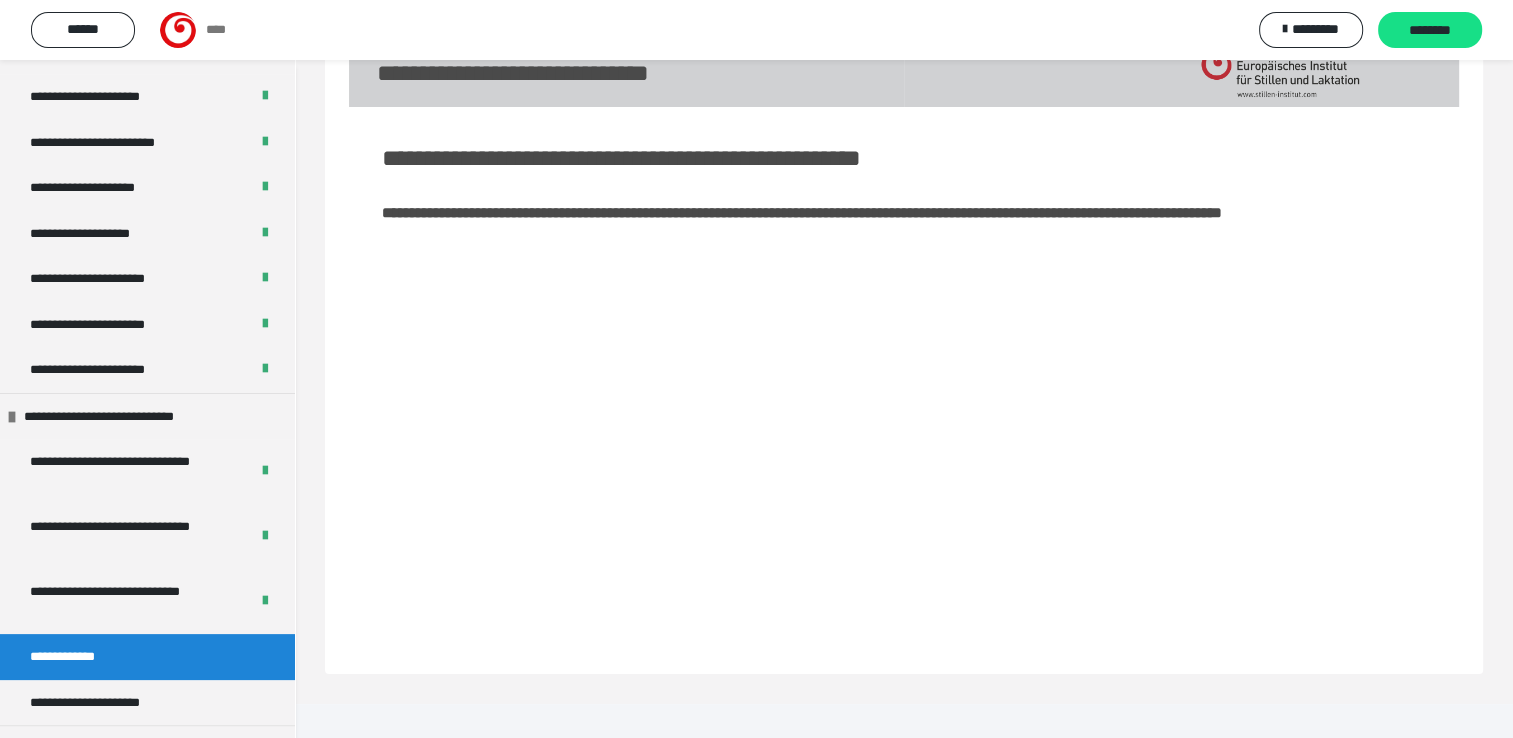 scroll, scrollTop: 82, scrollLeft: 0, axis: vertical 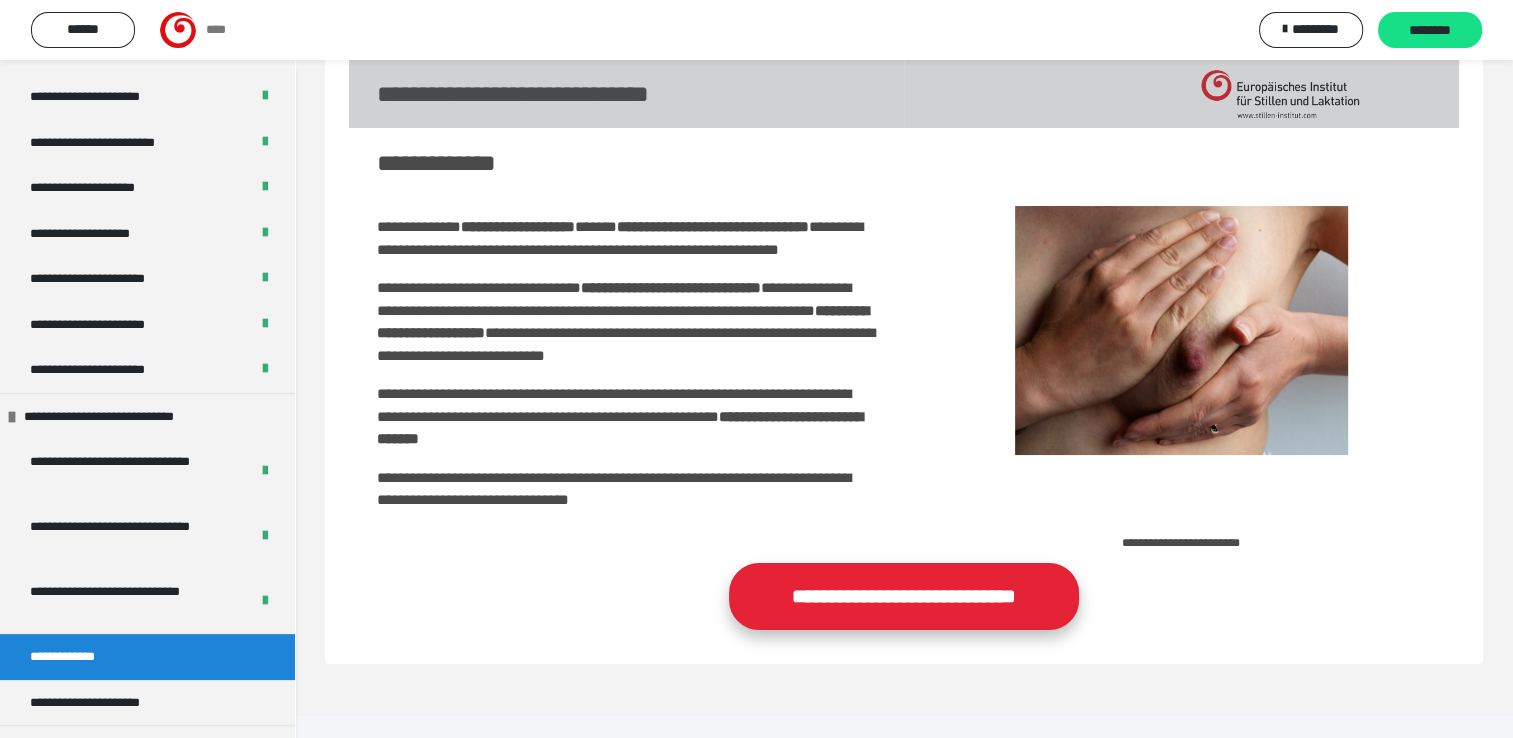 click on "**********" at bounding box center [904, 596] 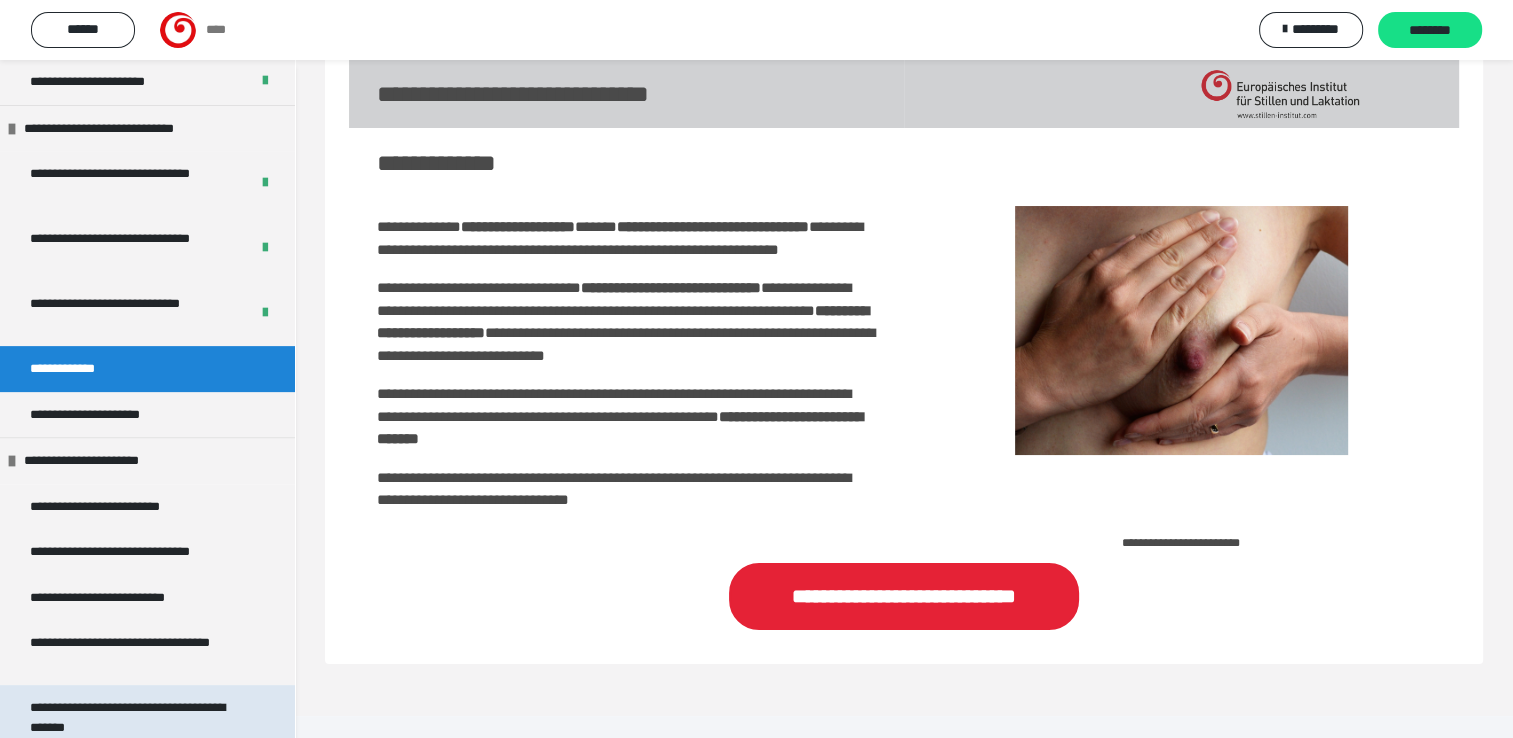 scroll, scrollTop: 752, scrollLeft: 0, axis: vertical 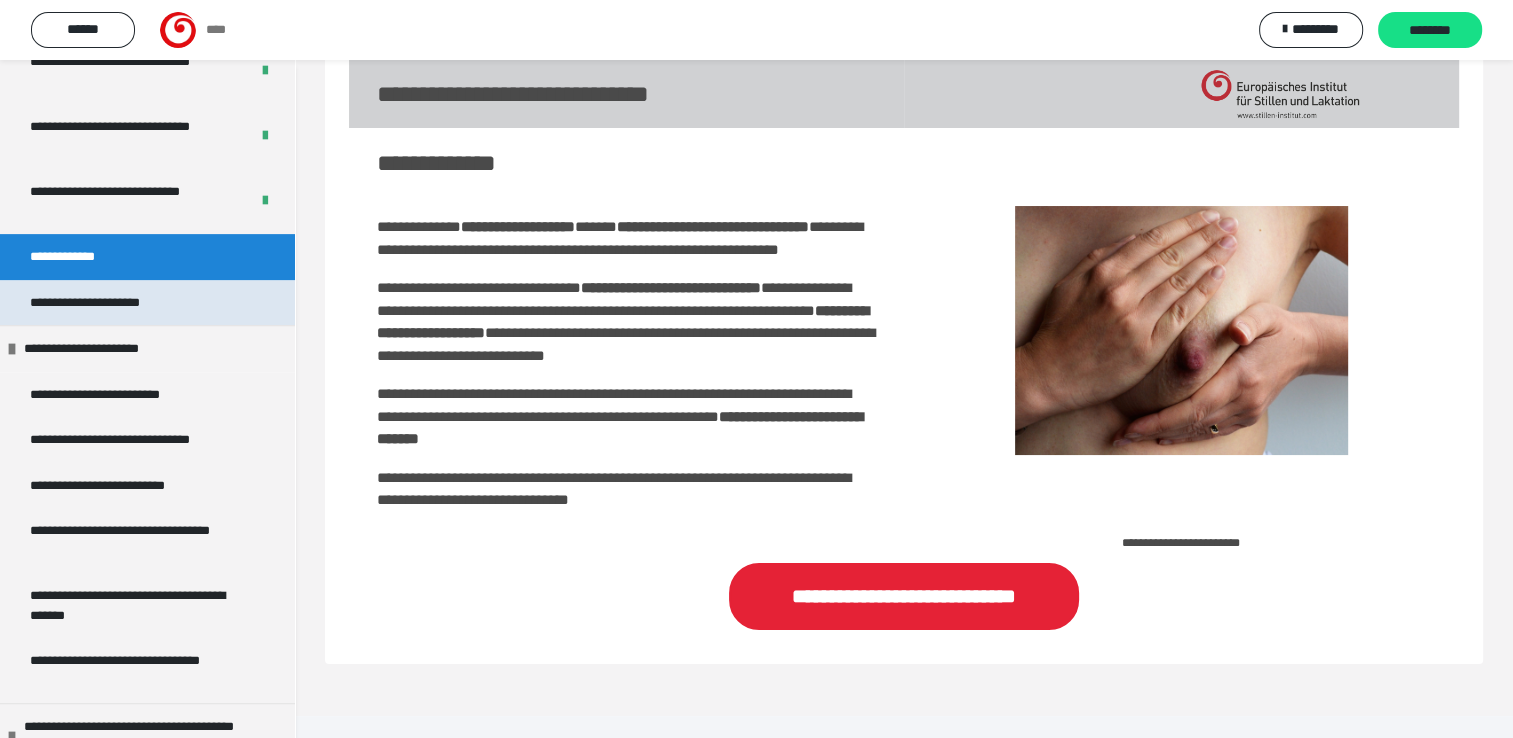 click on "**********" at bounding box center [114, 303] 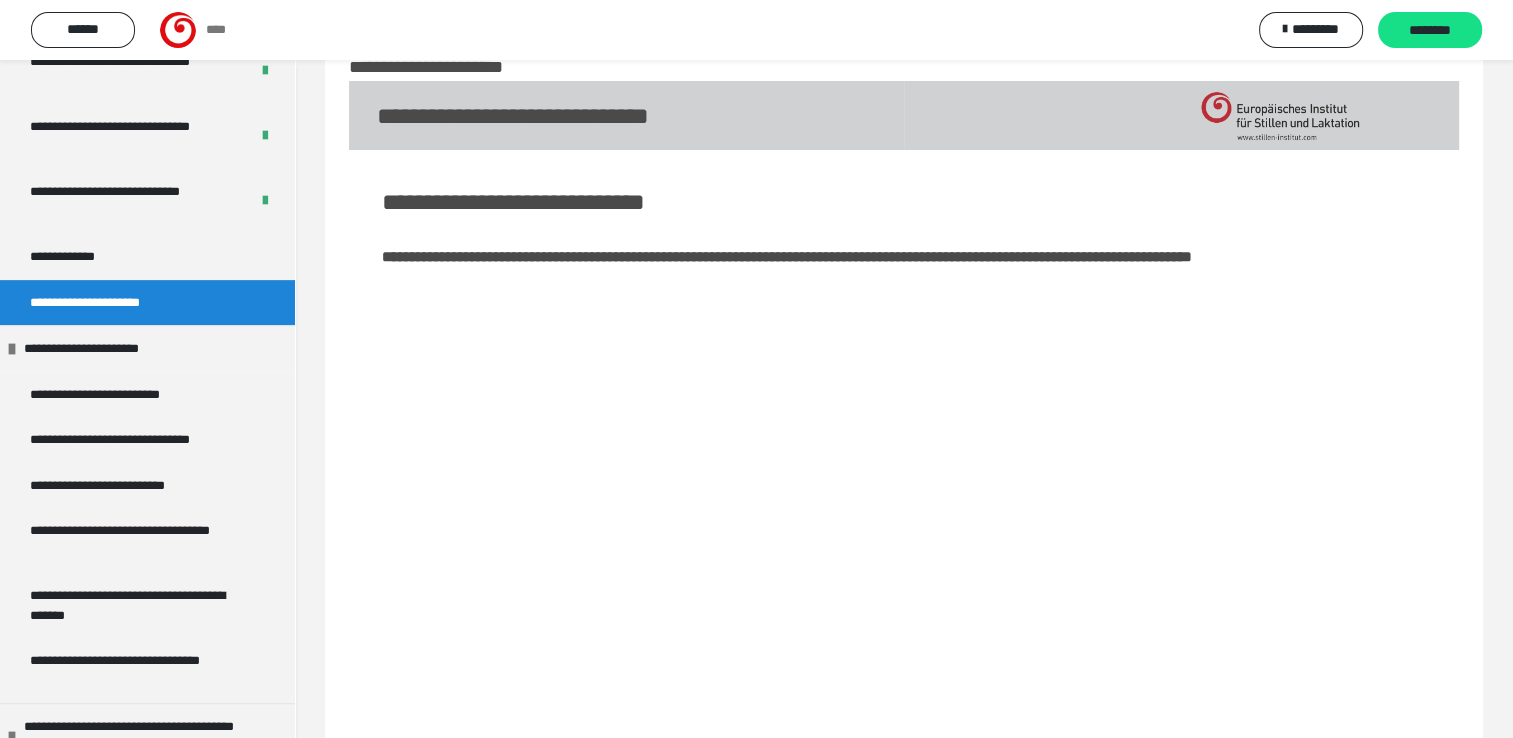 scroll, scrollTop: 152, scrollLeft: 0, axis: vertical 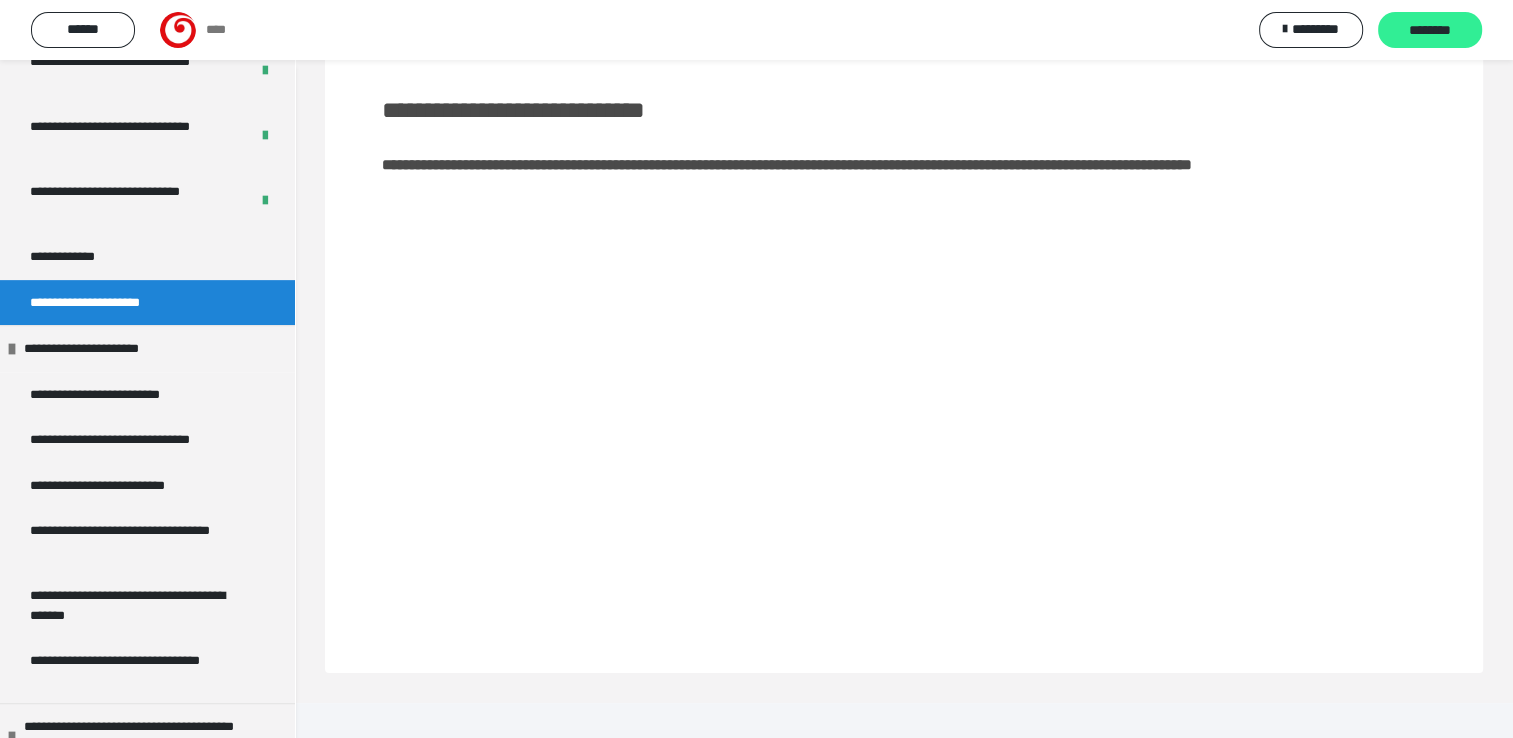 click on "********" at bounding box center [1430, 30] 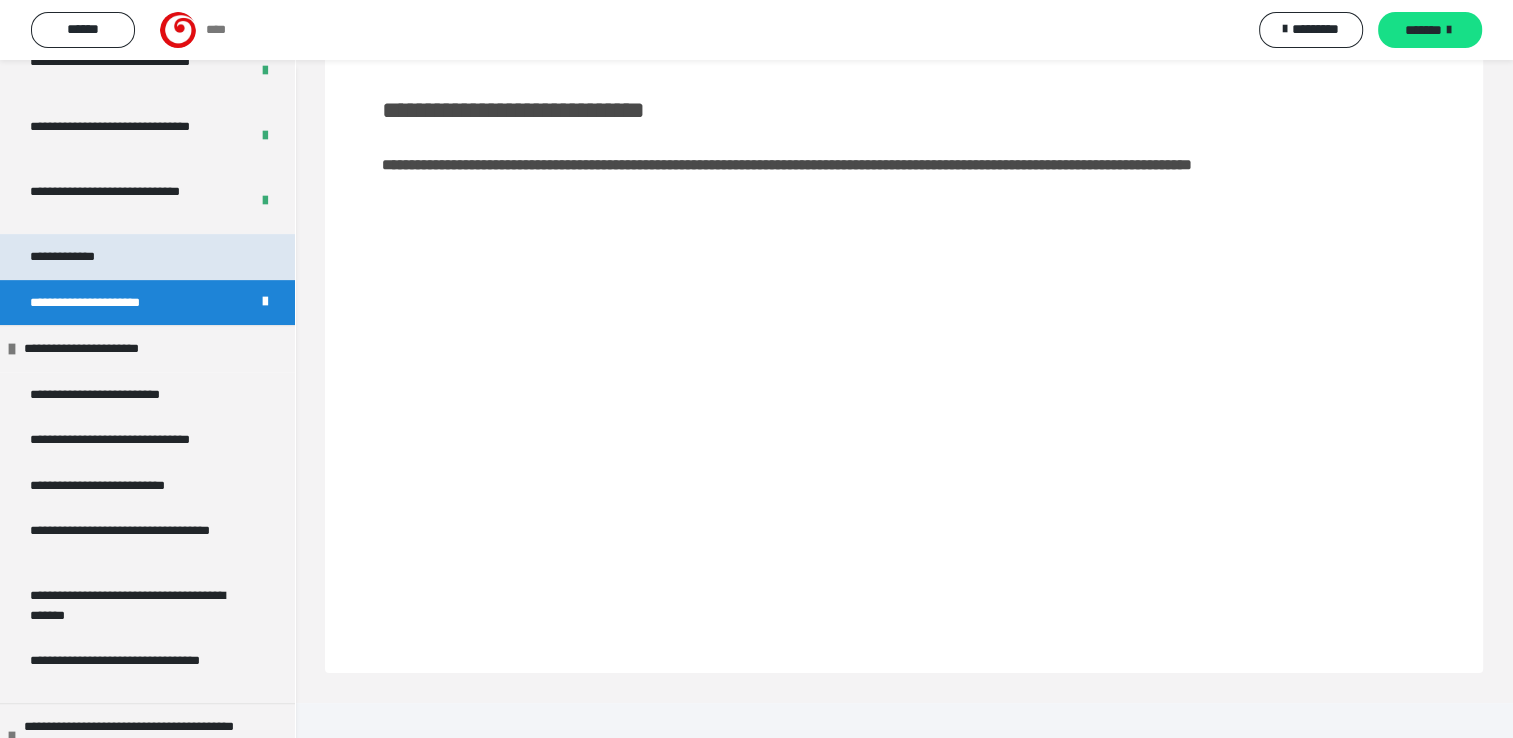 click on "**********" at bounding box center [147, 257] 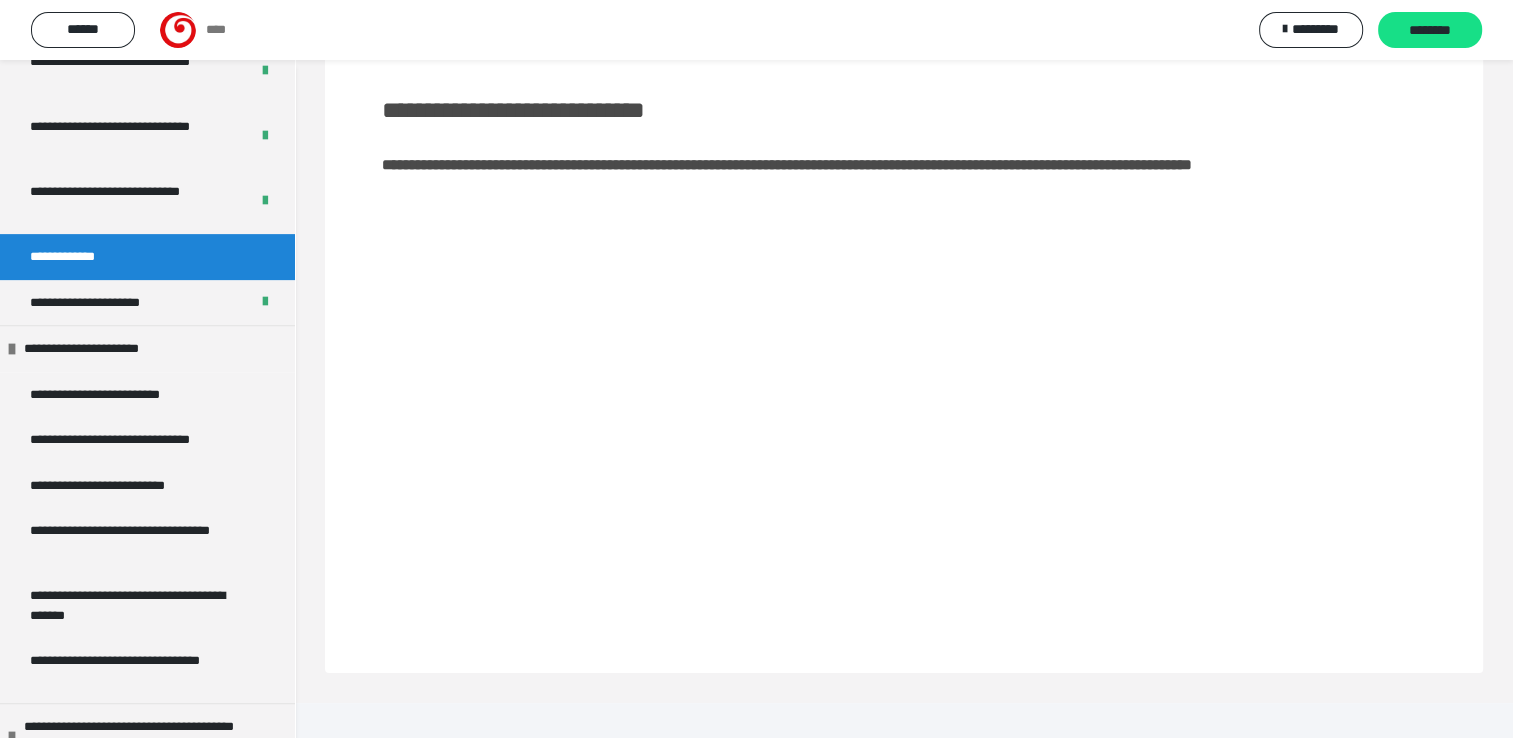 scroll, scrollTop: 82, scrollLeft: 0, axis: vertical 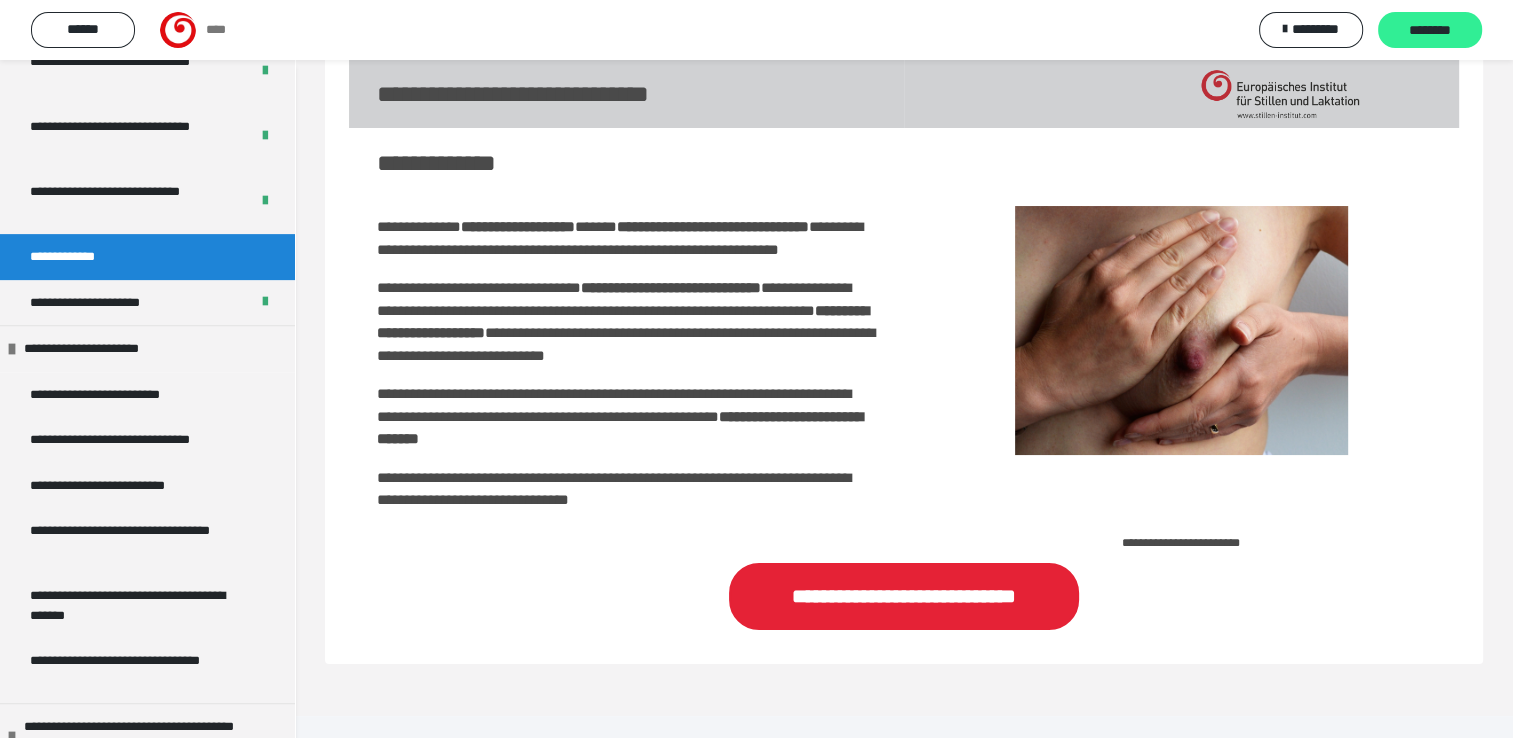 click on "********" at bounding box center [1430, 31] 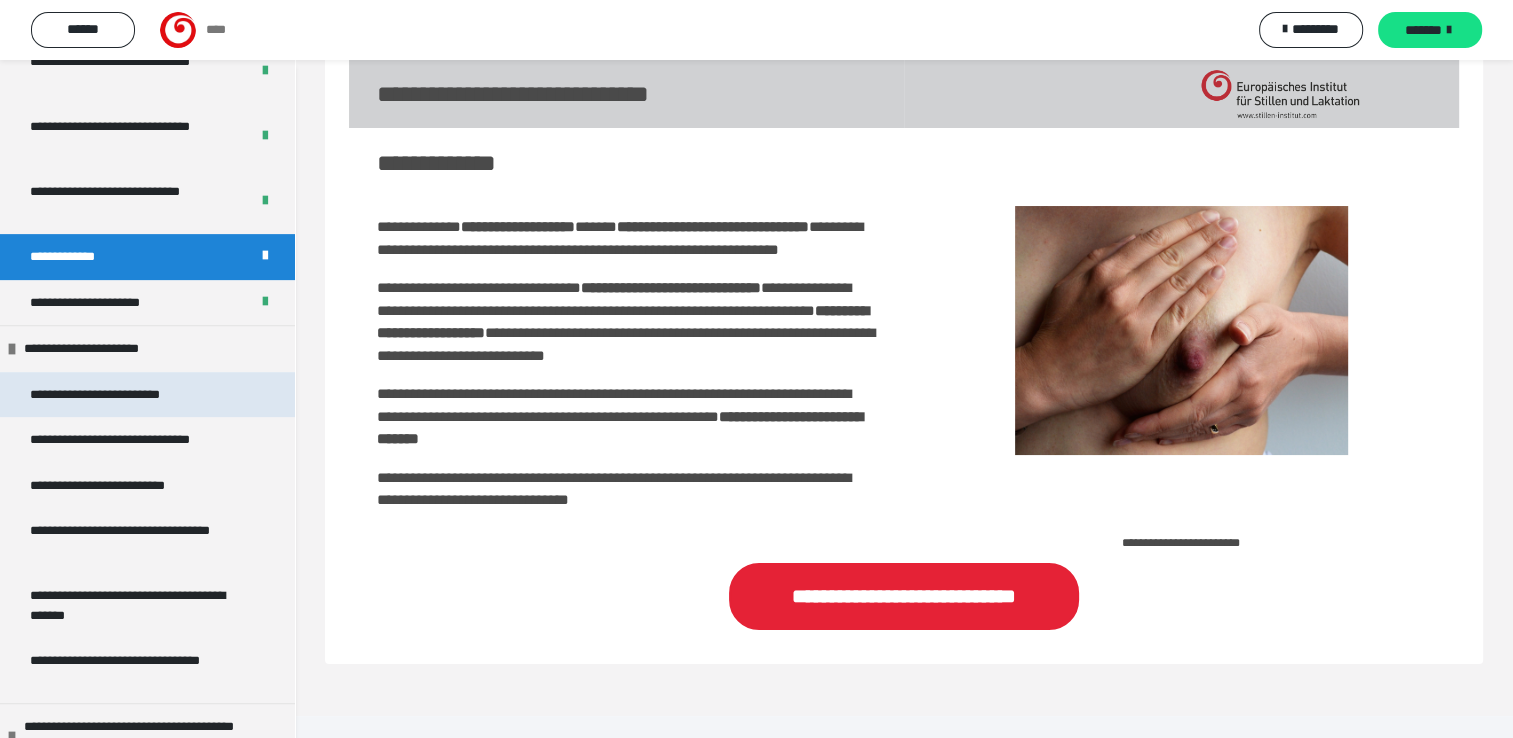 click on "**********" at bounding box center [119, 395] 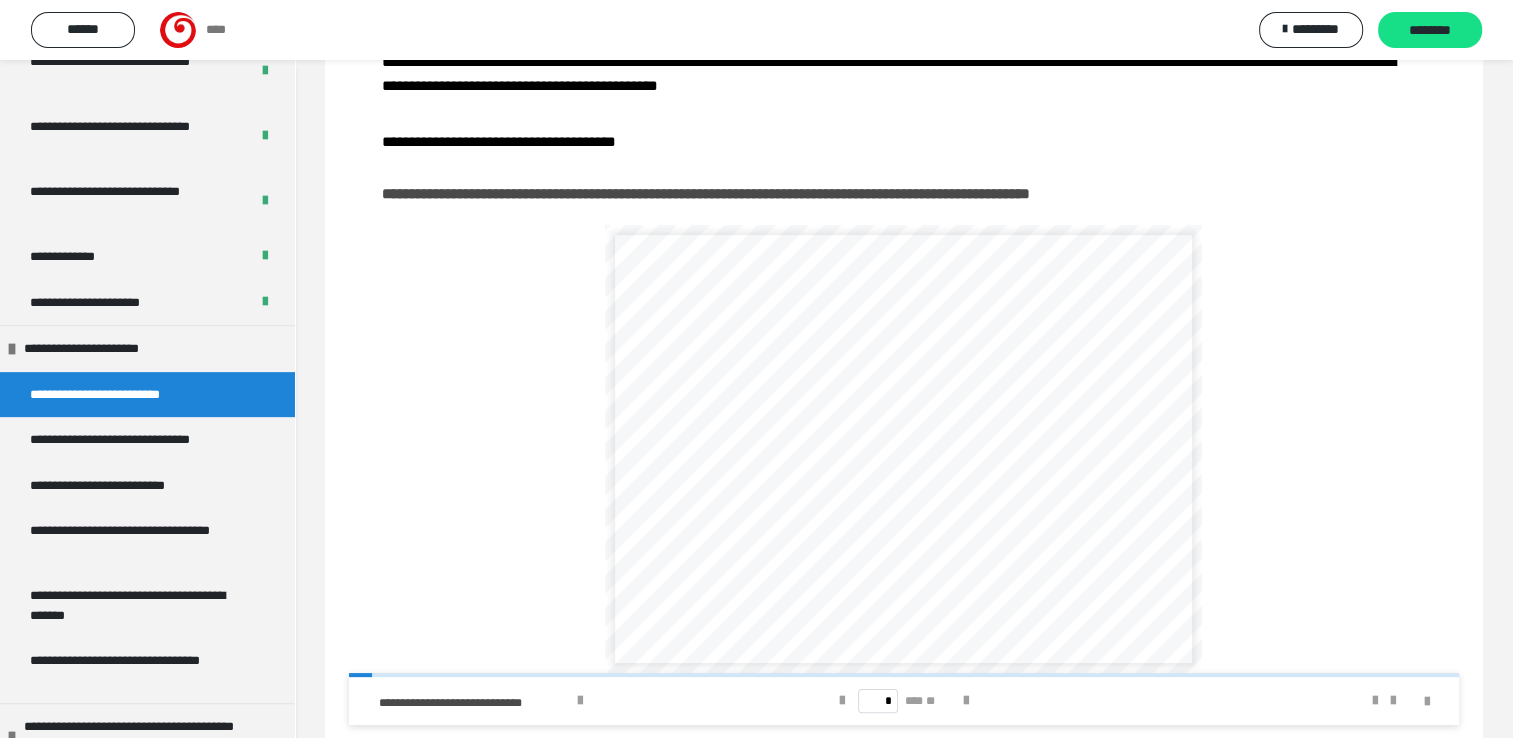 scroll, scrollTop: 282, scrollLeft: 0, axis: vertical 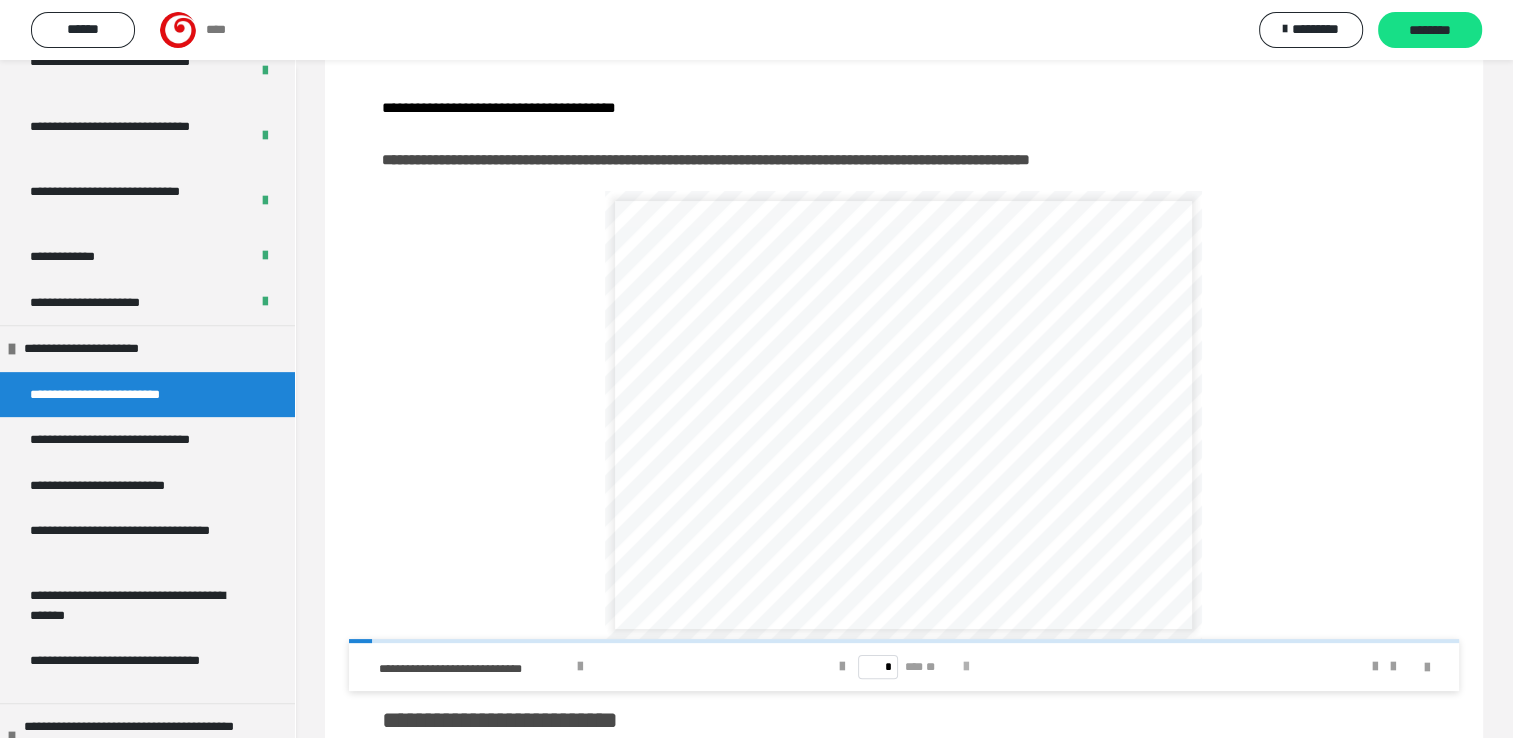 click at bounding box center [966, 667] 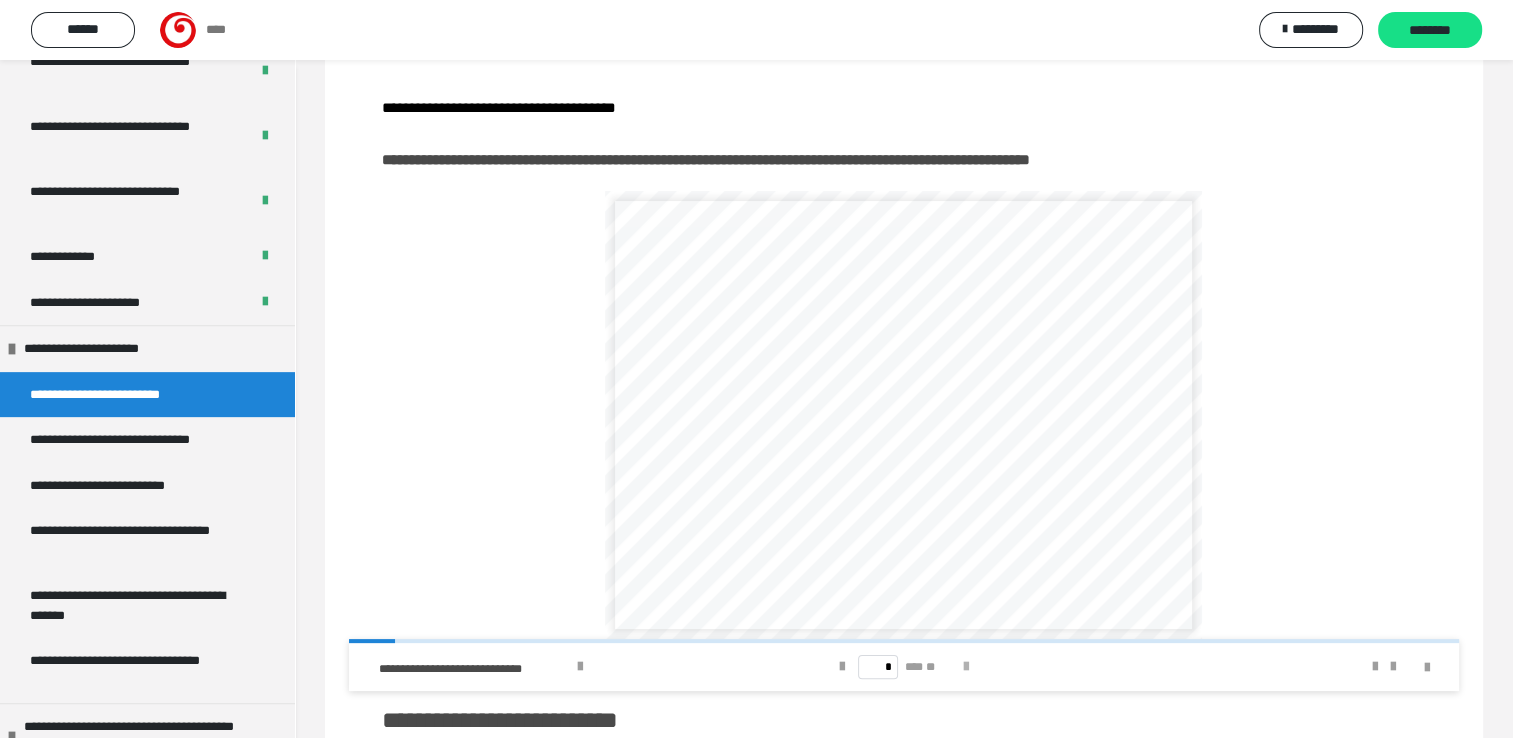 click at bounding box center [966, 667] 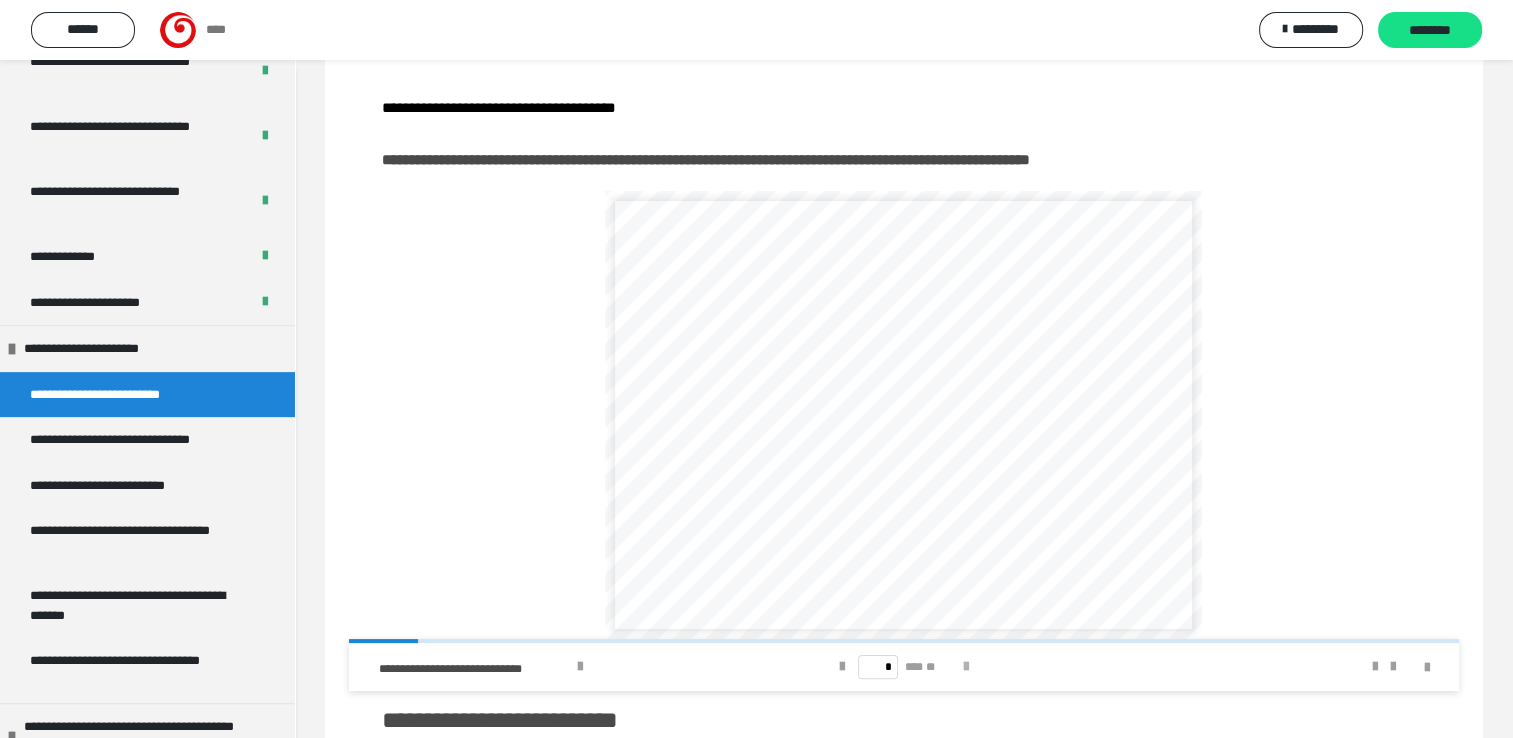 click at bounding box center (966, 667) 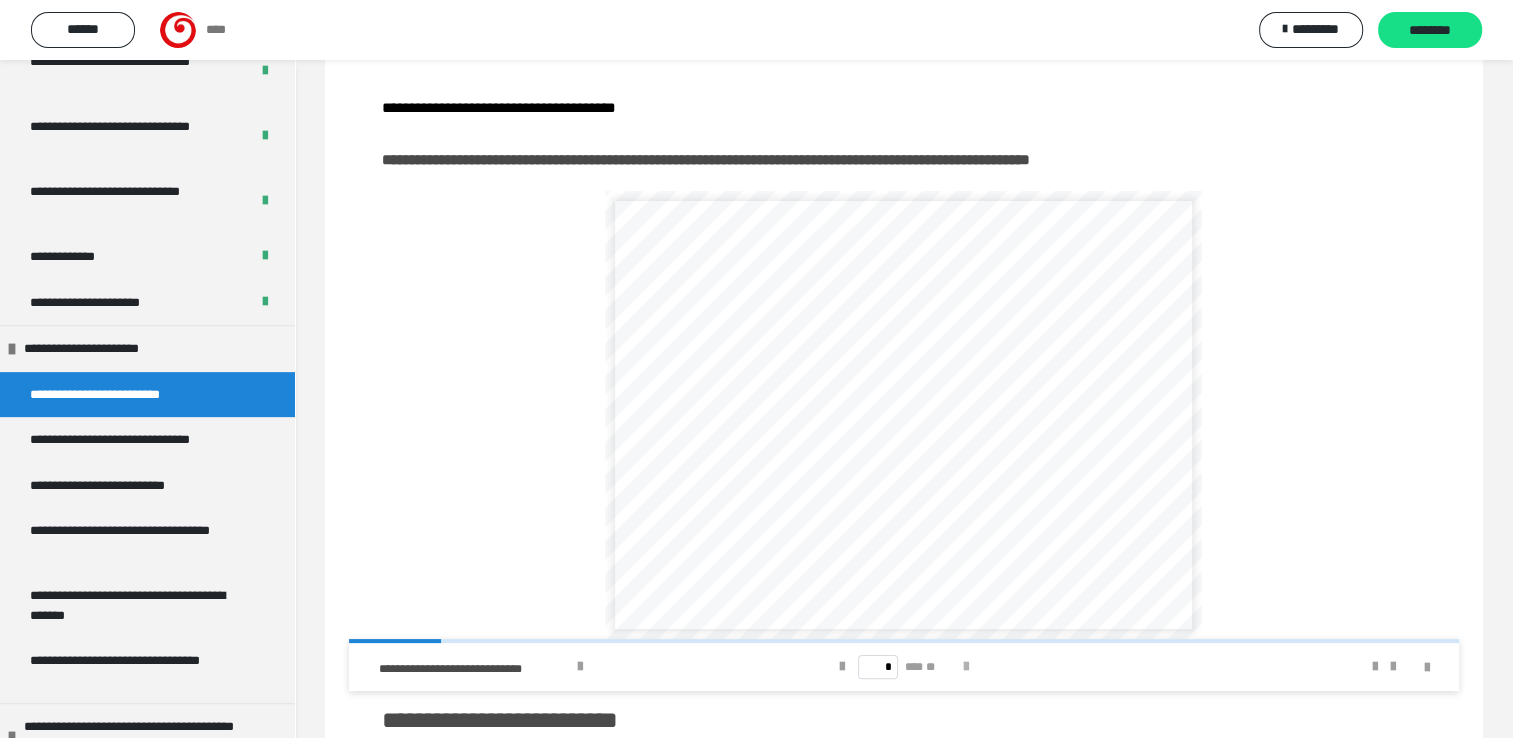 click at bounding box center (966, 667) 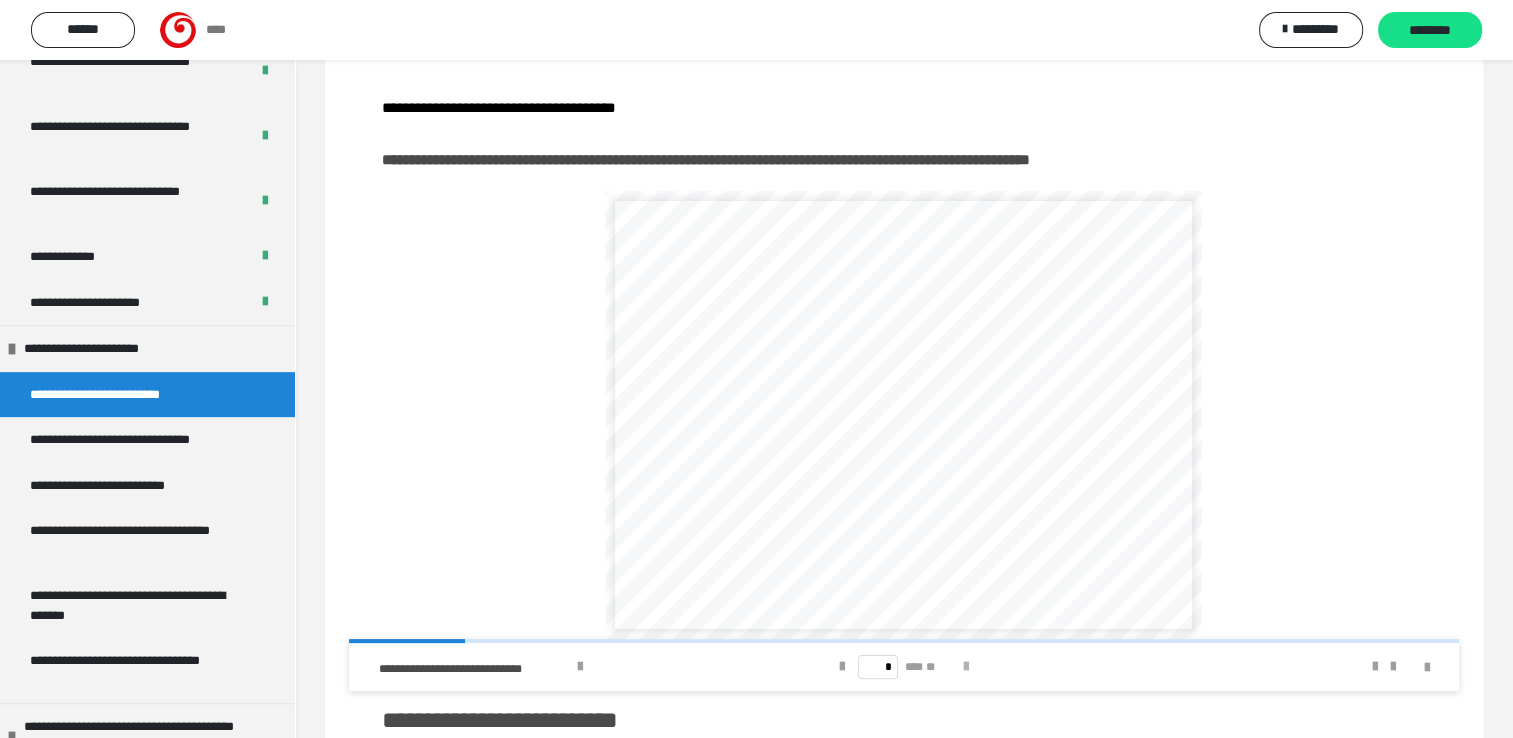 click at bounding box center [966, 667] 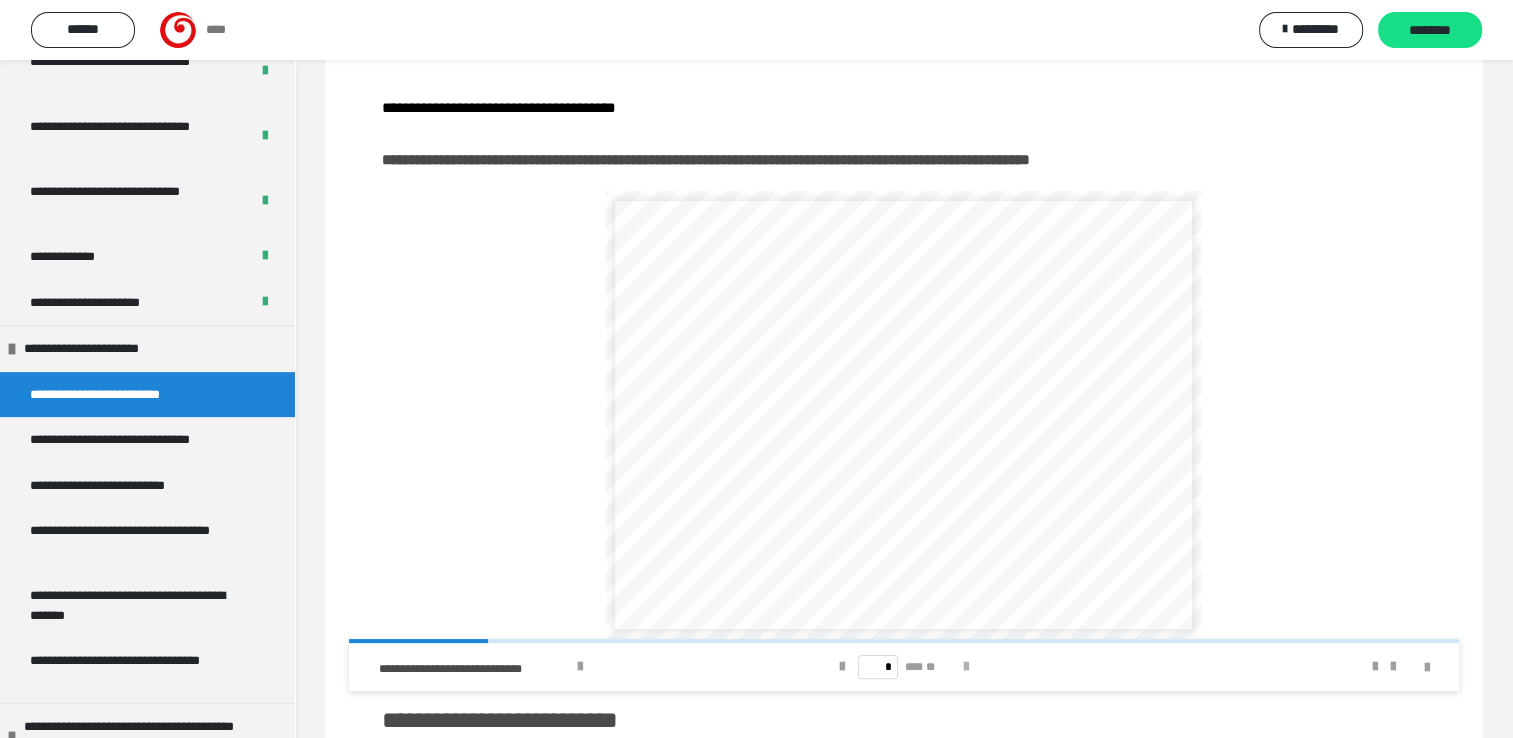 click at bounding box center [966, 667] 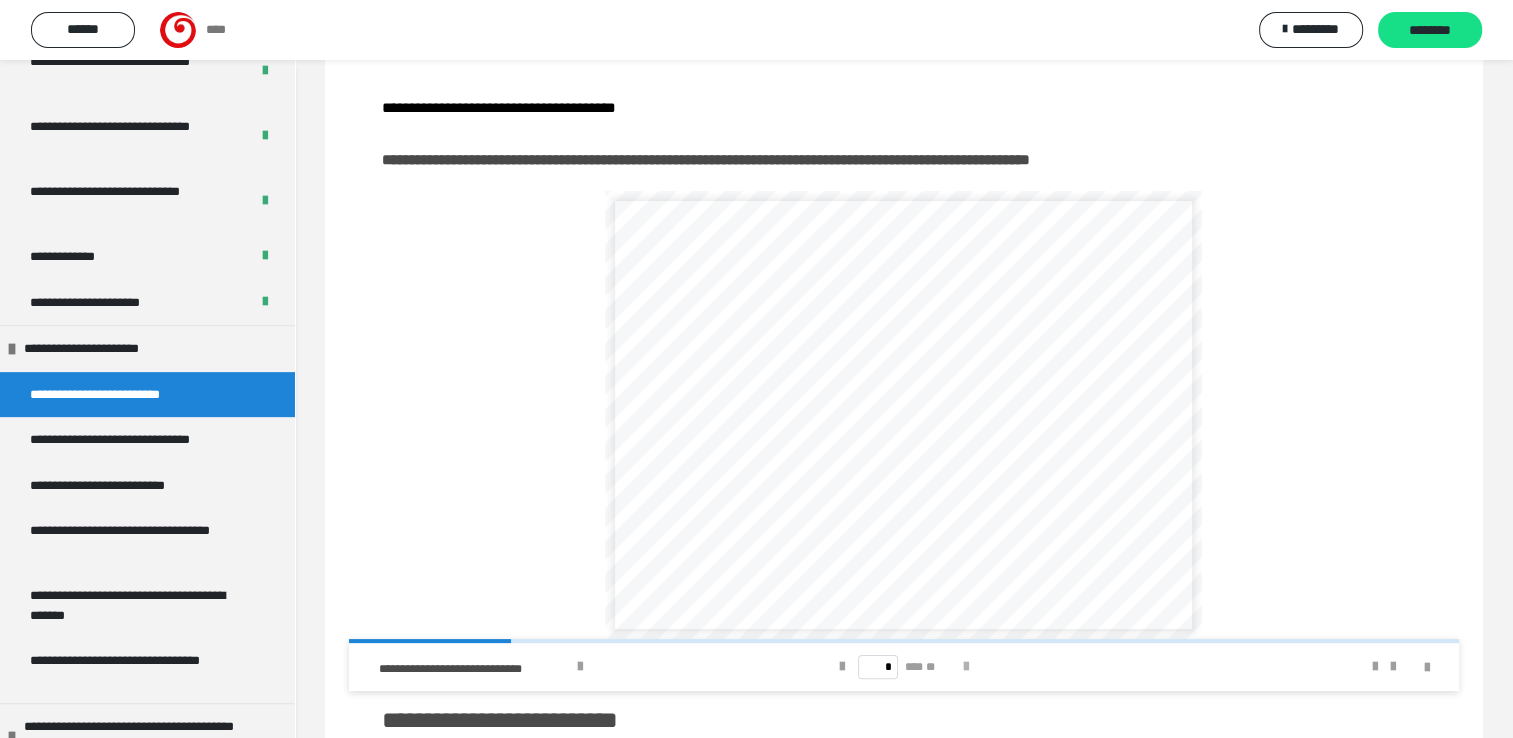 click at bounding box center [966, 667] 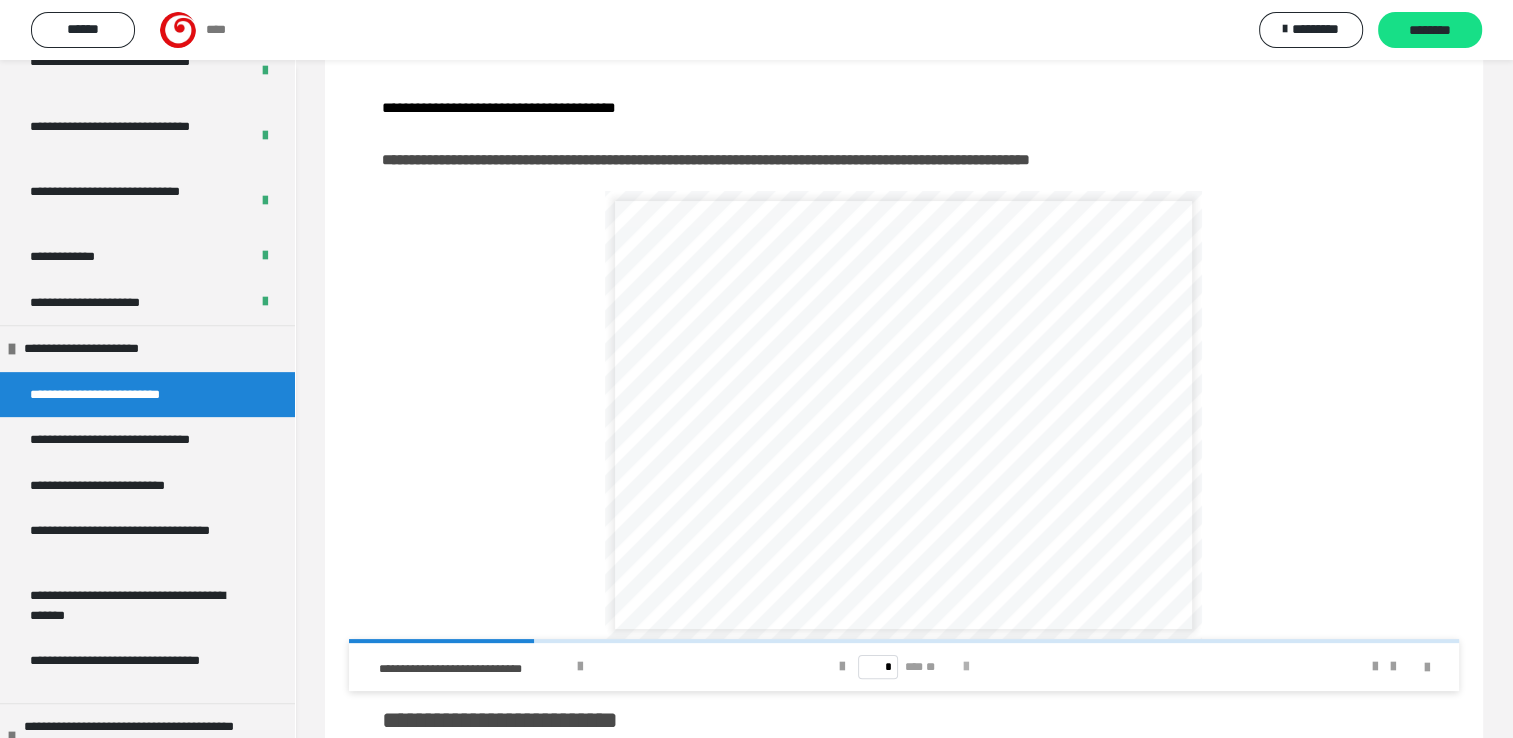 click at bounding box center (966, 667) 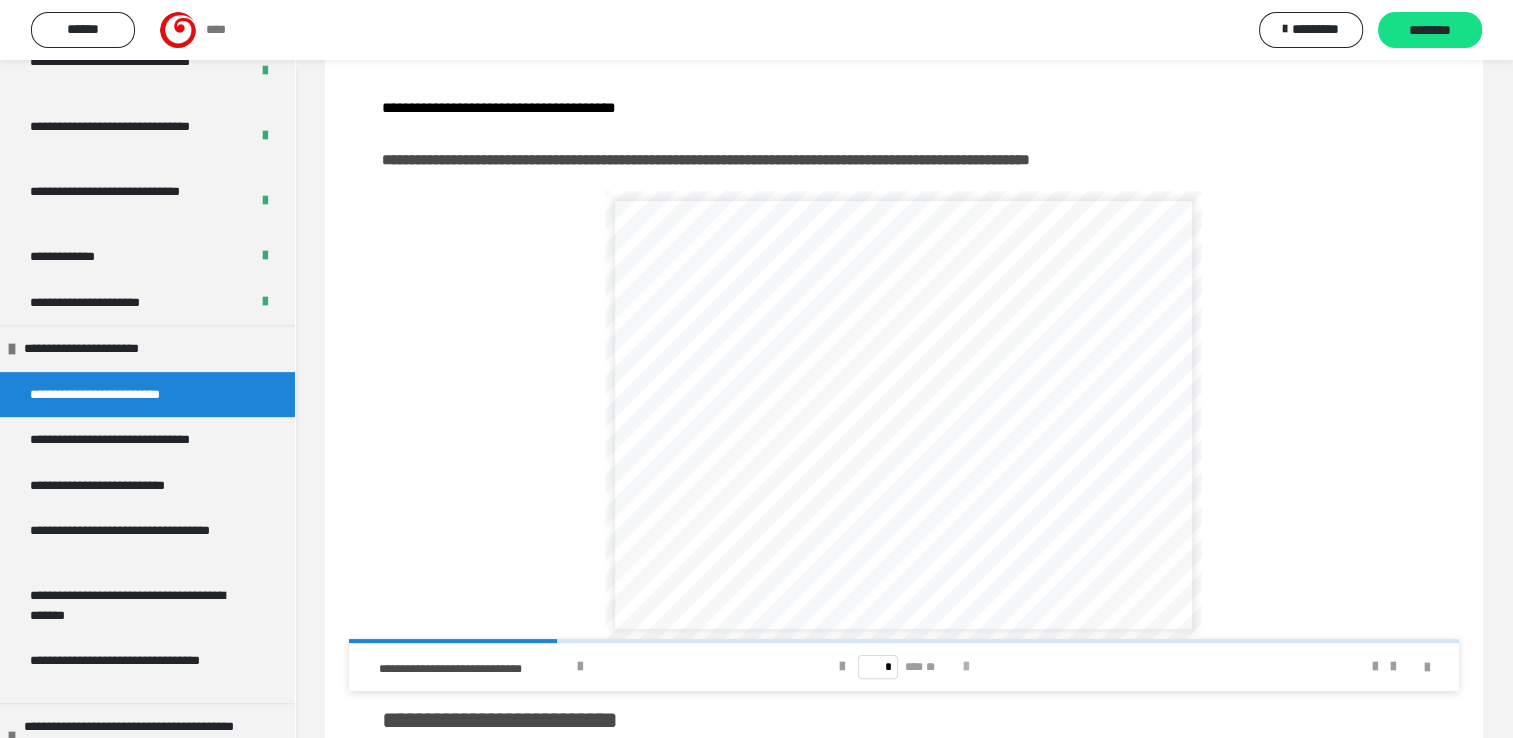 click at bounding box center (966, 667) 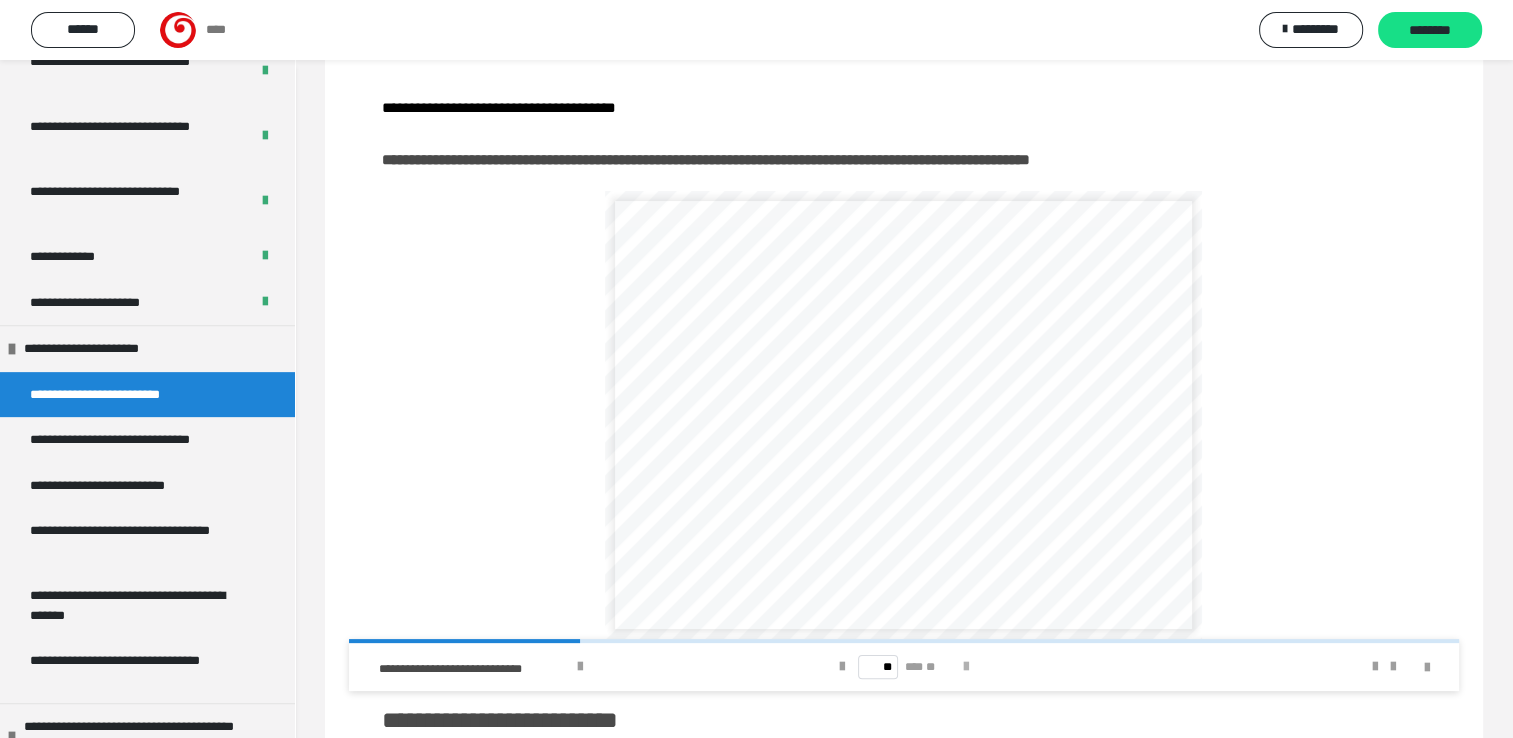 click at bounding box center (966, 667) 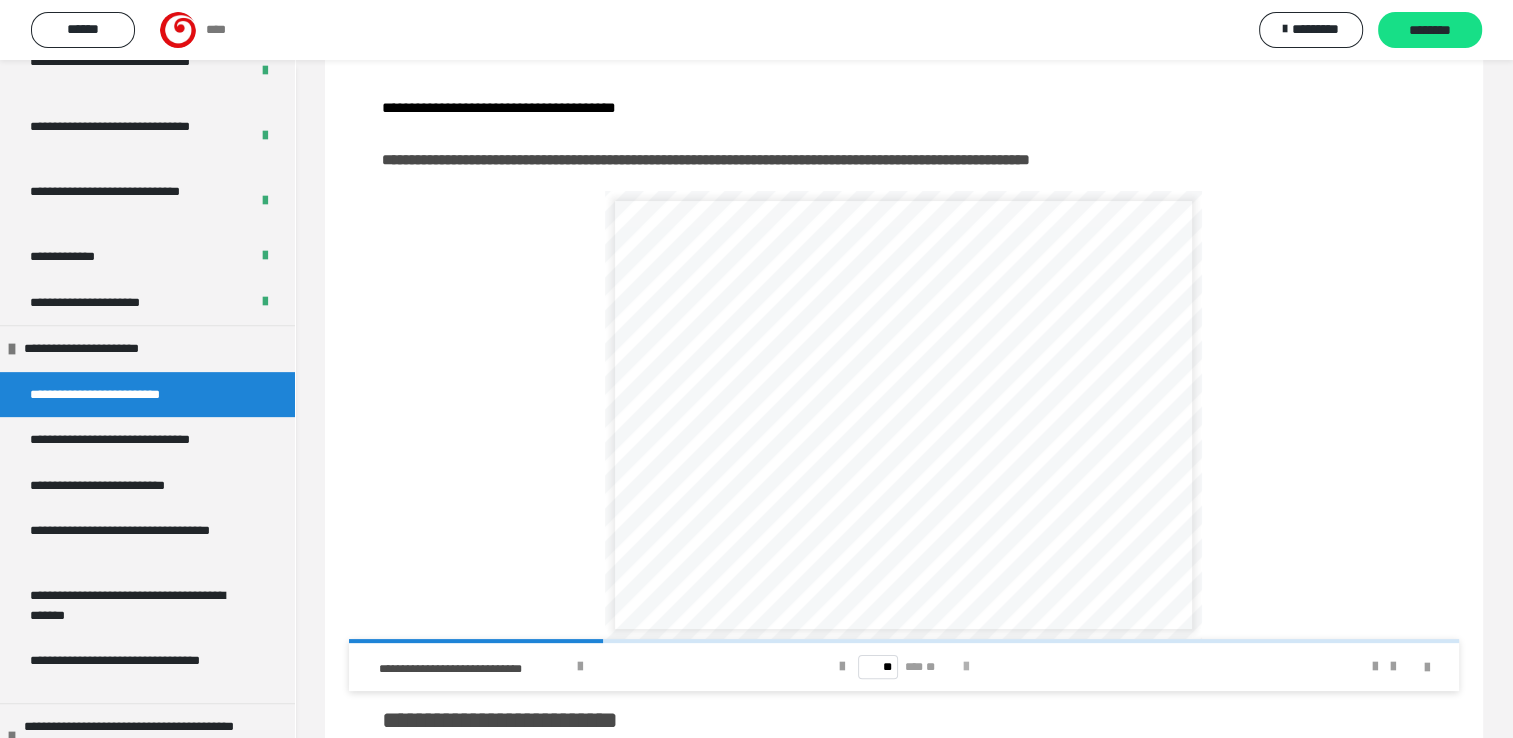 click at bounding box center [966, 667] 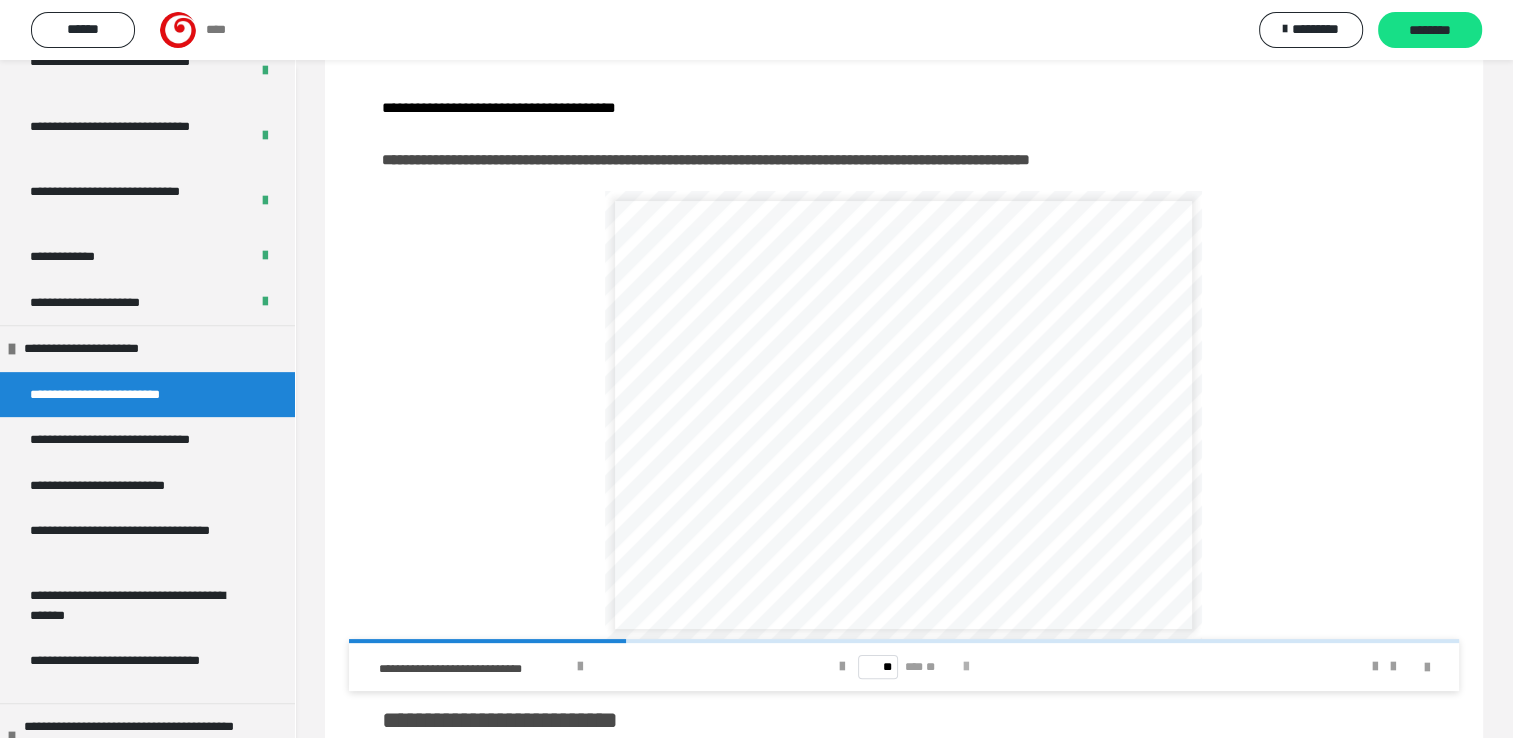 click at bounding box center [966, 667] 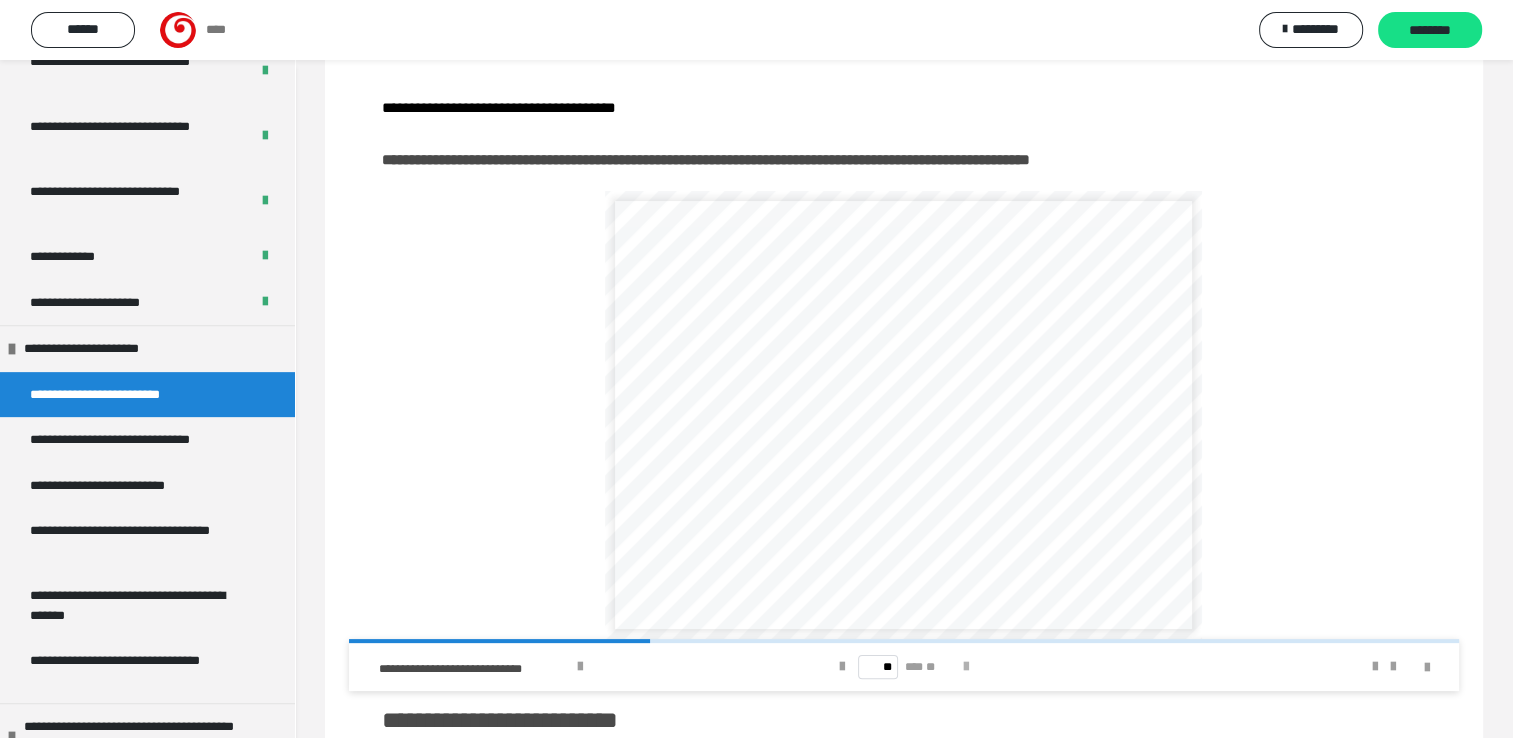 click at bounding box center [966, 667] 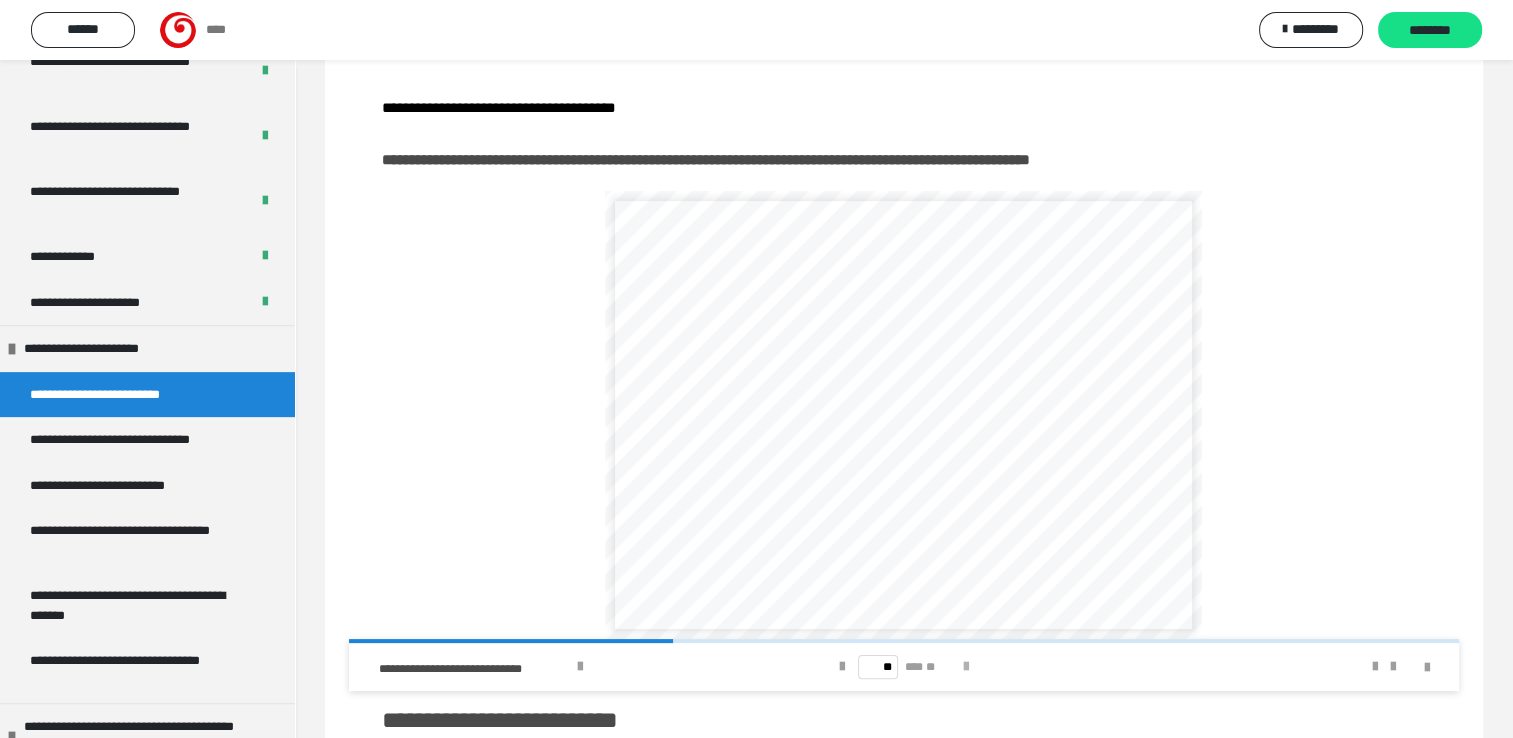 click at bounding box center [966, 667] 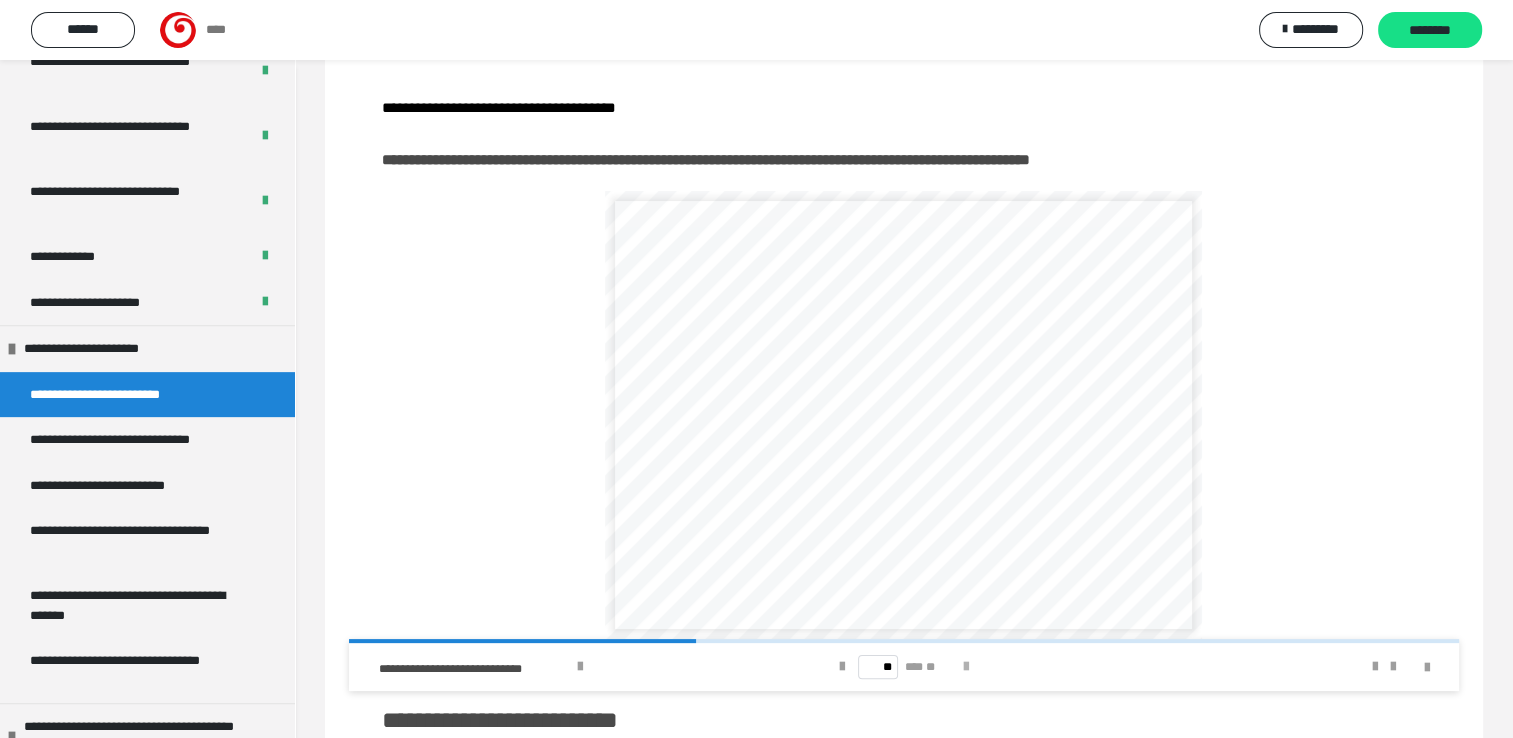 click at bounding box center (966, 667) 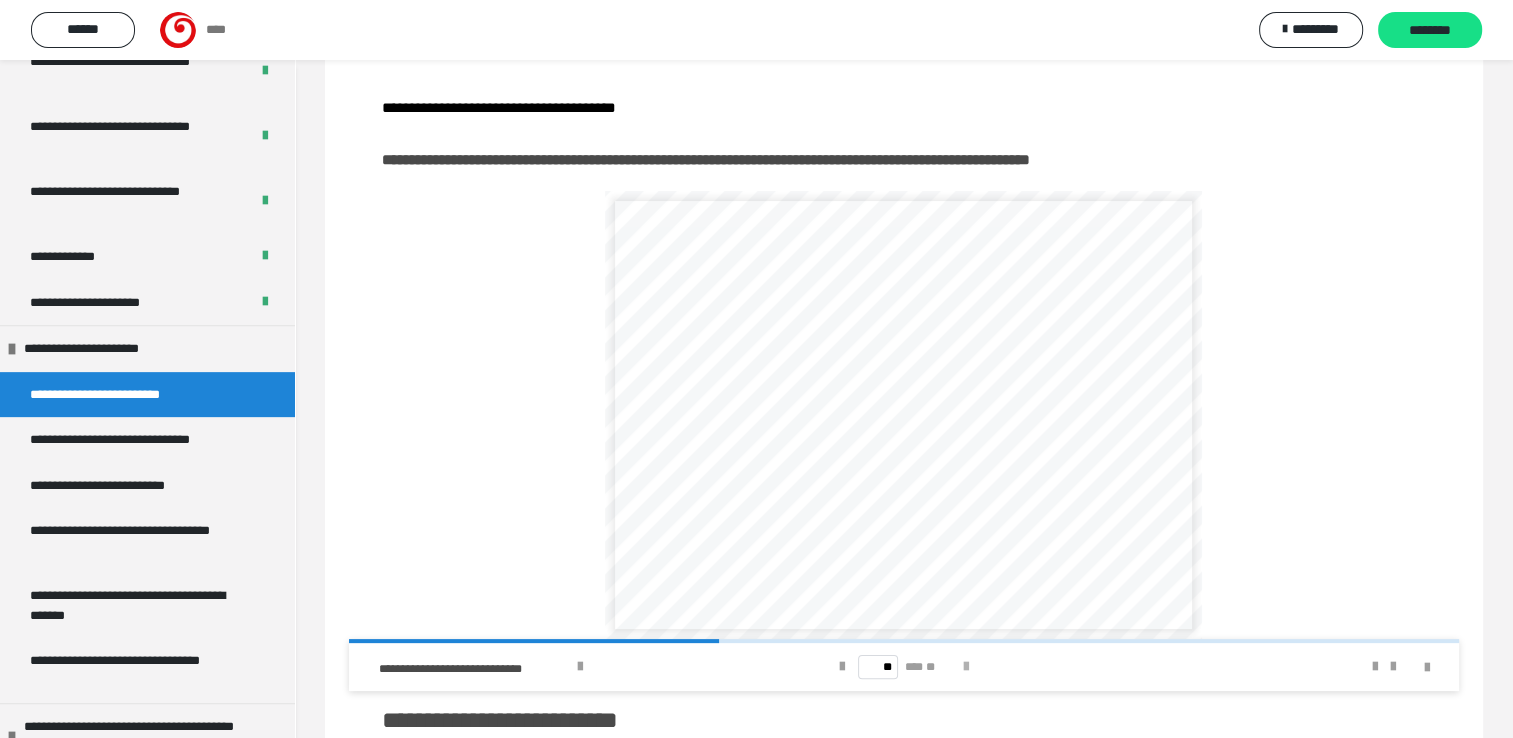 click at bounding box center (966, 667) 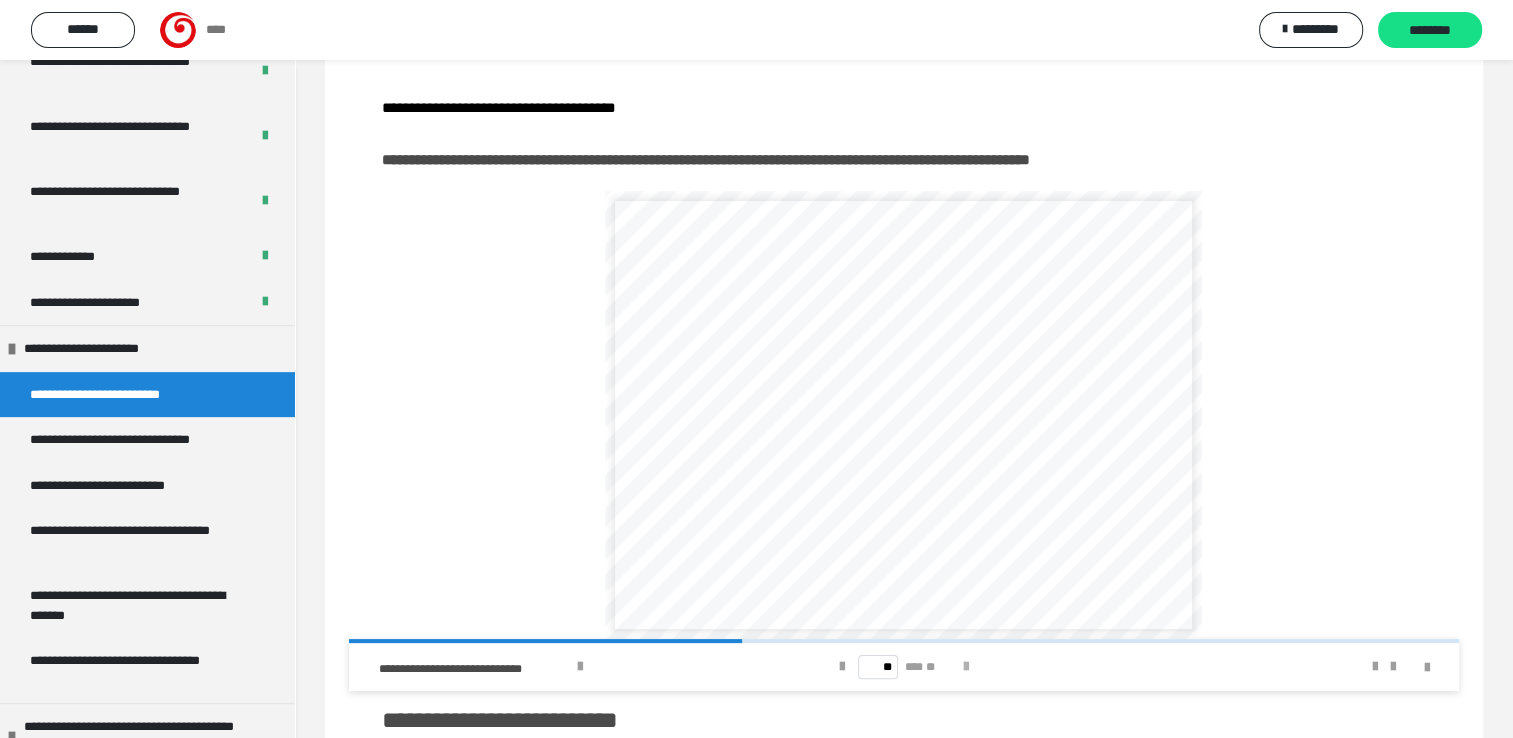 click at bounding box center [966, 667] 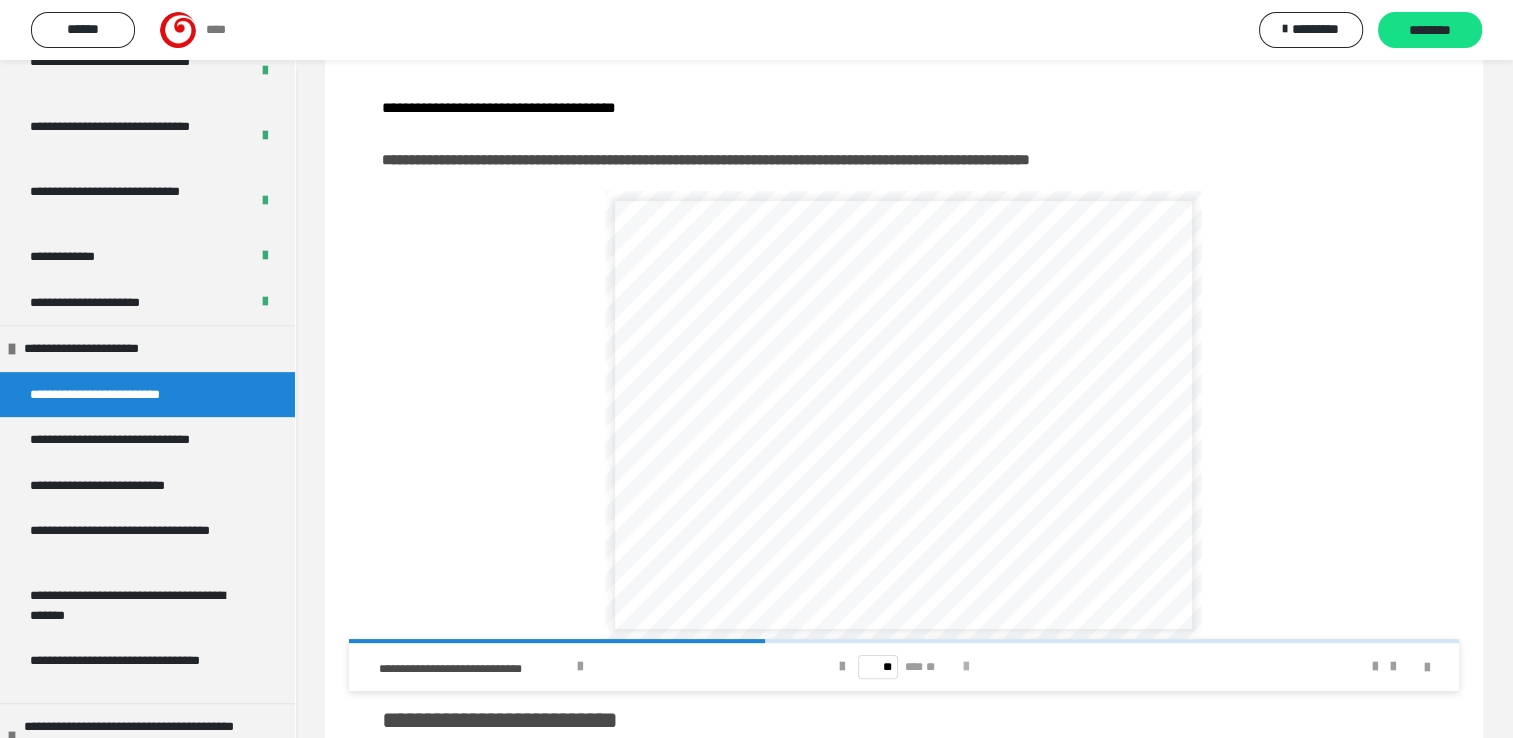 click at bounding box center [966, 667] 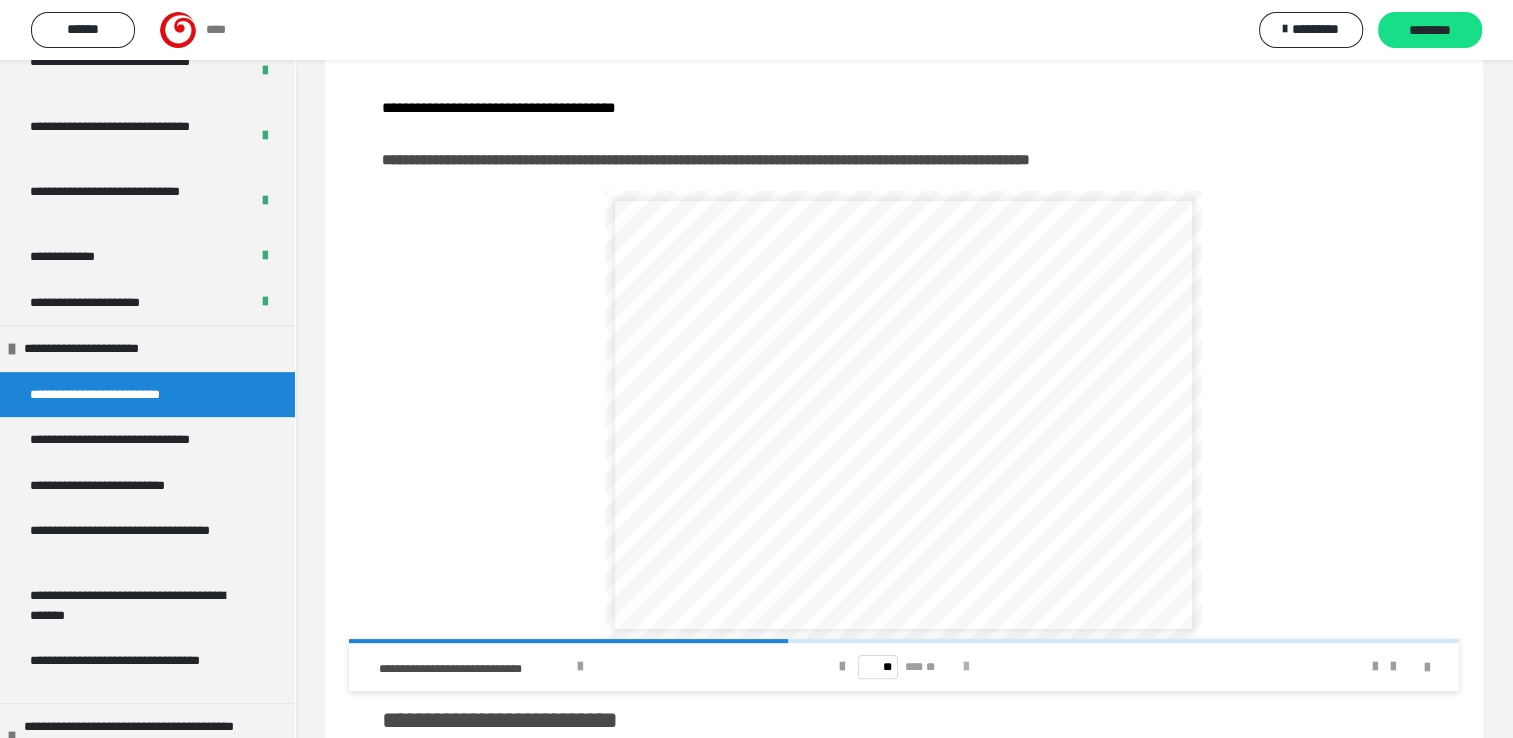 click at bounding box center [966, 667] 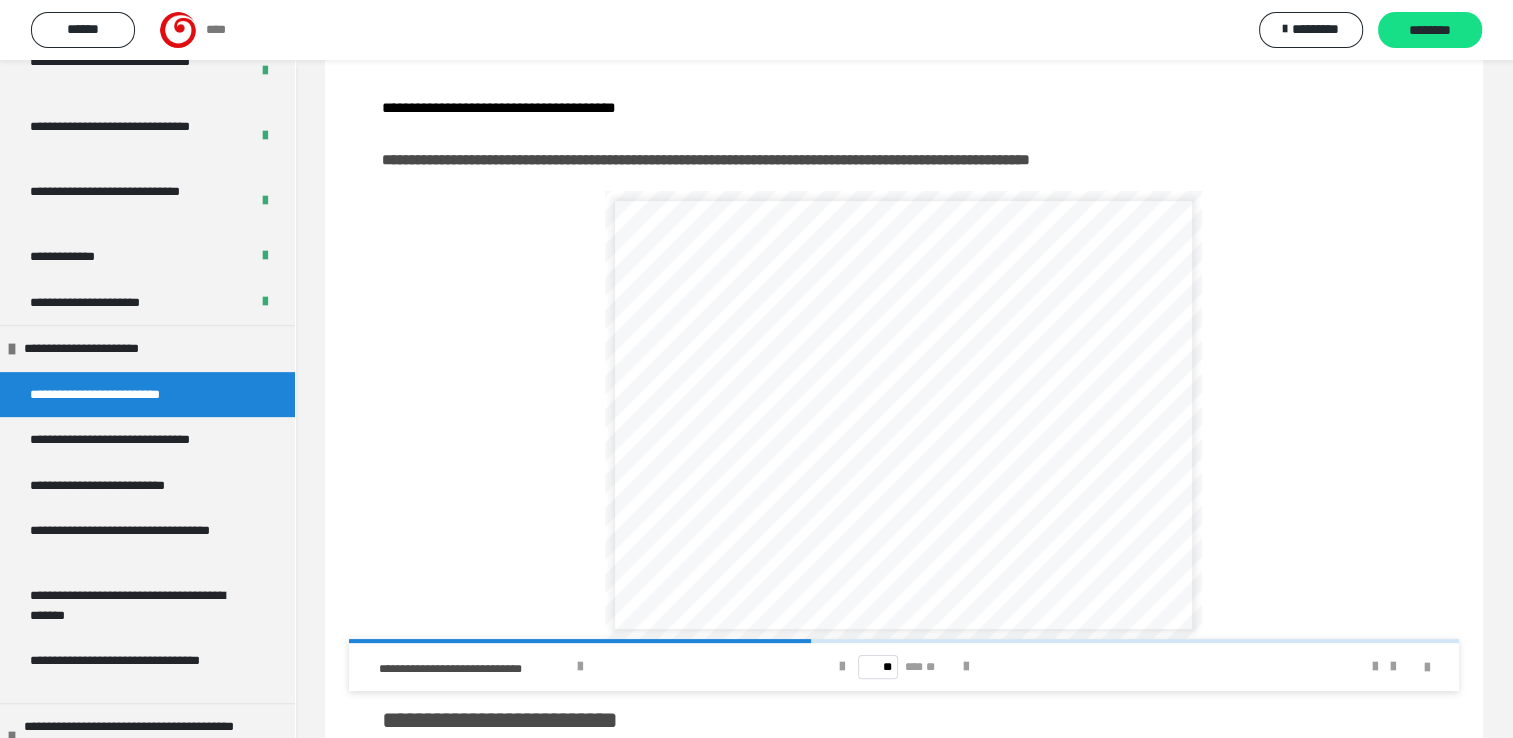 scroll, scrollTop: 382, scrollLeft: 0, axis: vertical 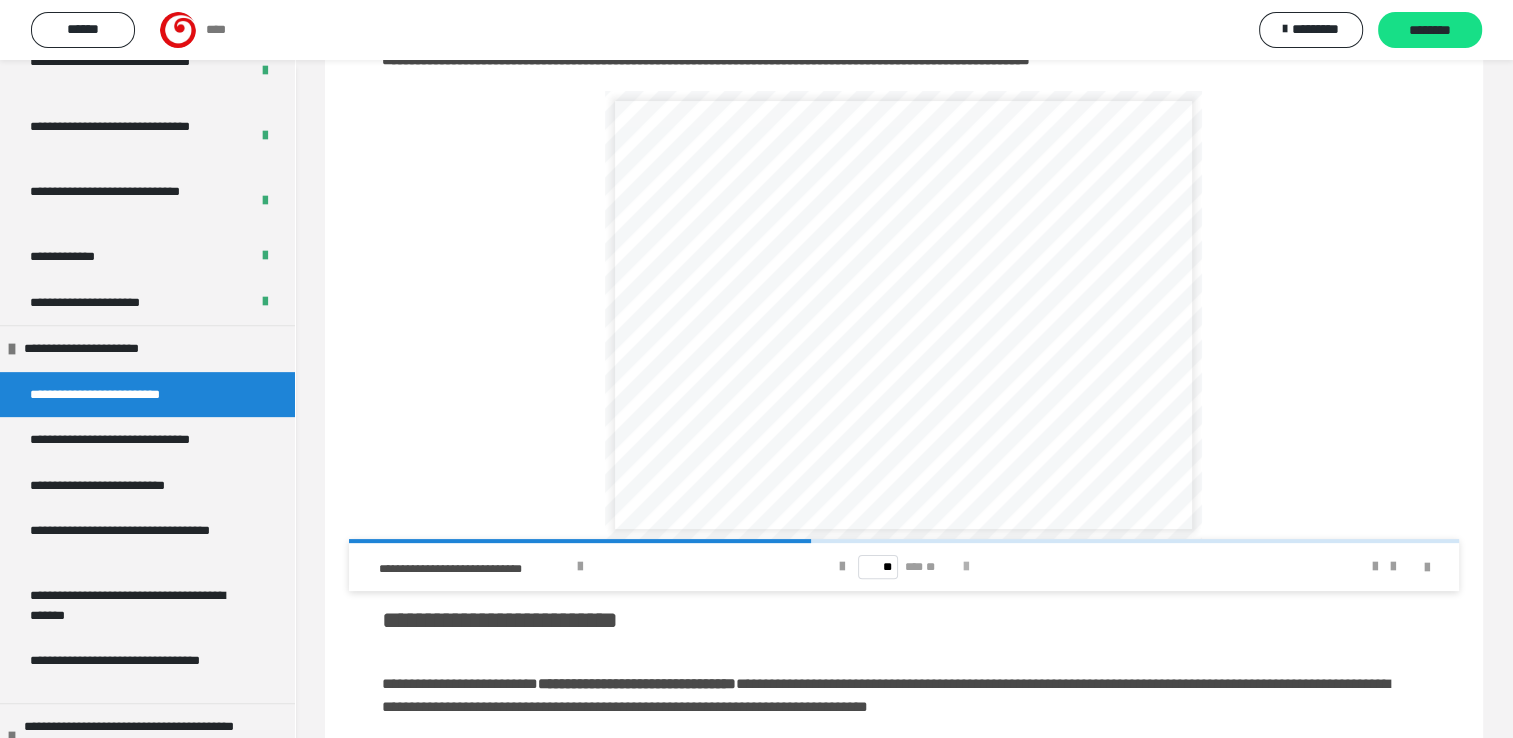 click at bounding box center (966, 567) 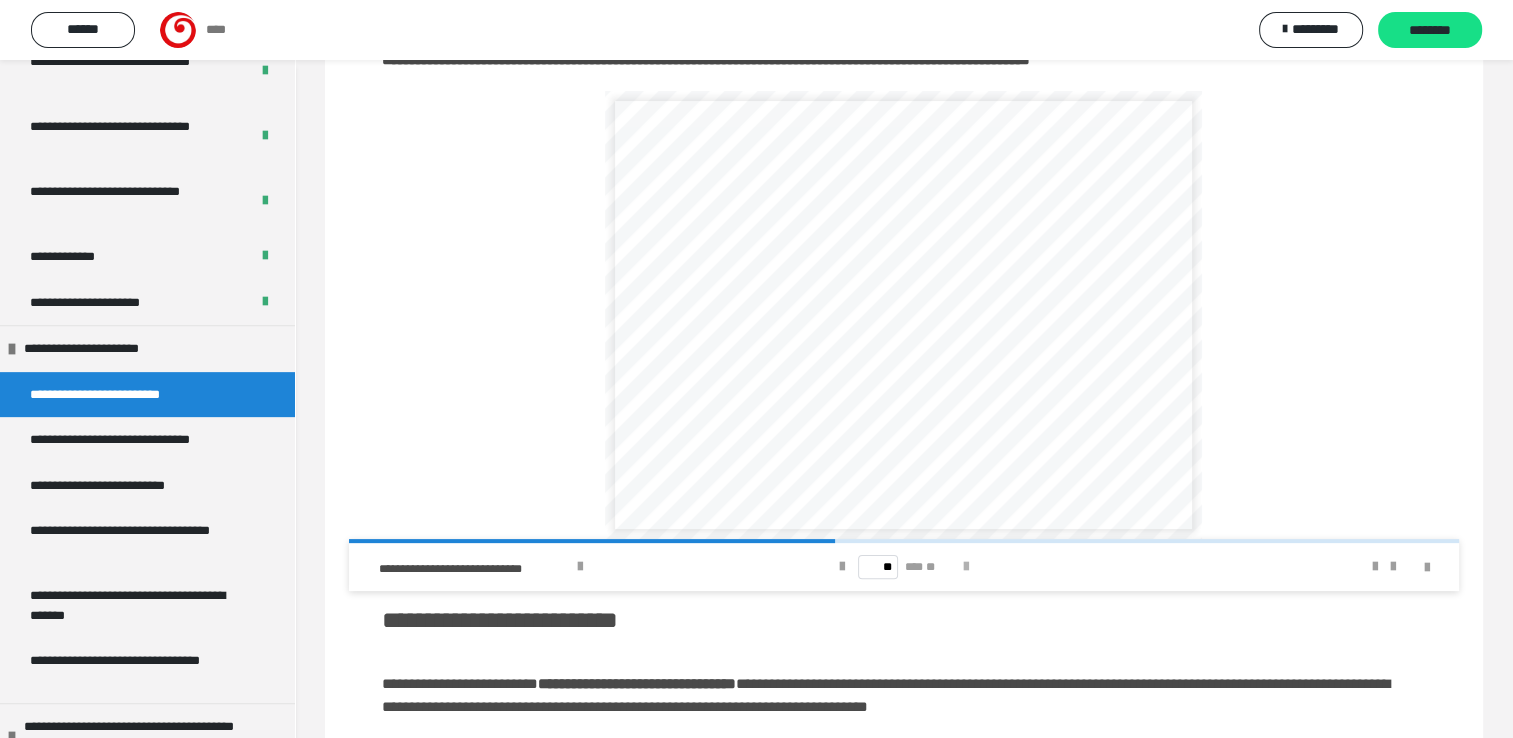 click at bounding box center (966, 567) 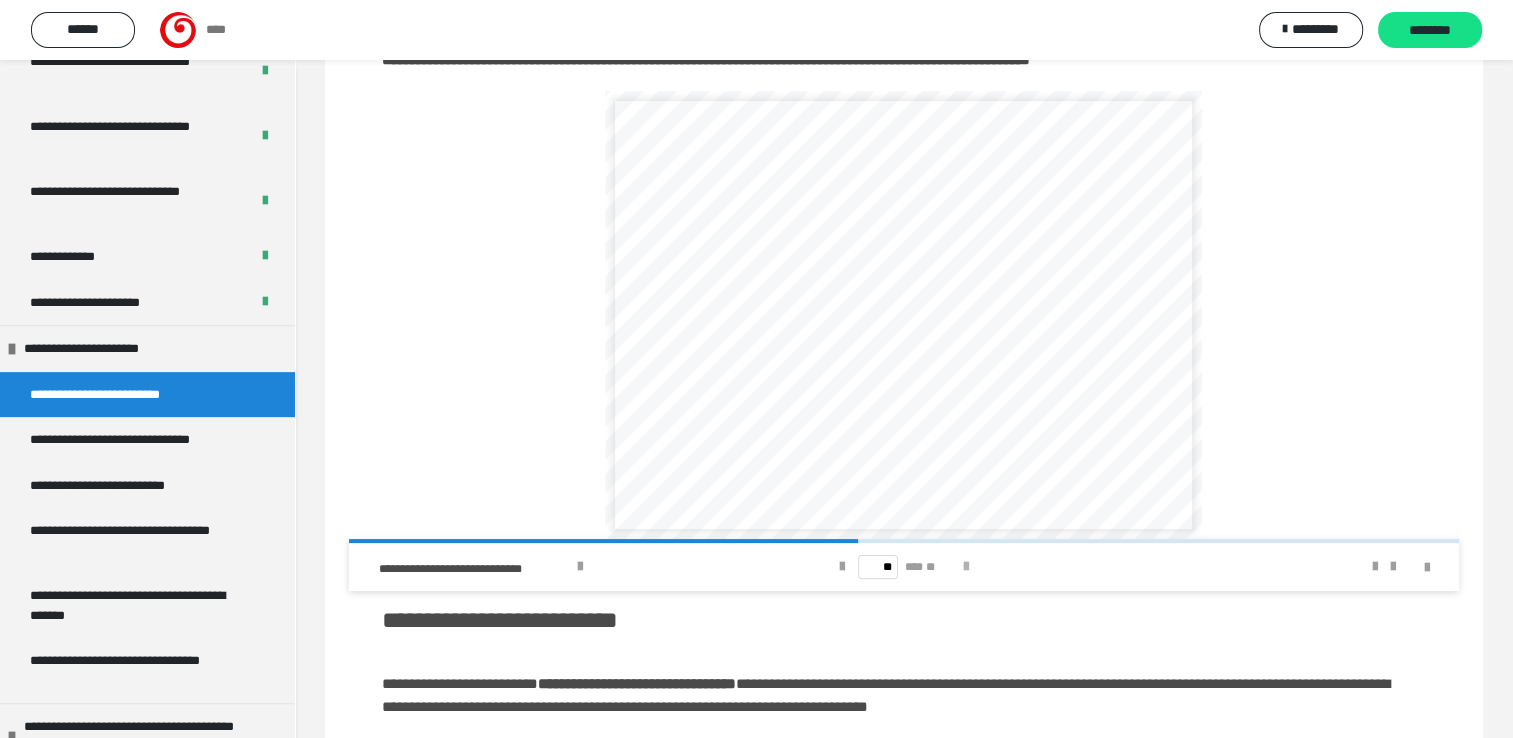 click at bounding box center [966, 567] 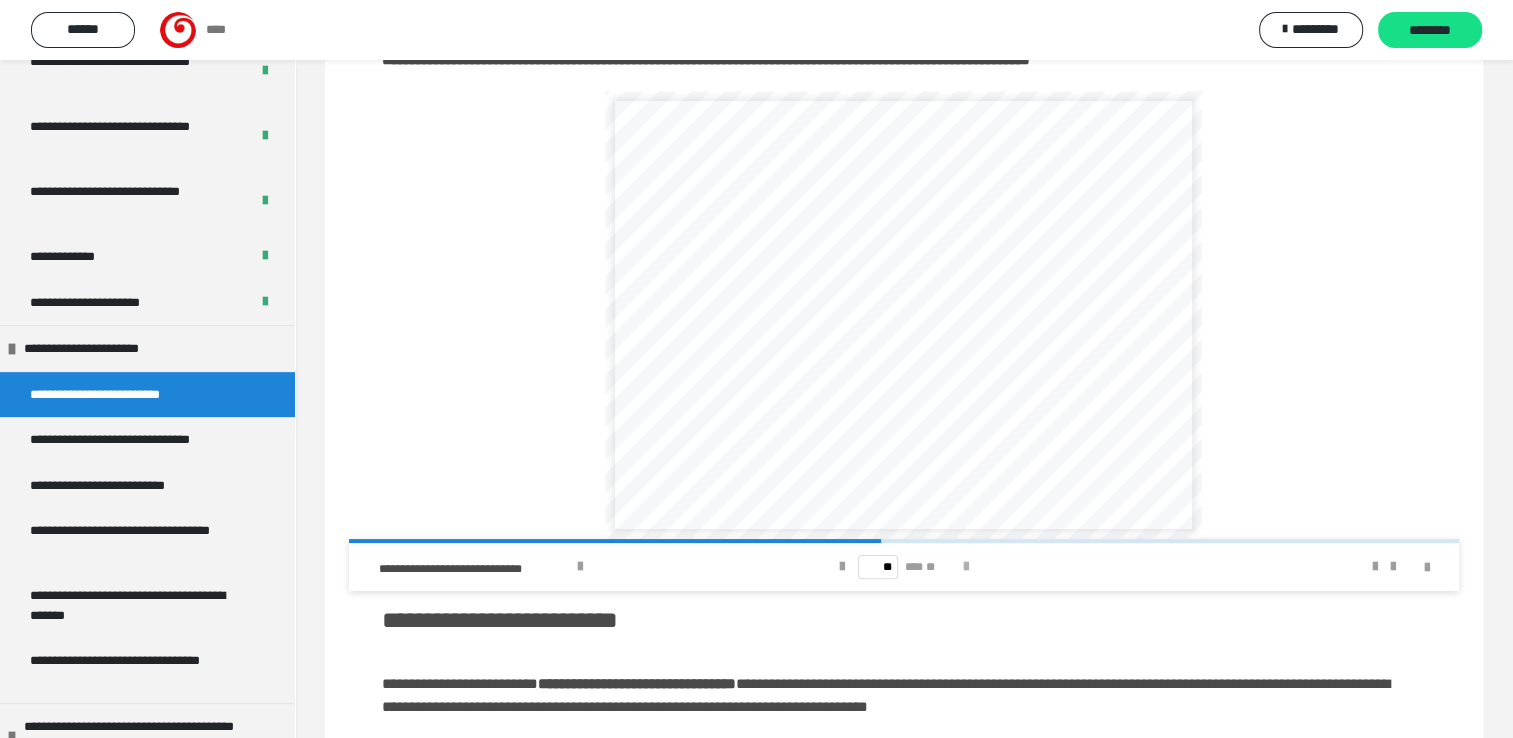 click at bounding box center [966, 567] 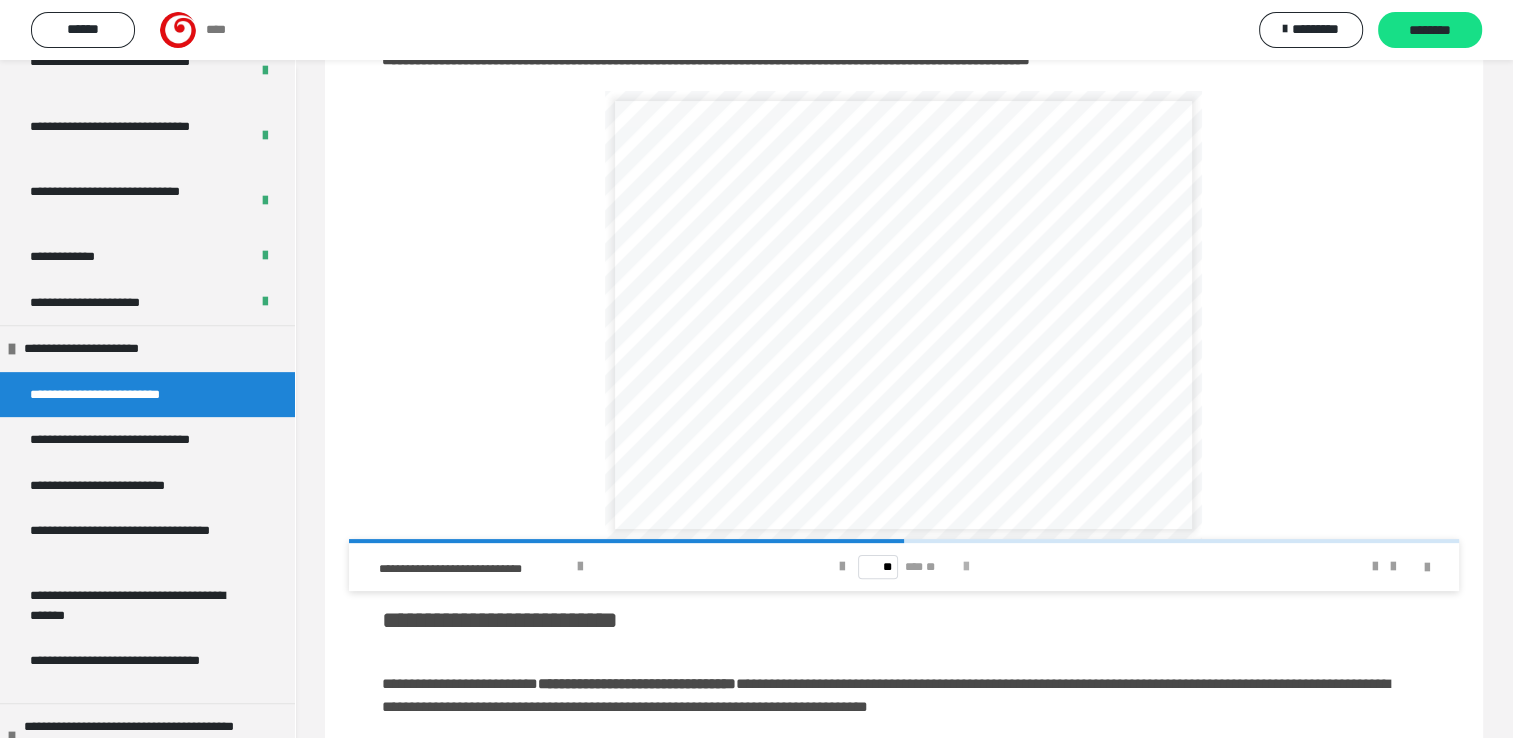 click at bounding box center [966, 567] 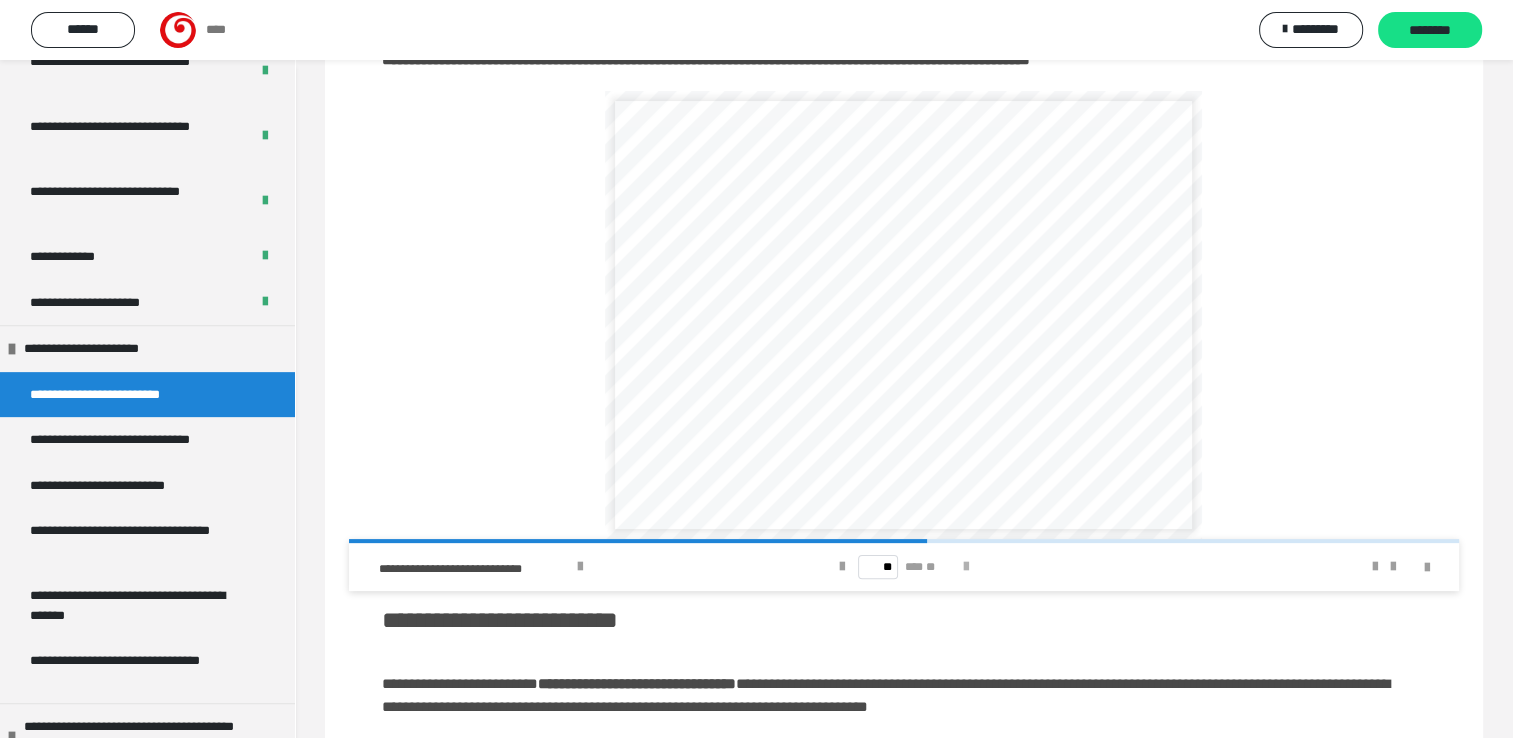 click at bounding box center (966, 567) 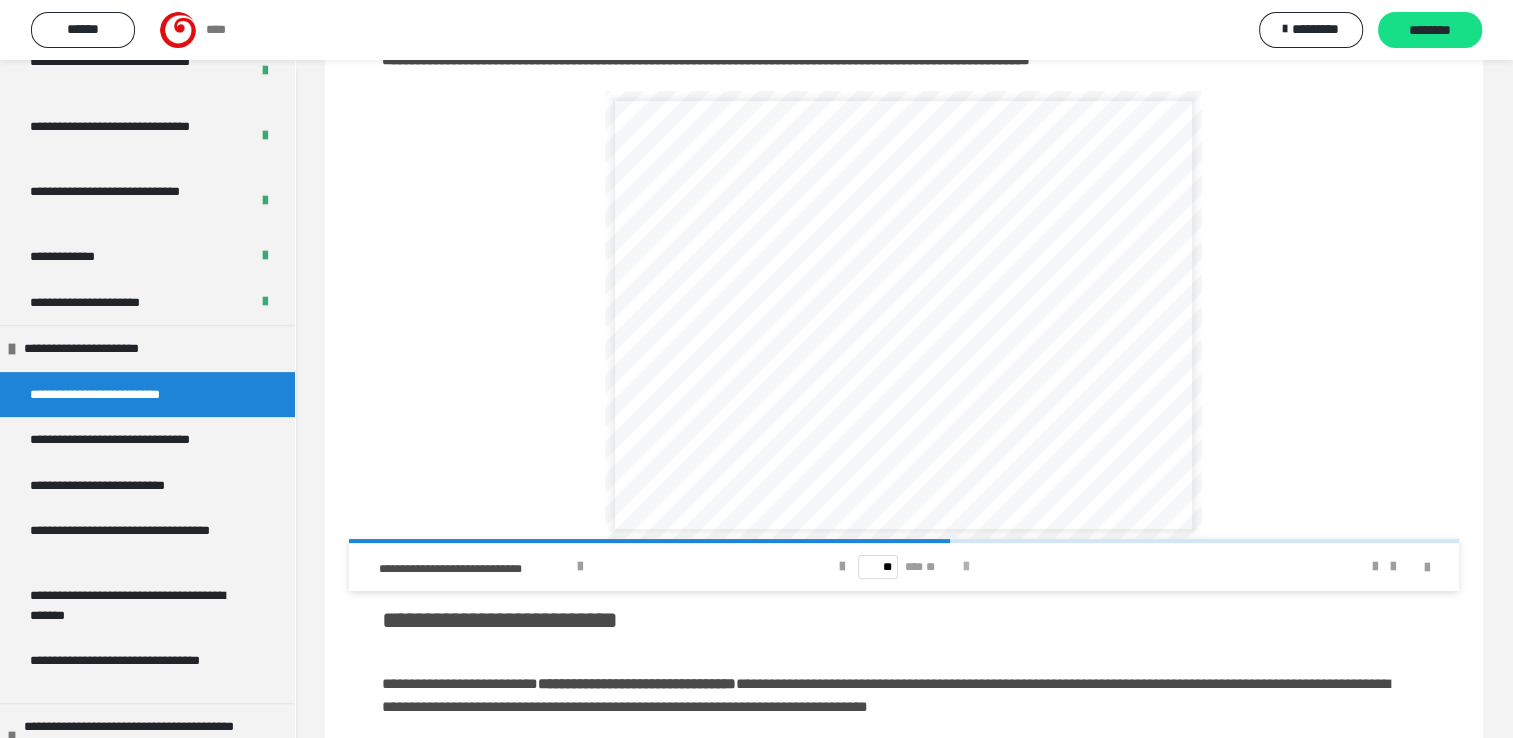 click at bounding box center [966, 567] 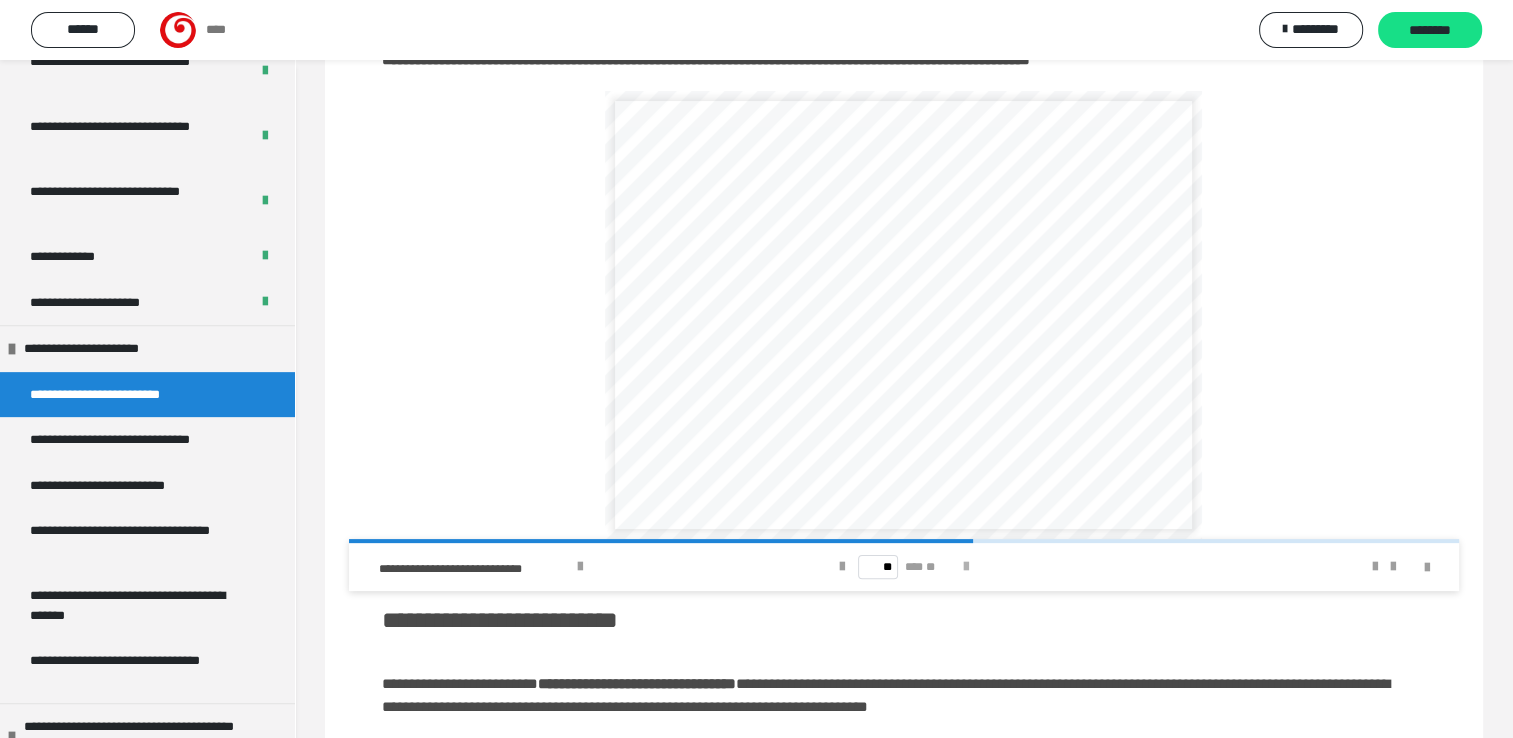 click at bounding box center [966, 567] 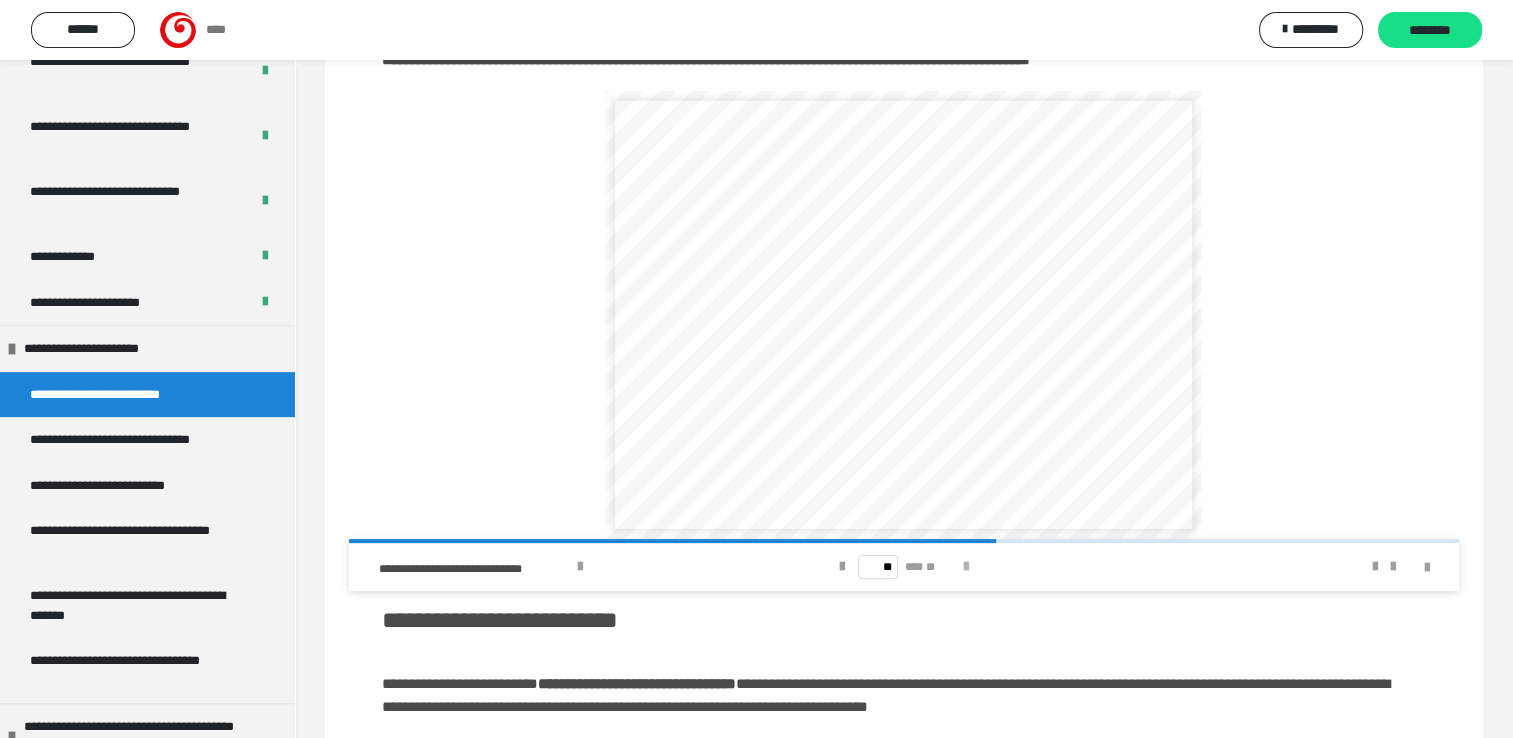 click at bounding box center [966, 567] 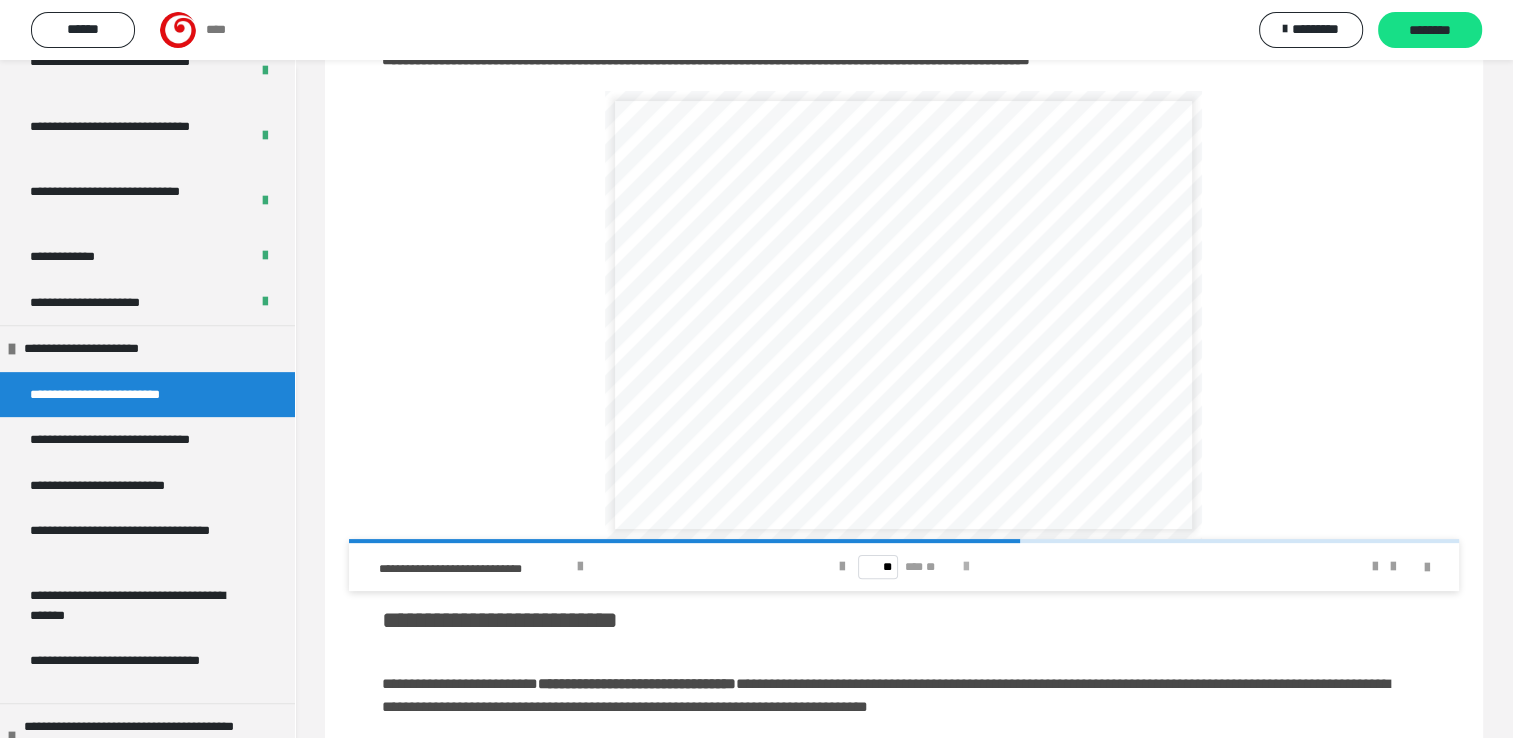 click at bounding box center [966, 567] 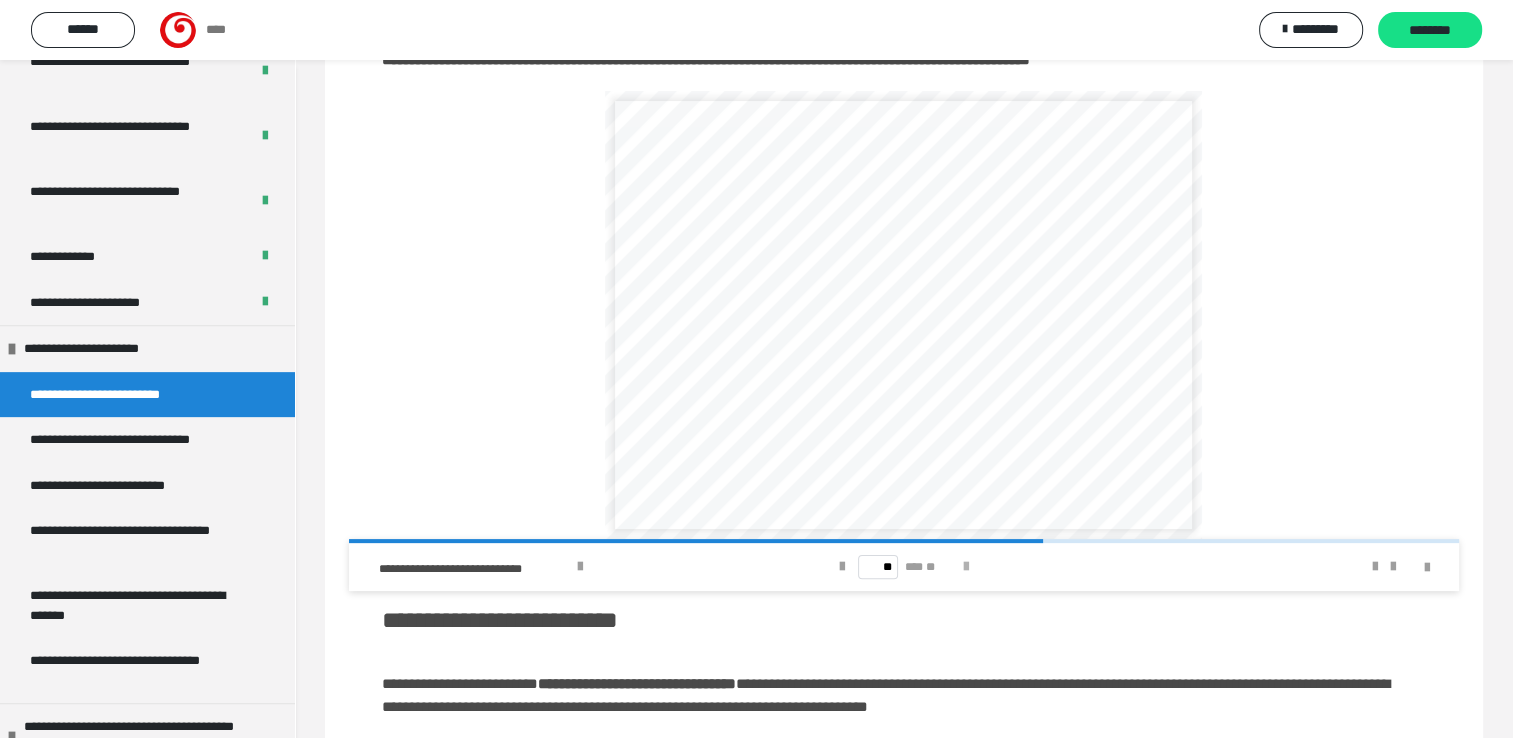 click at bounding box center [966, 567] 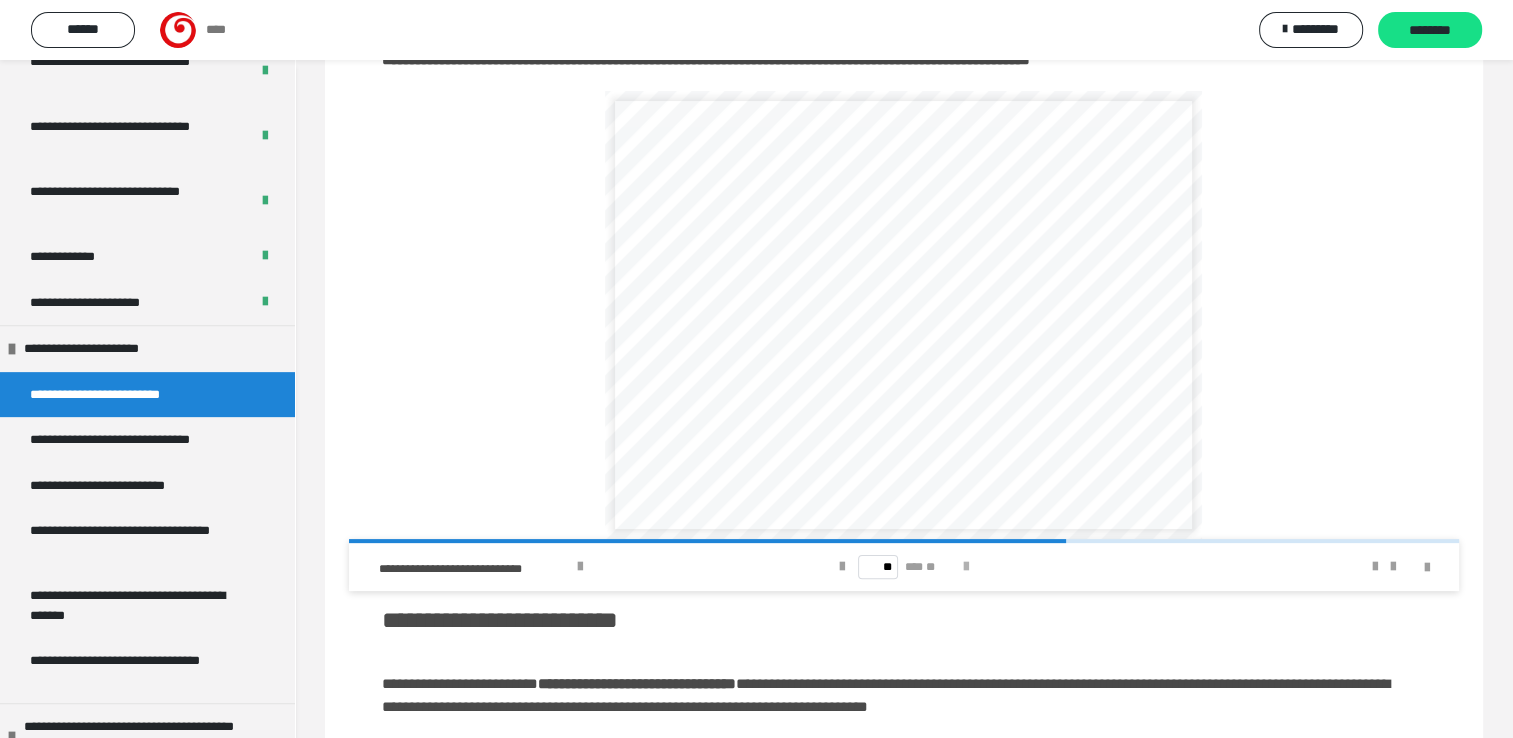 click at bounding box center (966, 567) 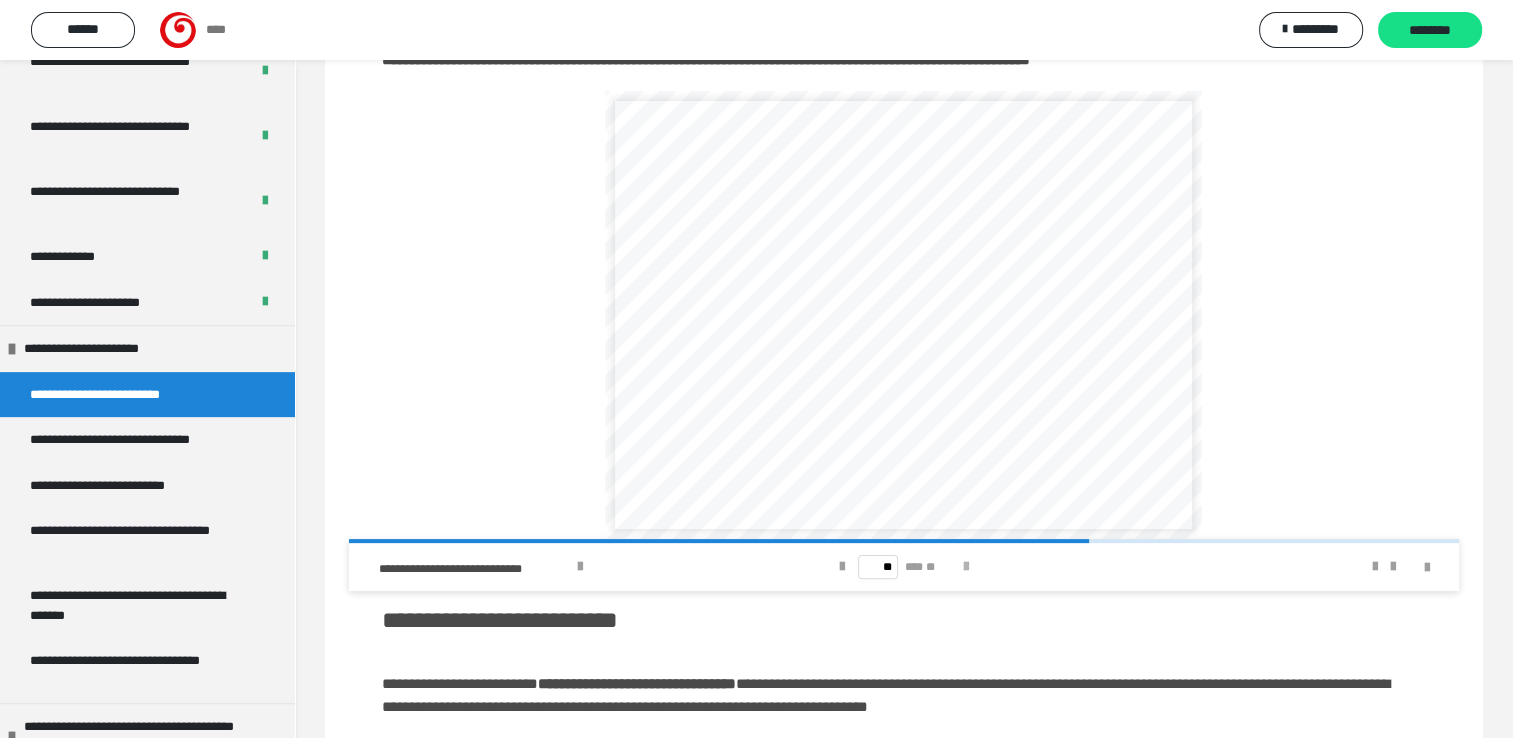click at bounding box center [966, 567] 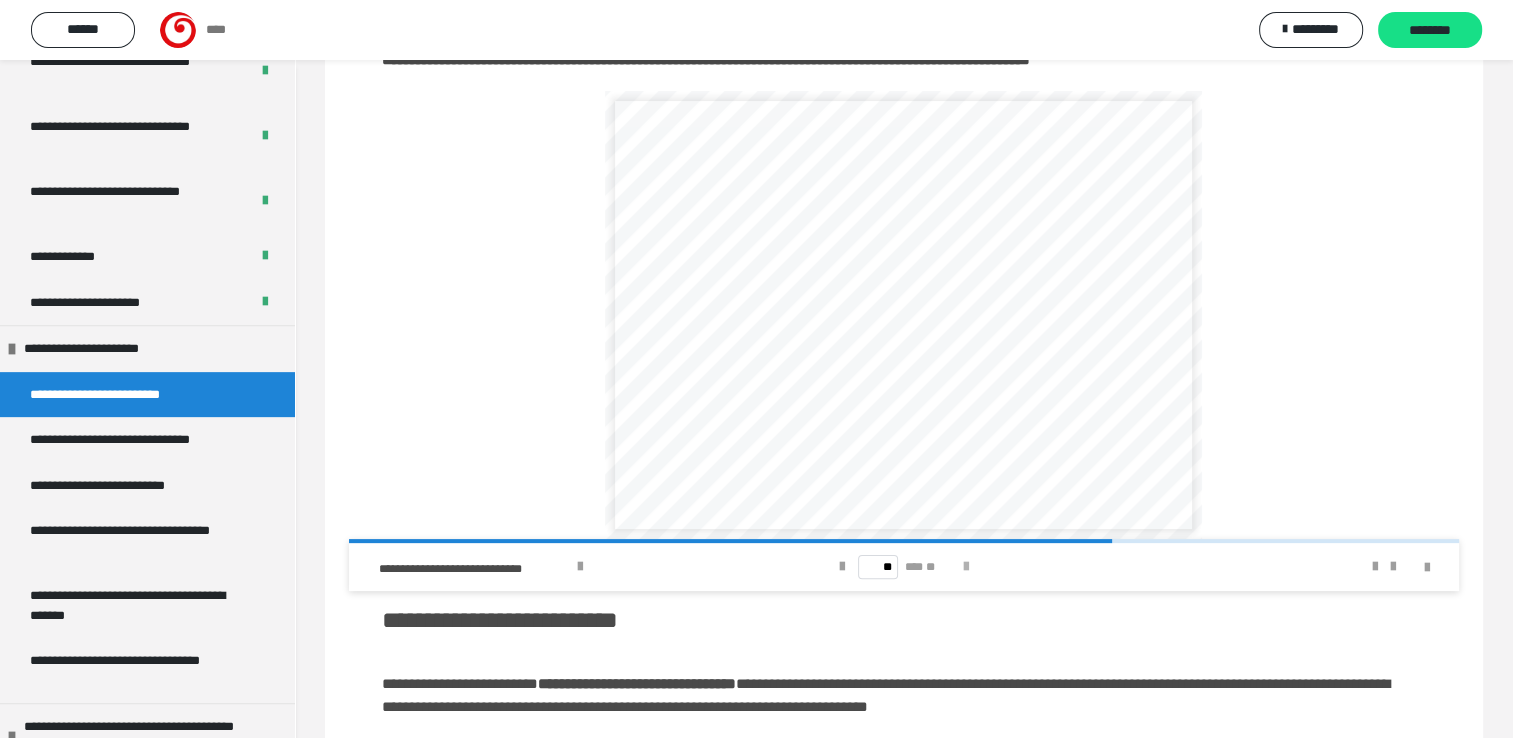 click at bounding box center (966, 567) 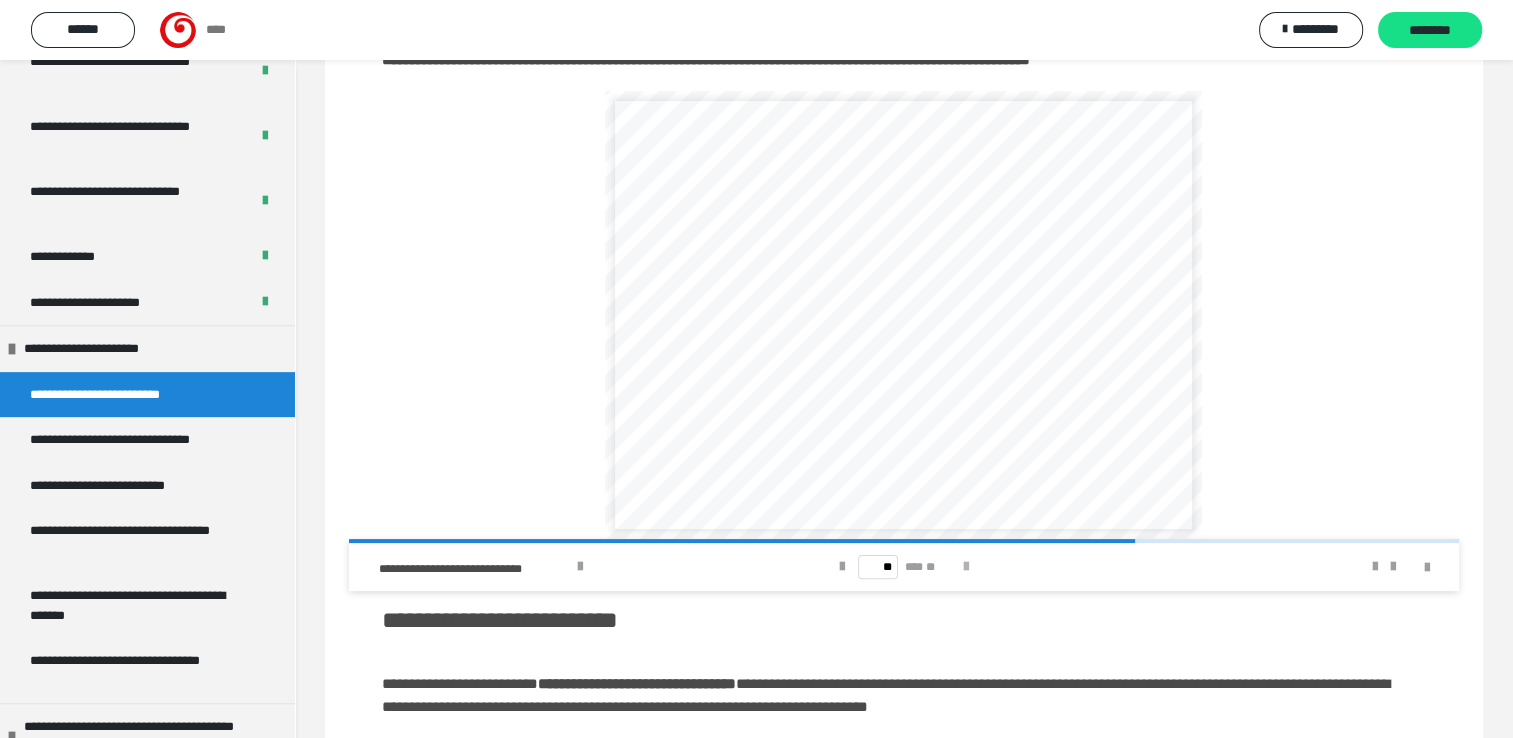 click at bounding box center [966, 567] 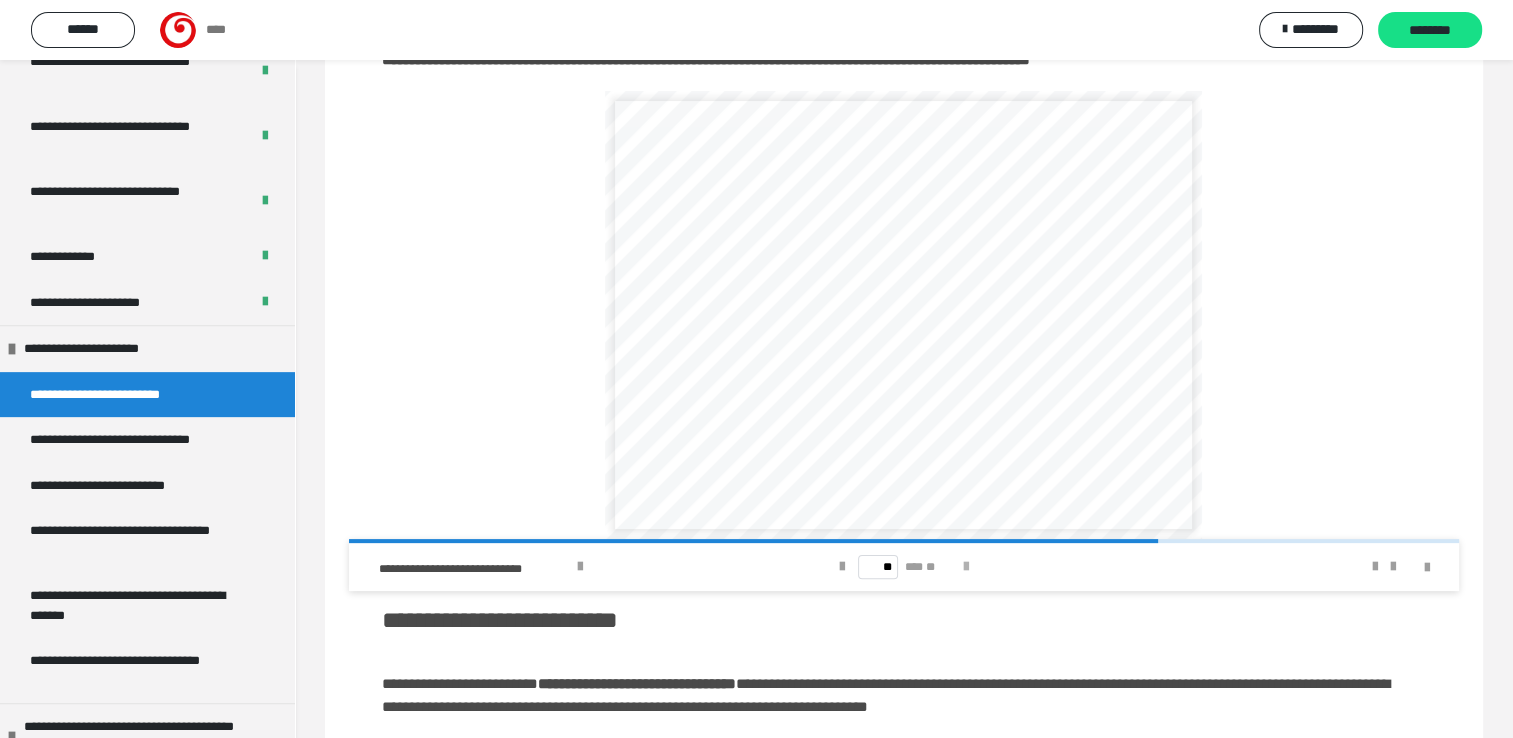 click at bounding box center (966, 567) 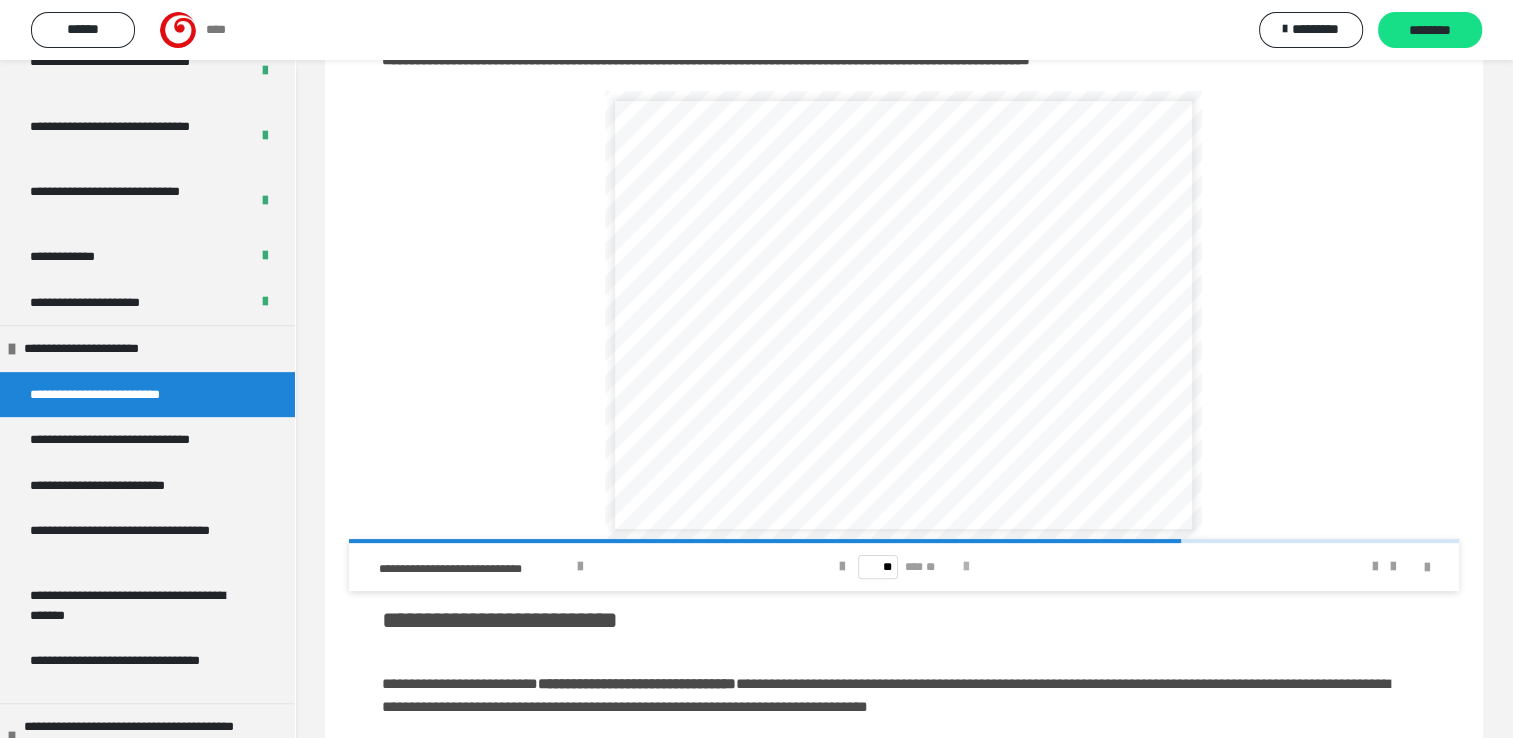click at bounding box center (966, 567) 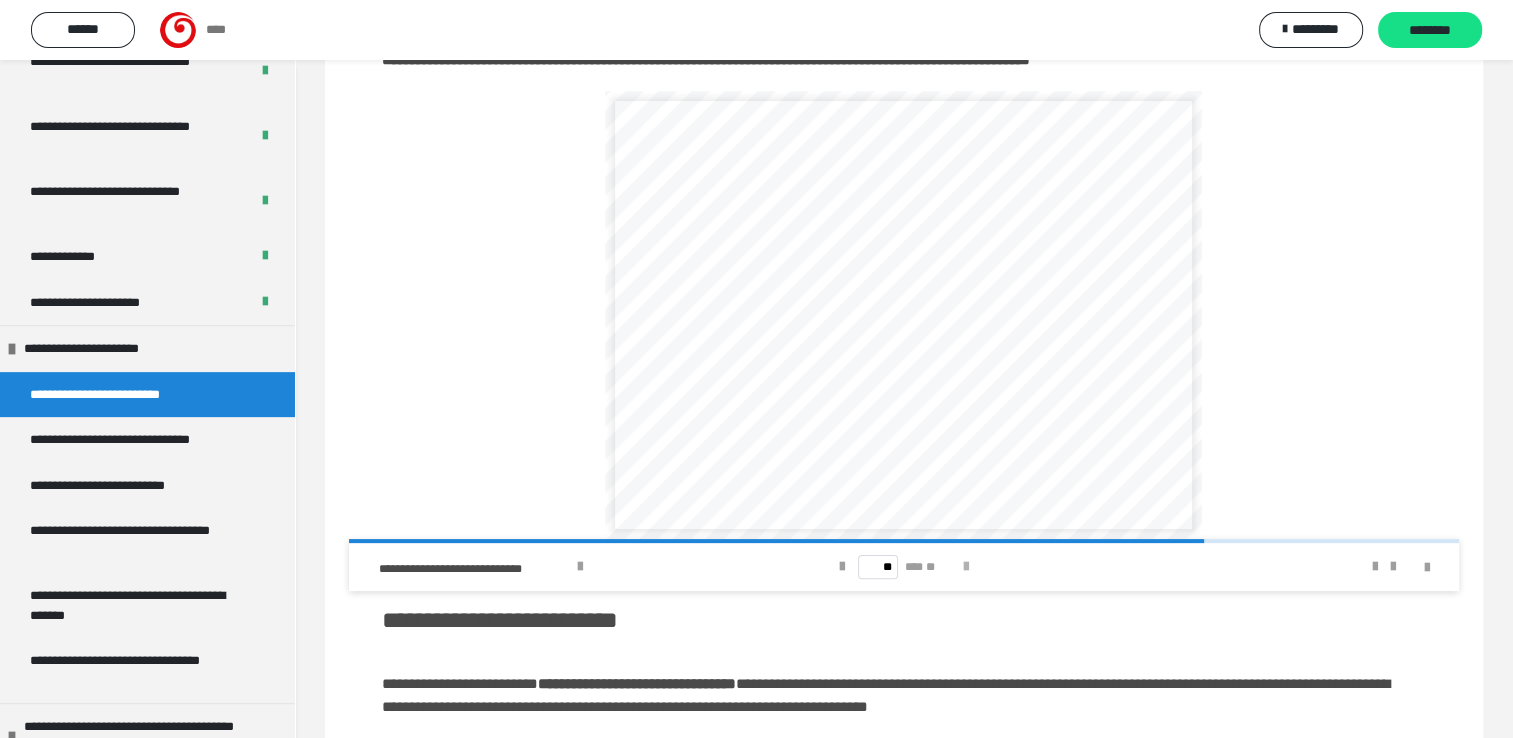 click at bounding box center (966, 567) 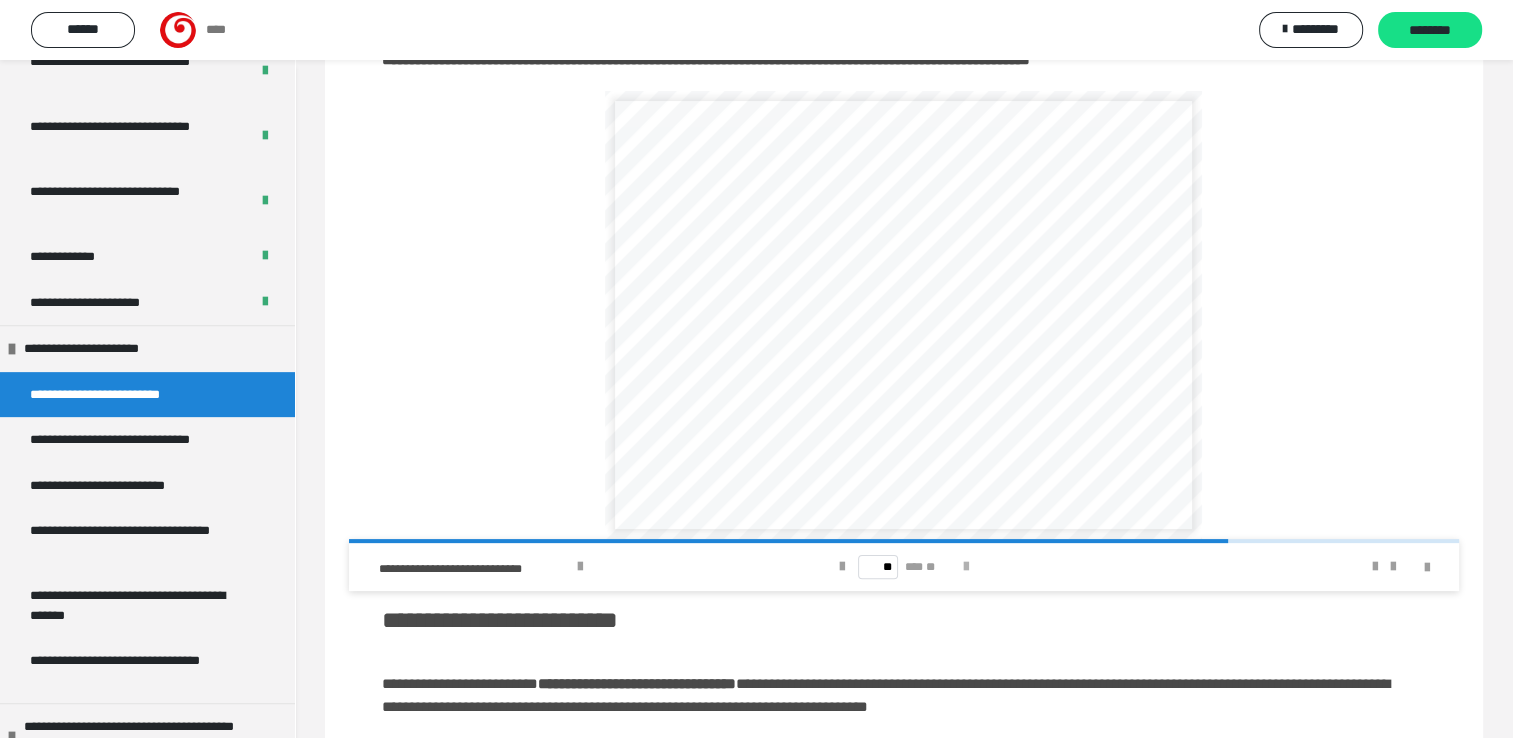 click at bounding box center [966, 567] 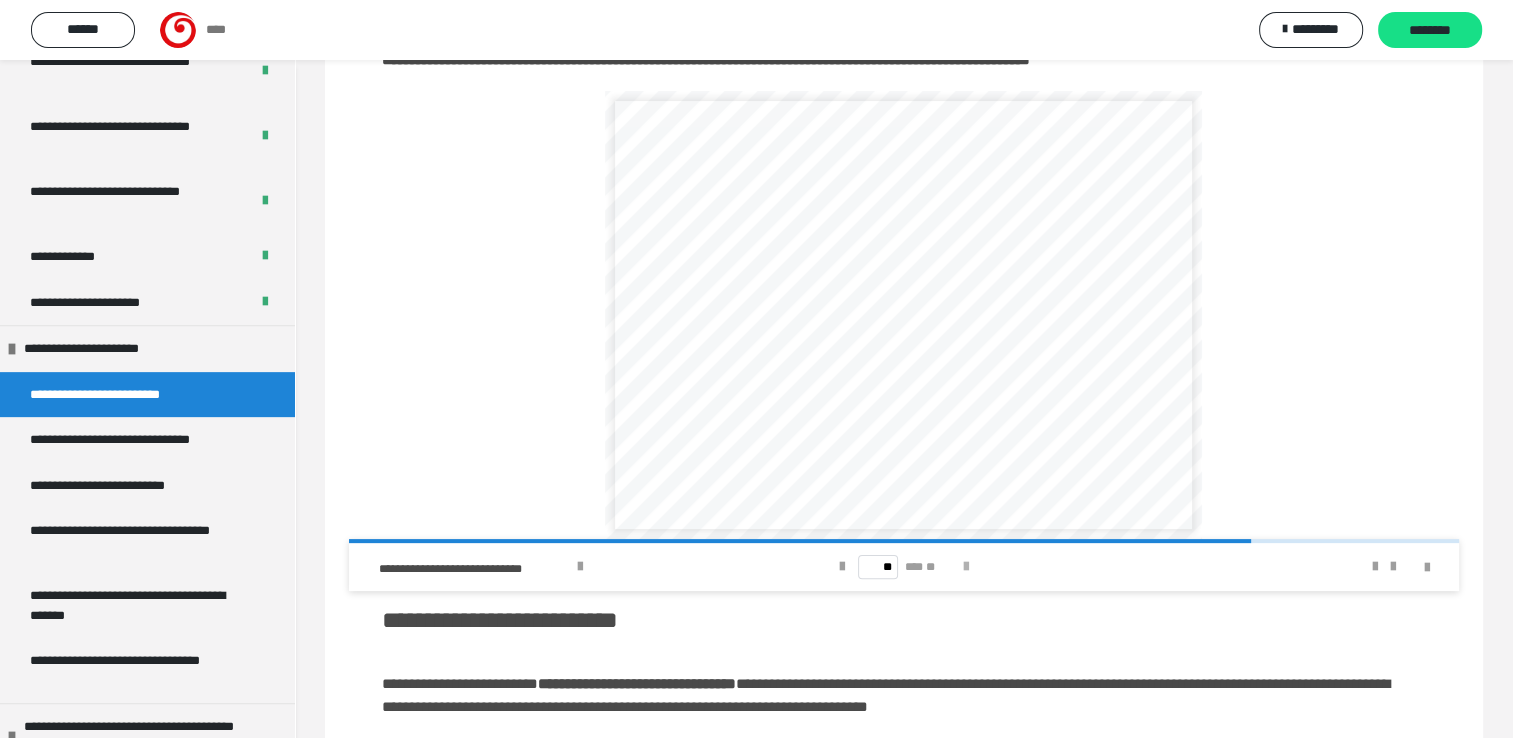 click at bounding box center [966, 567] 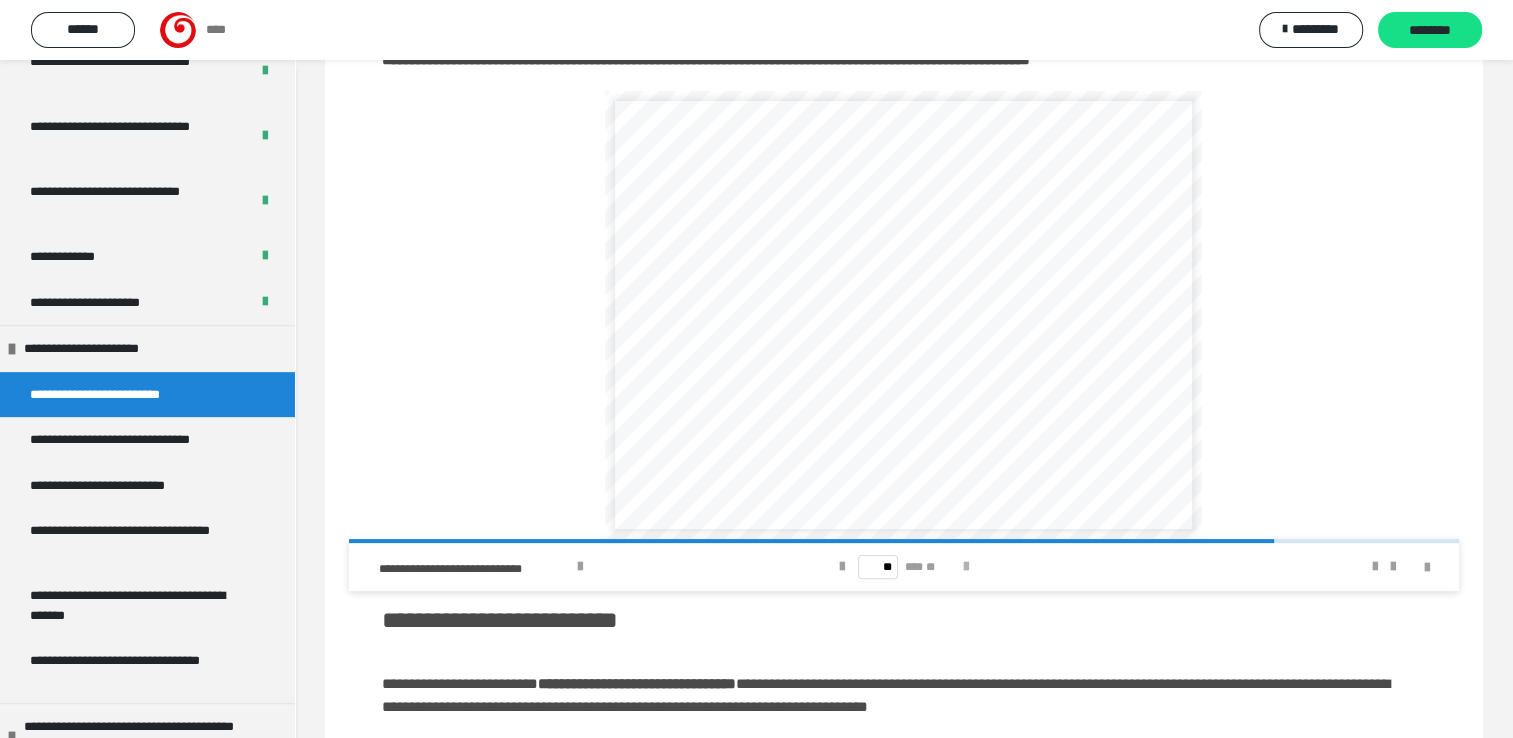 click at bounding box center (966, 567) 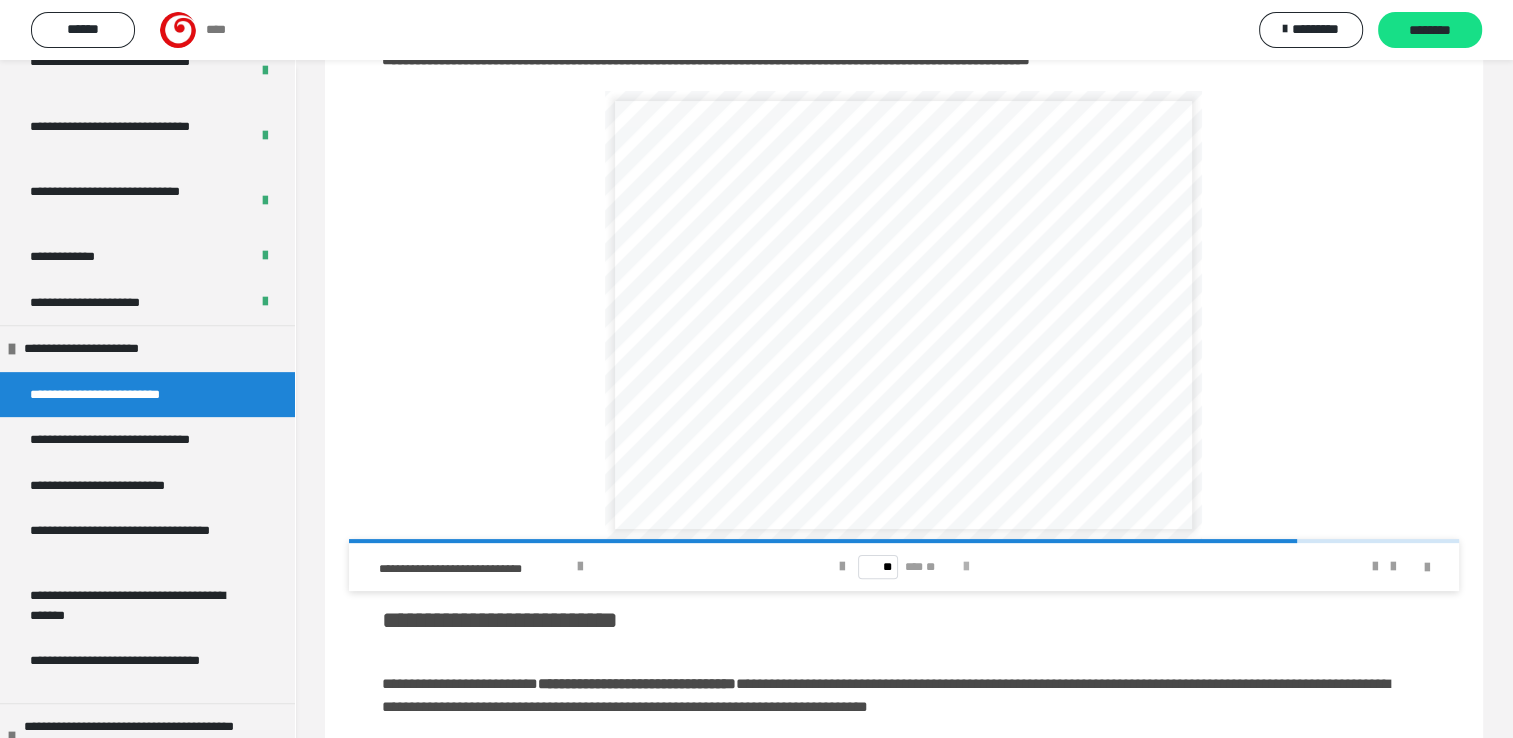 click at bounding box center (966, 567) 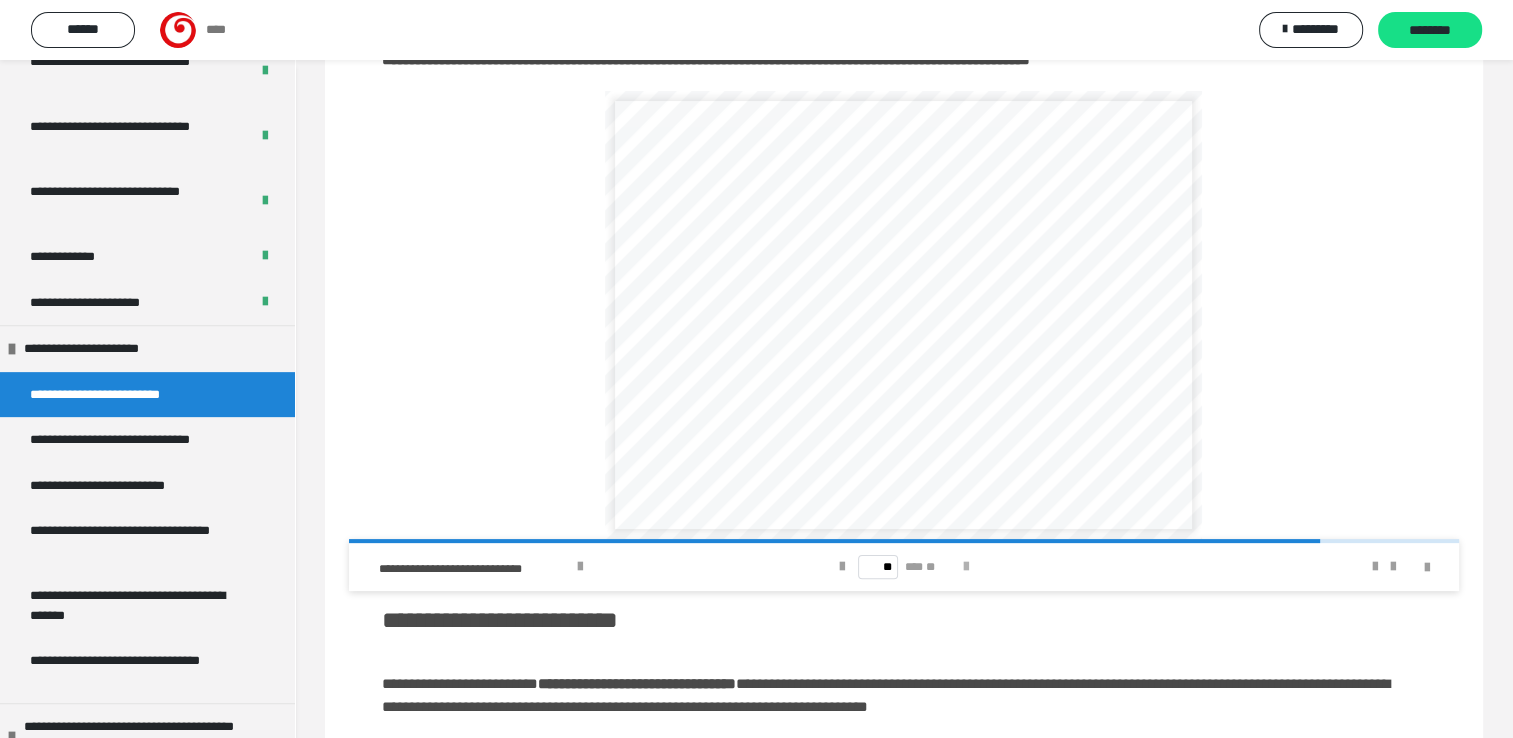 click at bounding box center [966, 567] 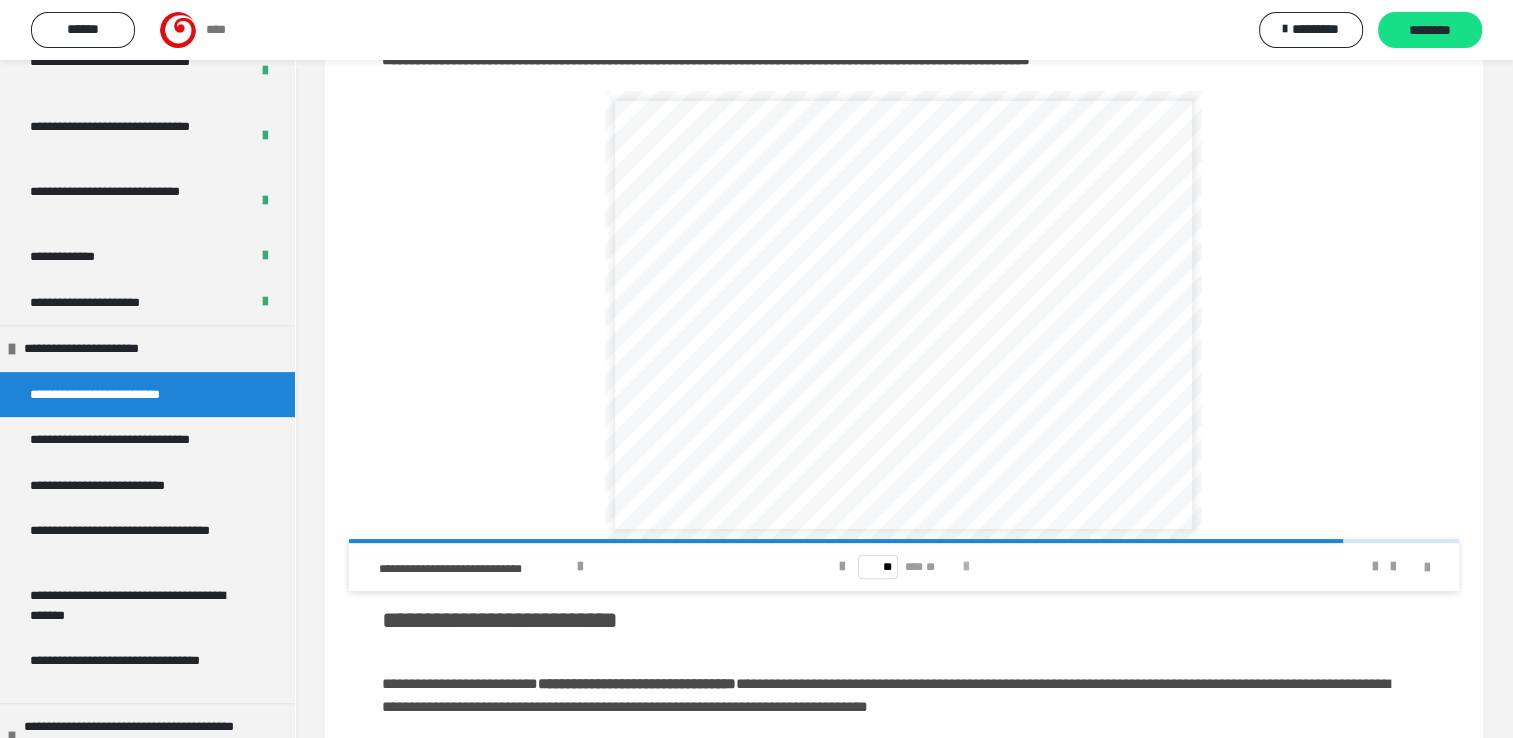 click at bounding box center [966, 567] 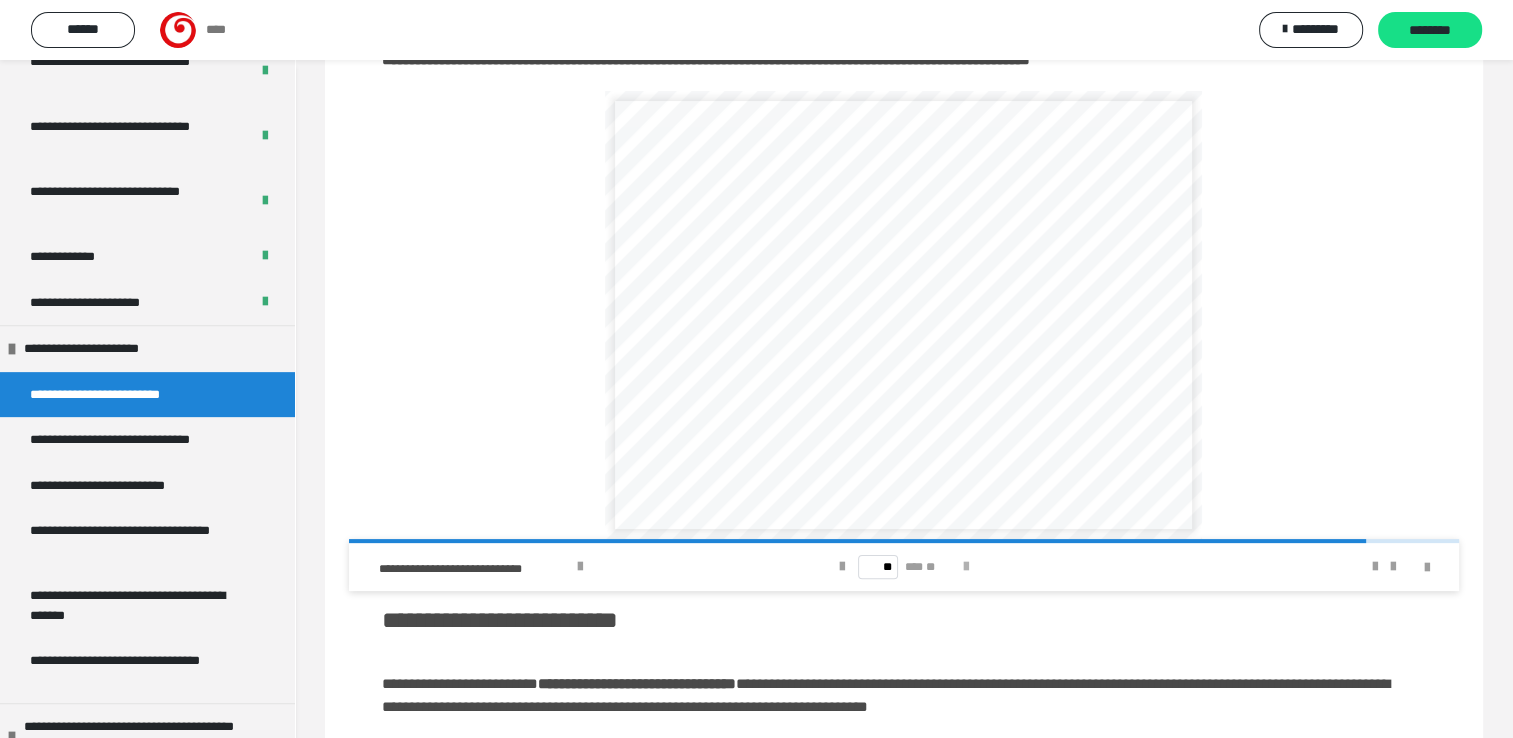 click at bounding box center (966, 567) 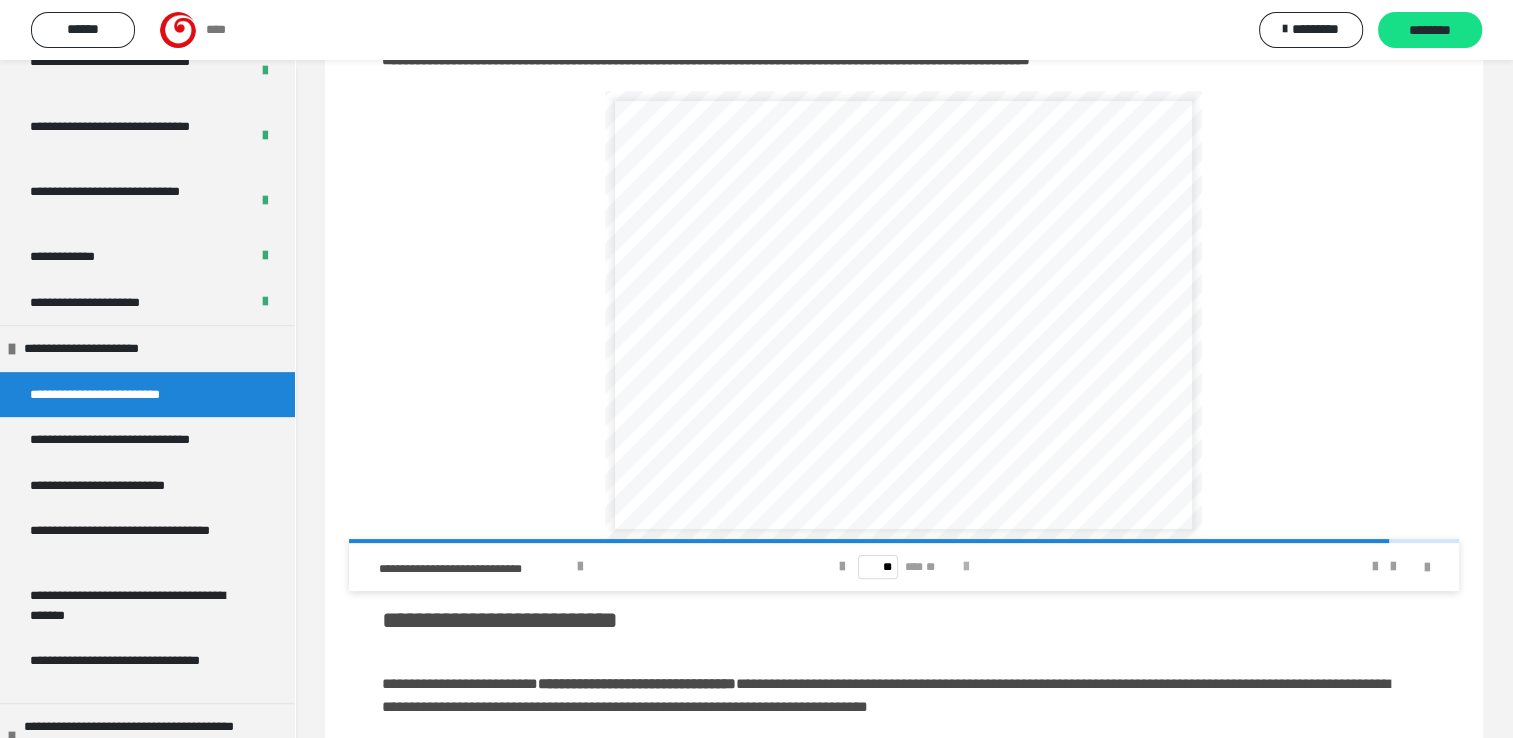 click at bounding box center [966, 567] 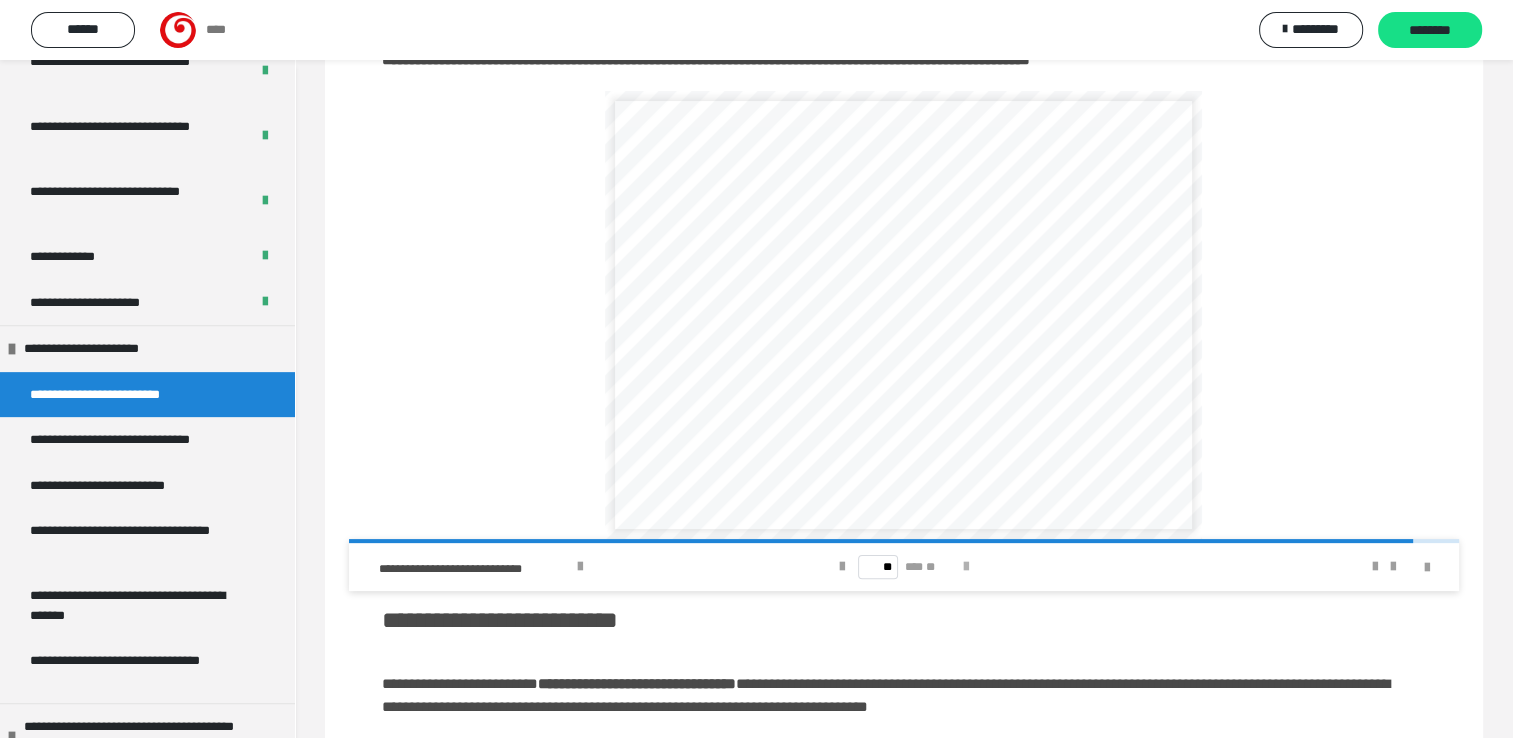 click at bounding box center (966, 567) 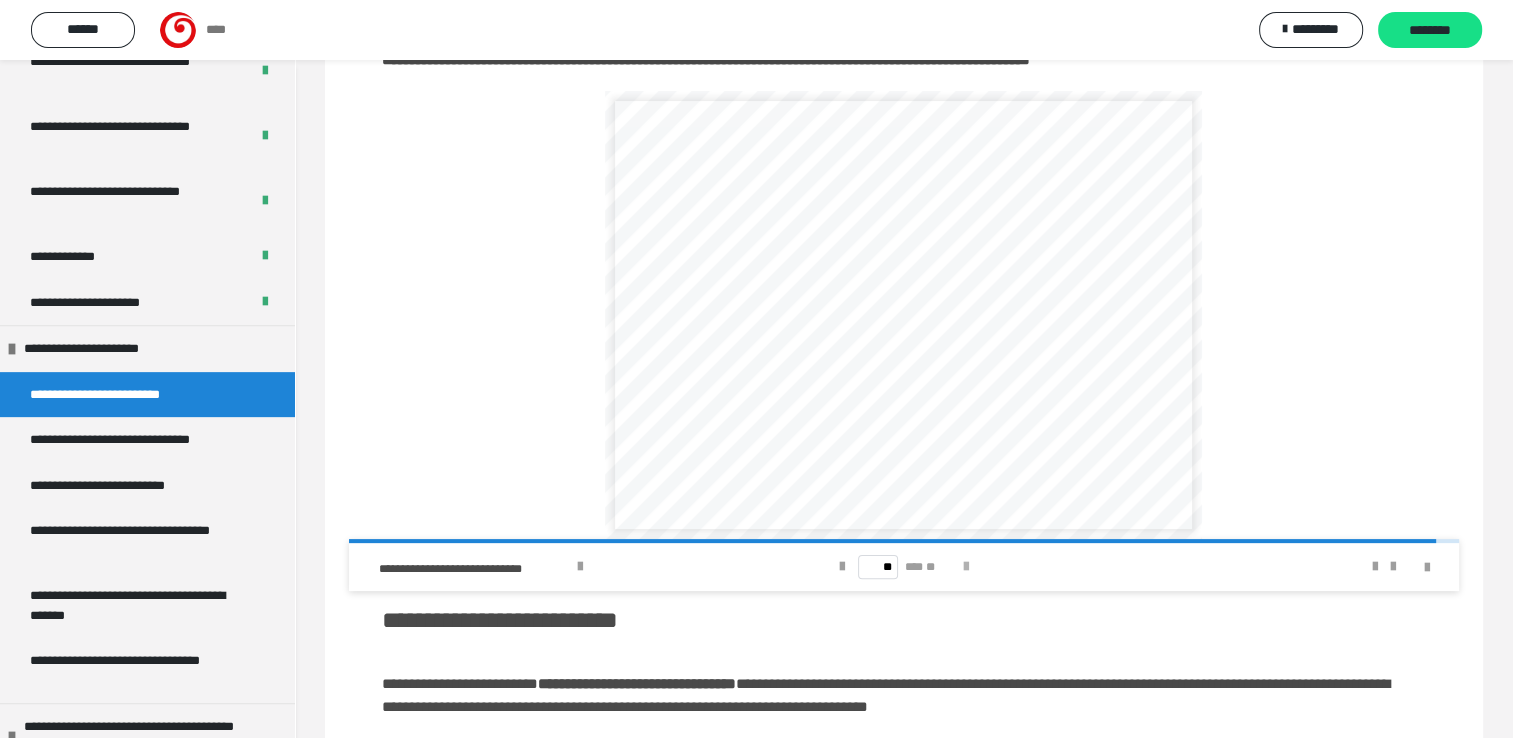 click at bounding box center [966, 567] 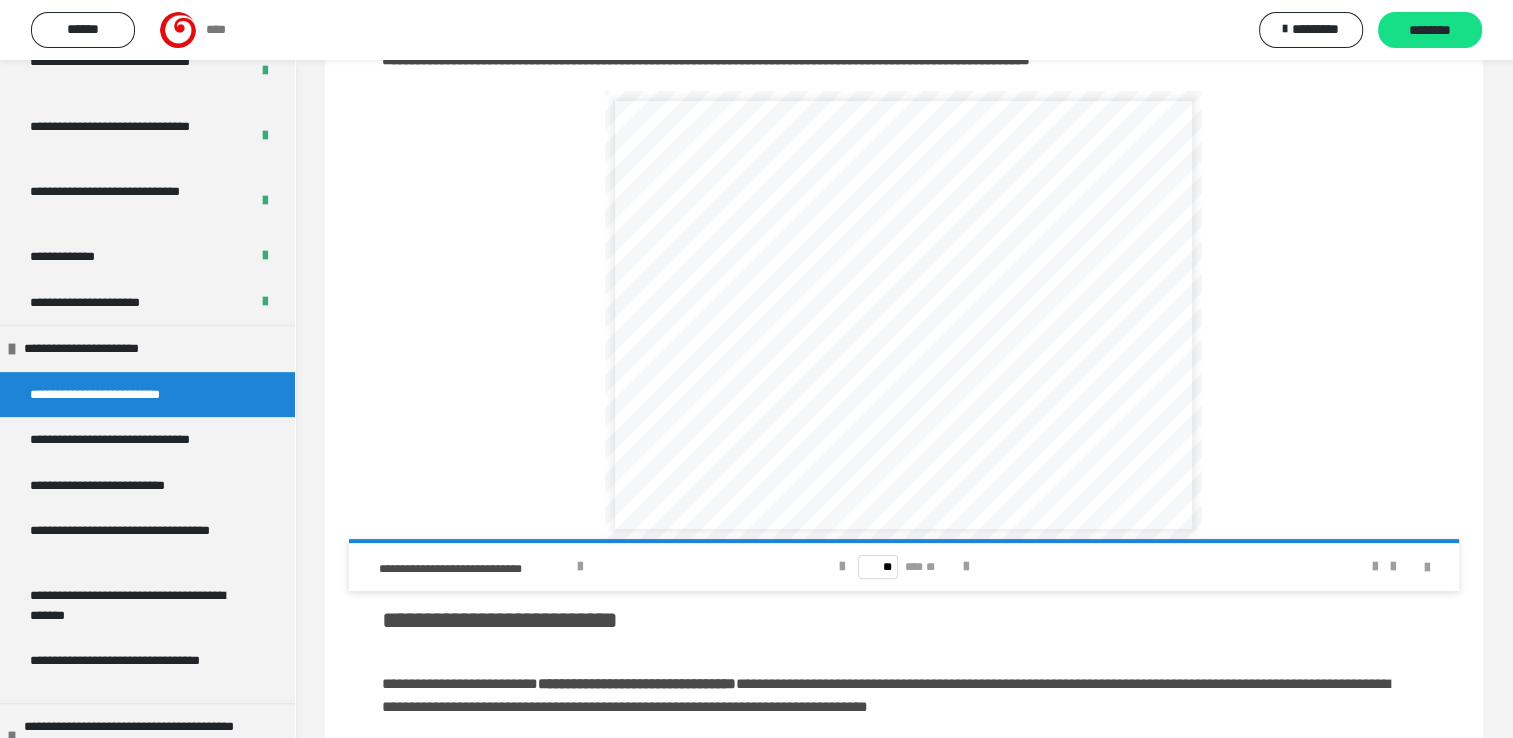 click on "** *** **" at bounding box center (903, 567) 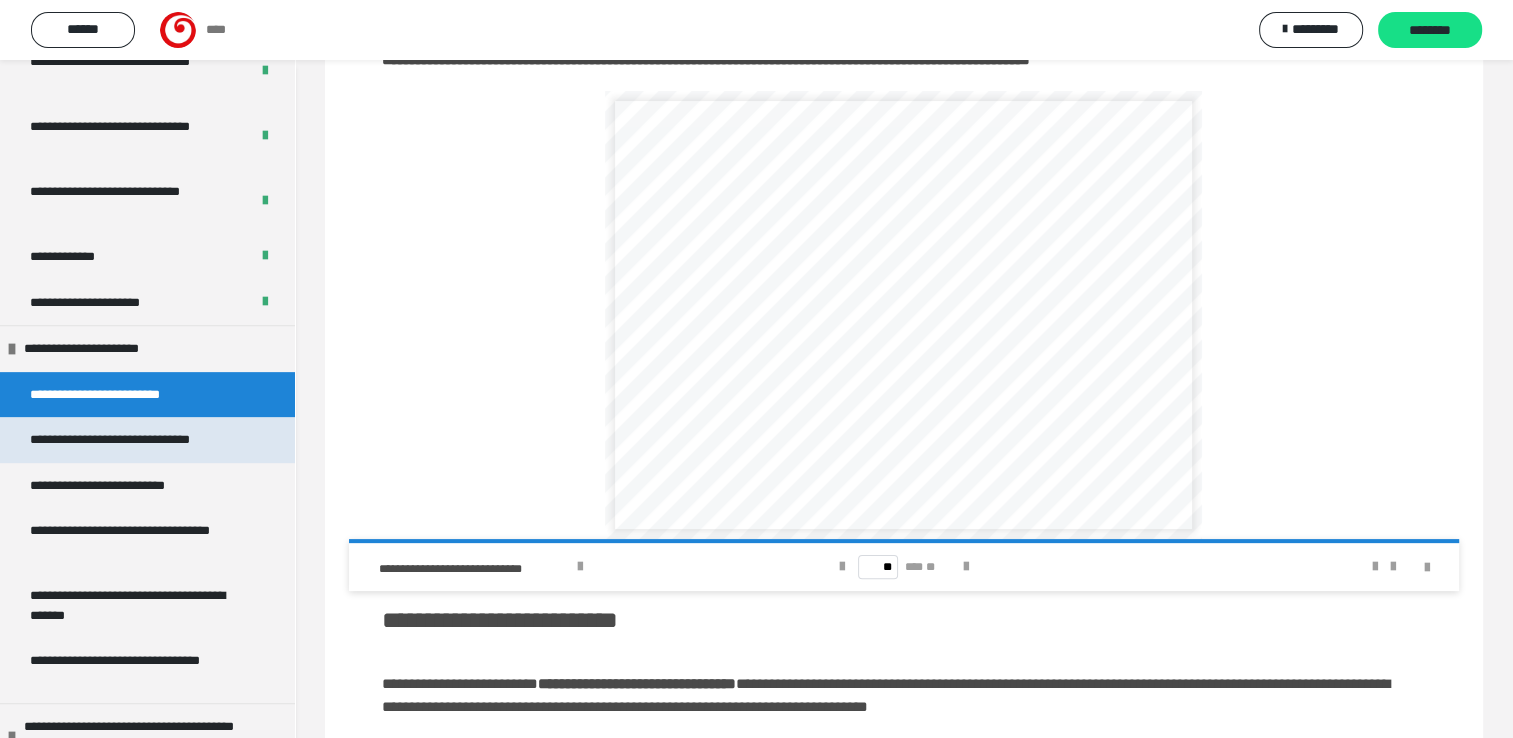 click on "**********" at bounding box center (128, 440) 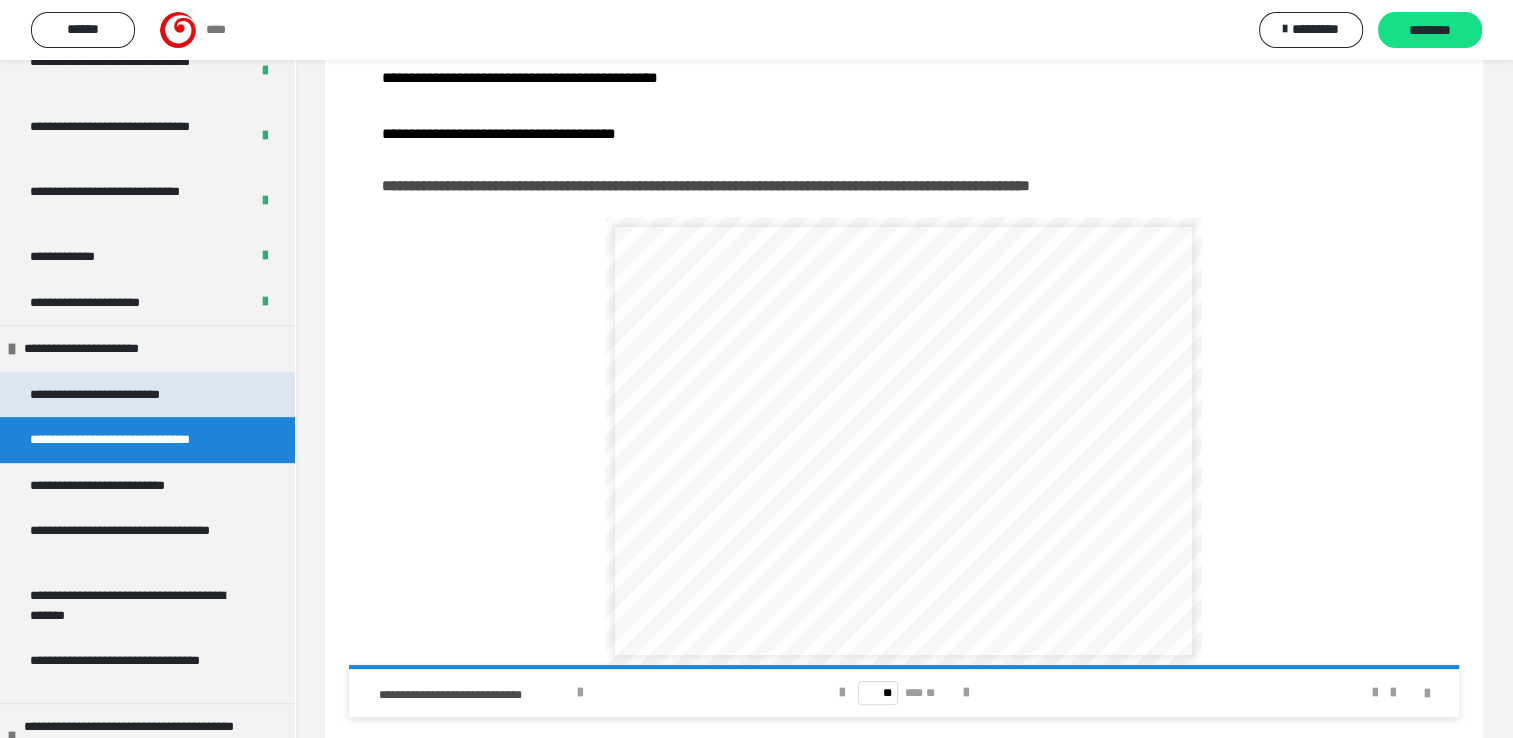 click on "**********" at bounding box center [119, 395] 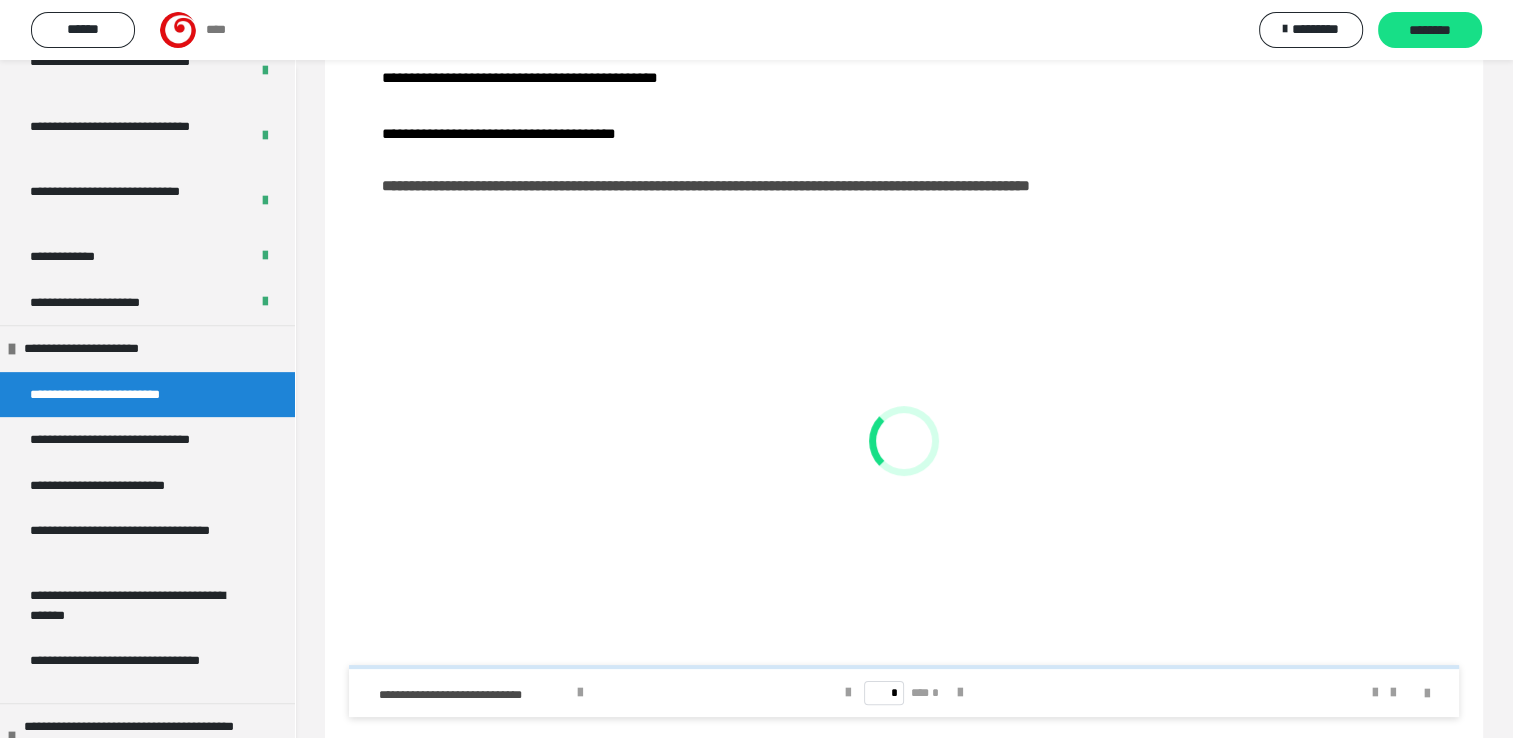 scroll, scrollTop: 382, scrollLeft: 0, axis: vertical 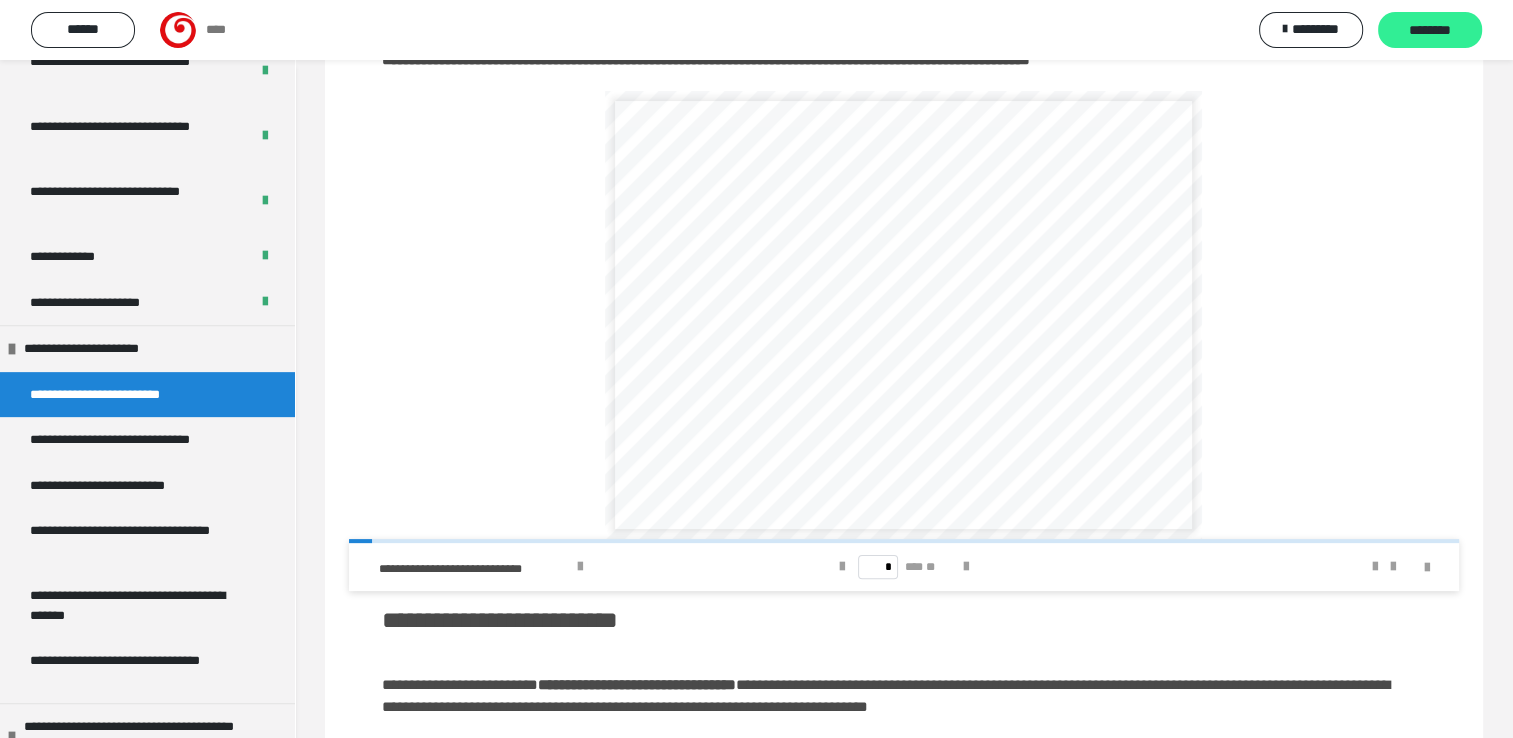 click on "********" at bounding box center [1430, 31] 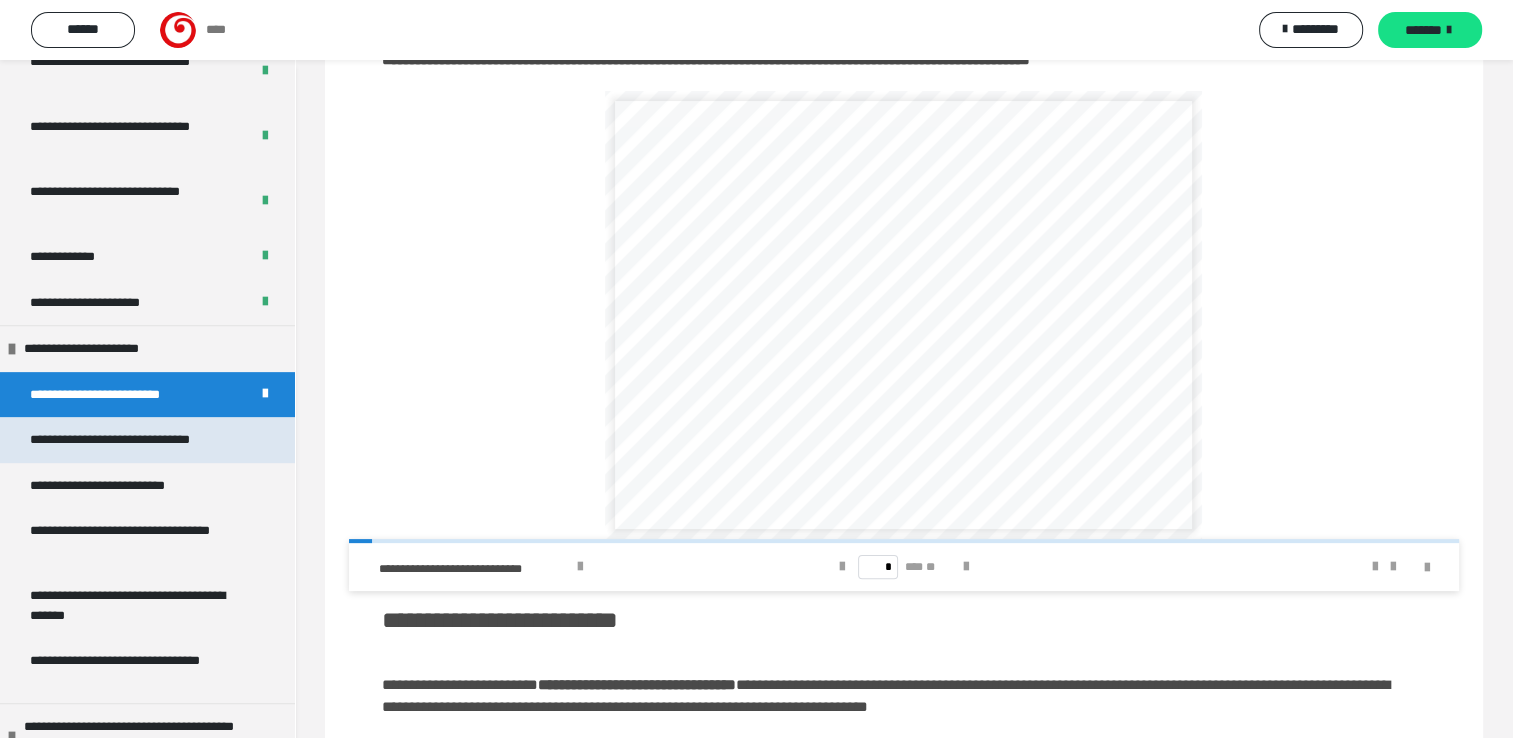 drag, startPoint x: 224, startPoint y: 447, endPoint x: 244, endPoint y: 434, distance: 23.853722 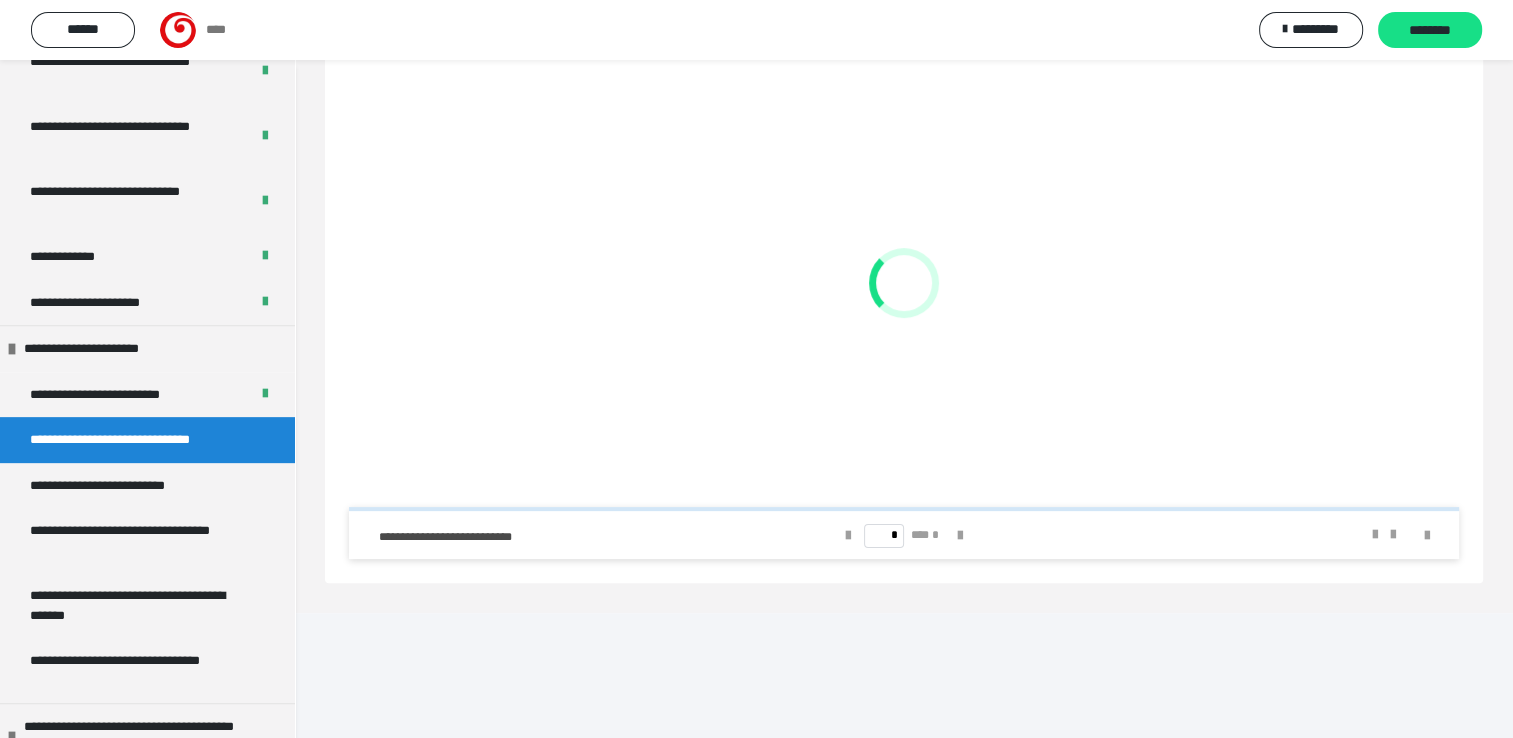 scroll, scrollTop: 256, scrollLeft: 0, axis: vertical 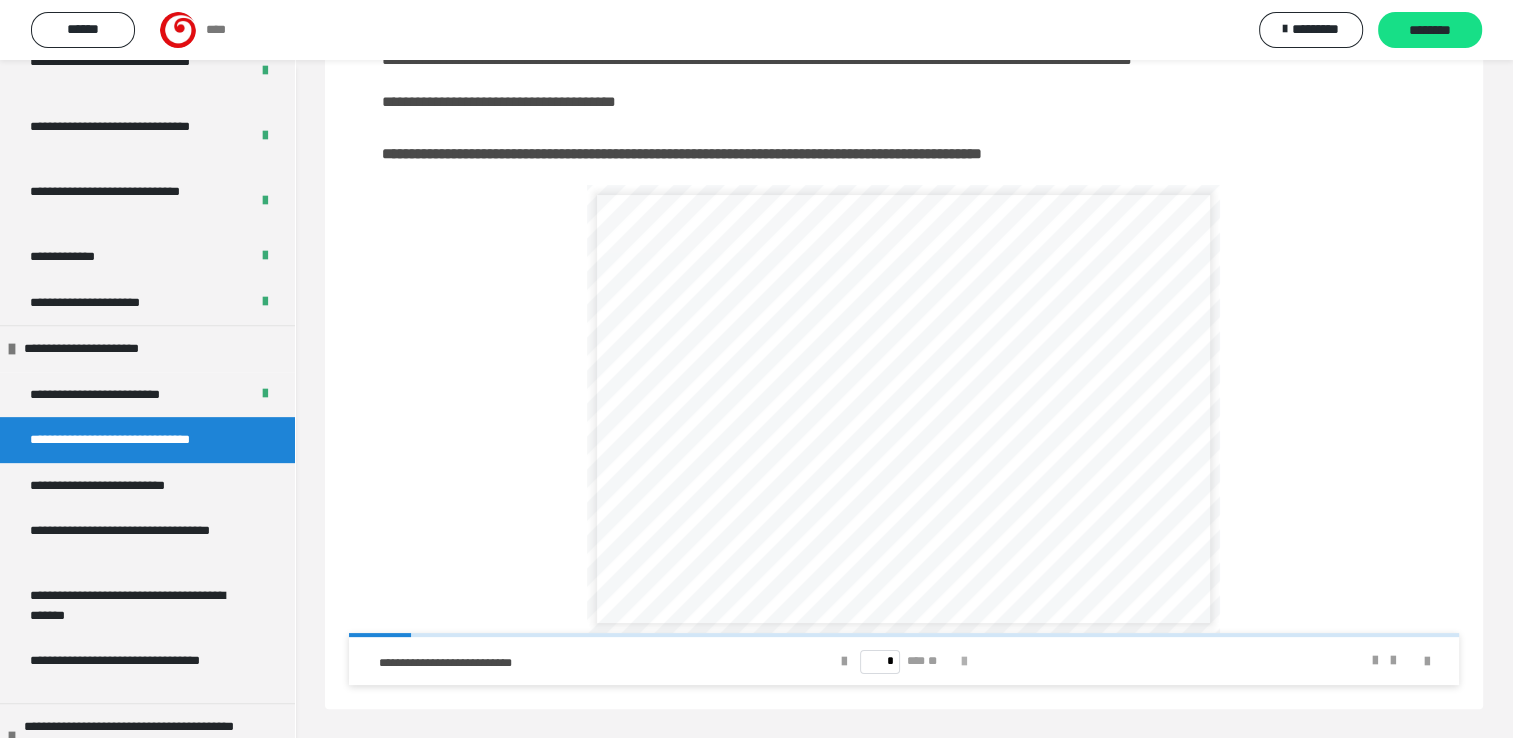 click at bounding box center [964, 662] 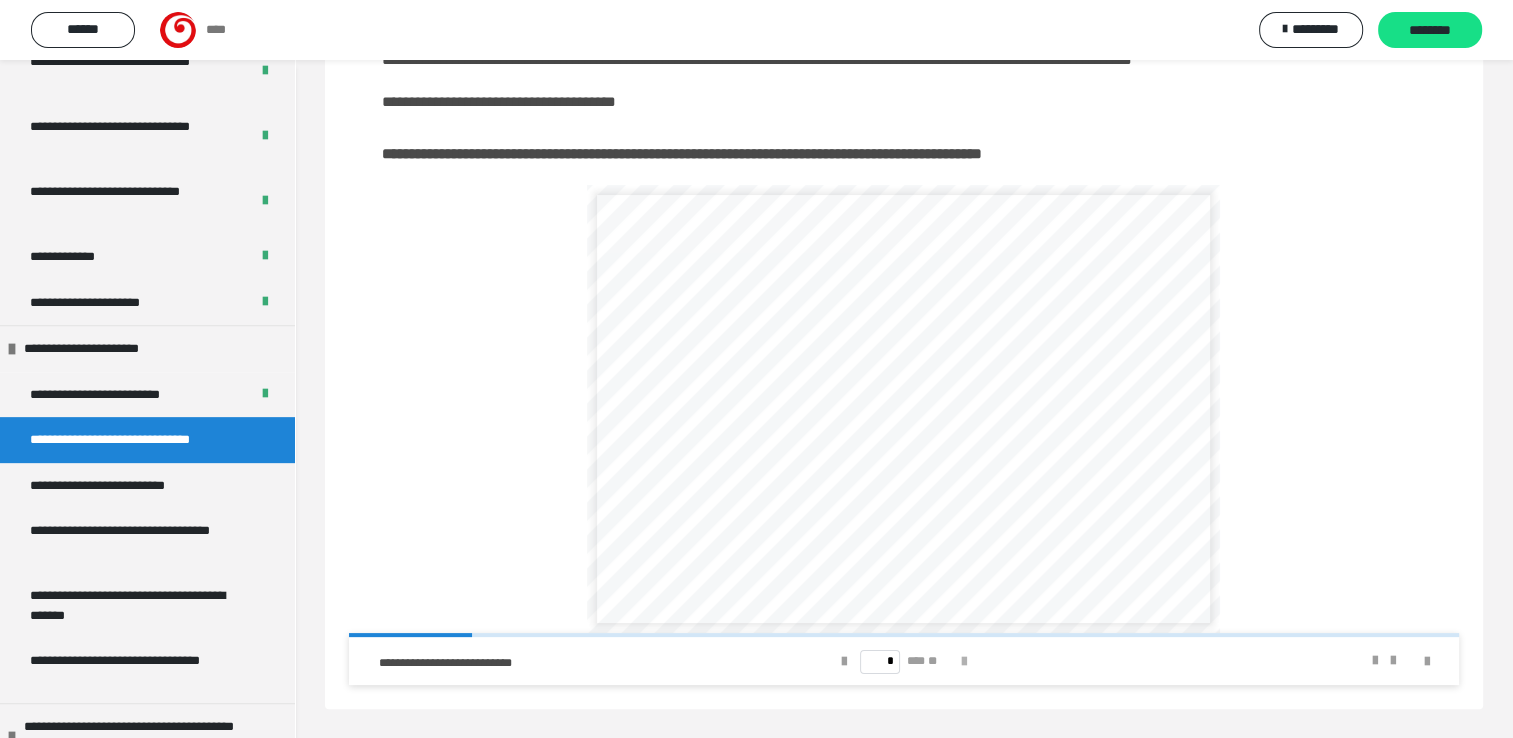 click at bounding box center (964, 662) 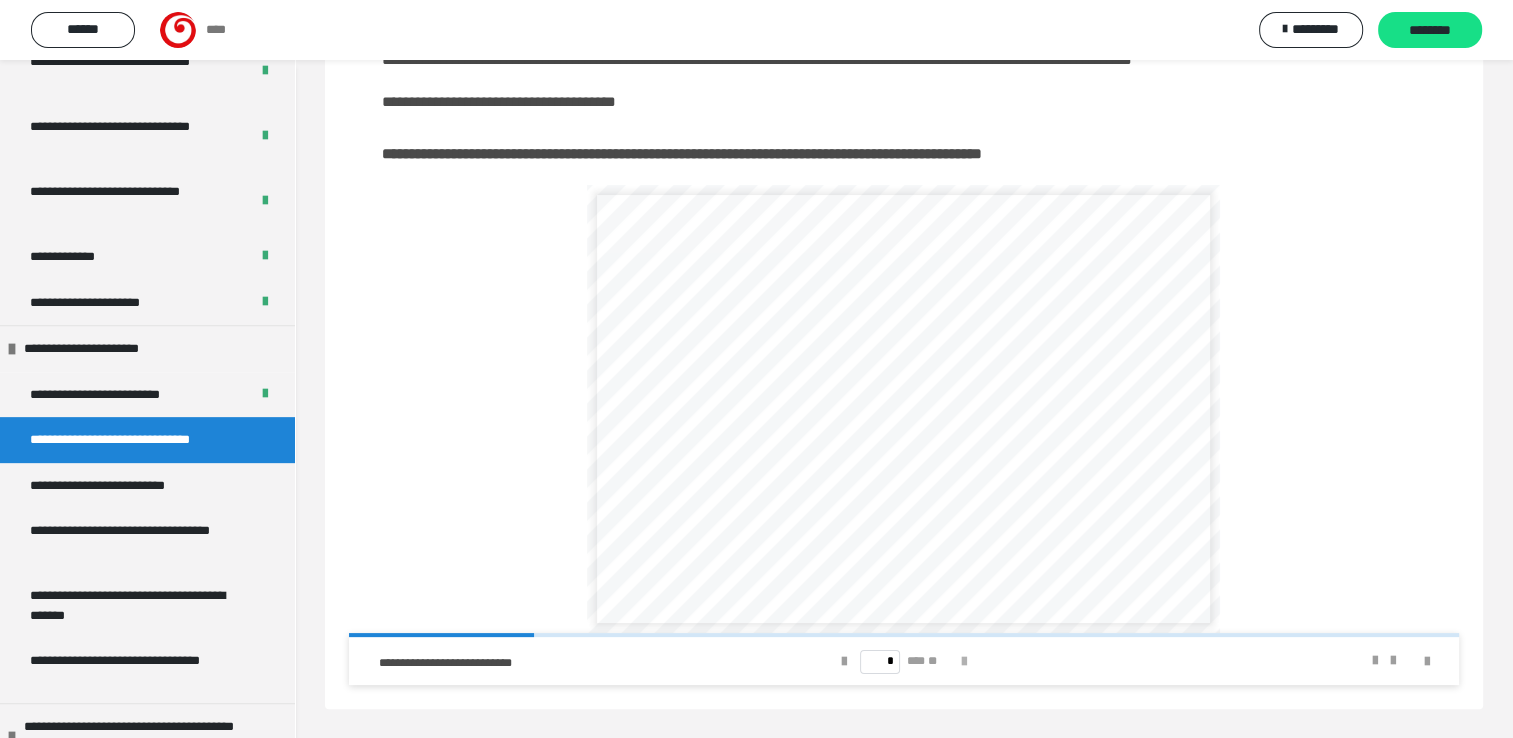 click at bounding box center [964, 662] 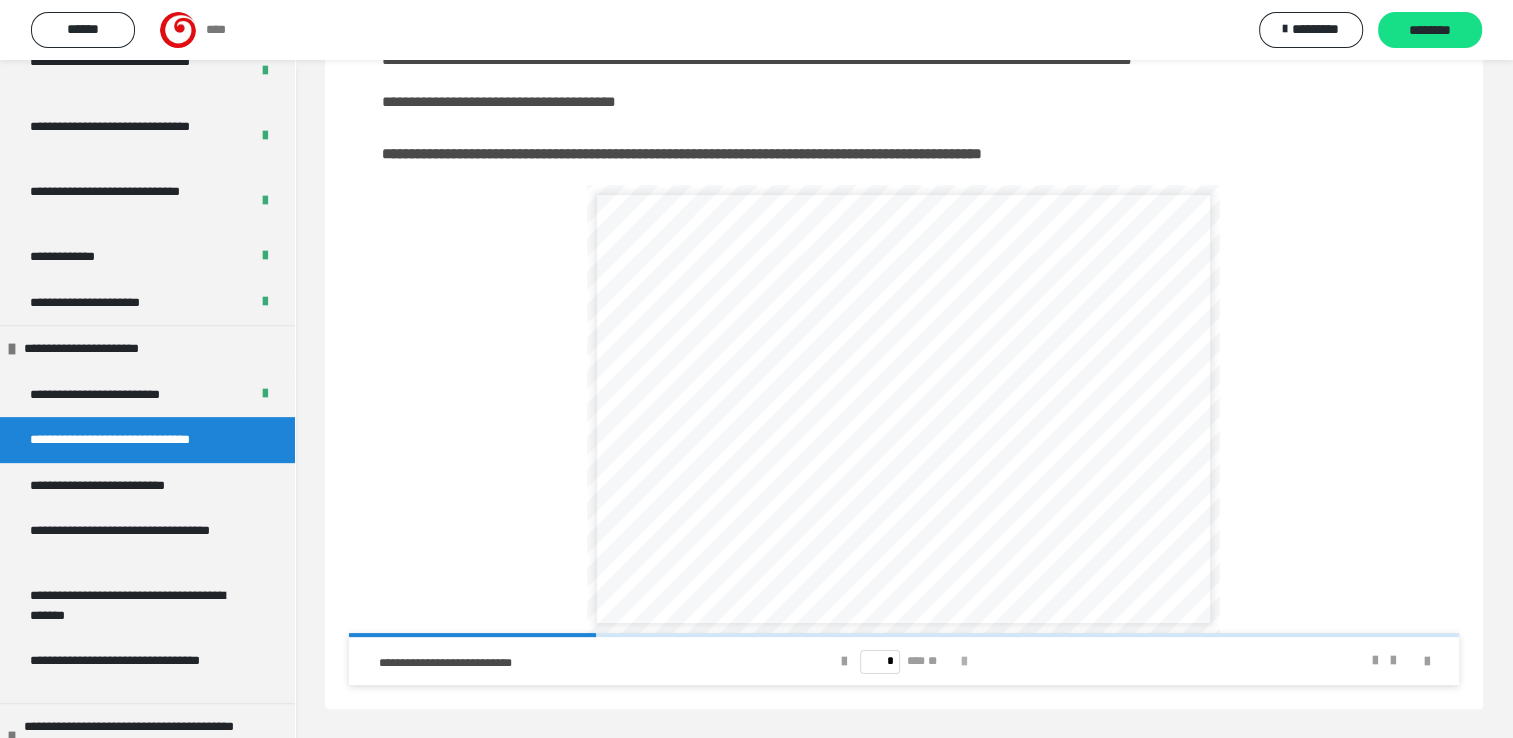 click at bounding box center [964, 662] 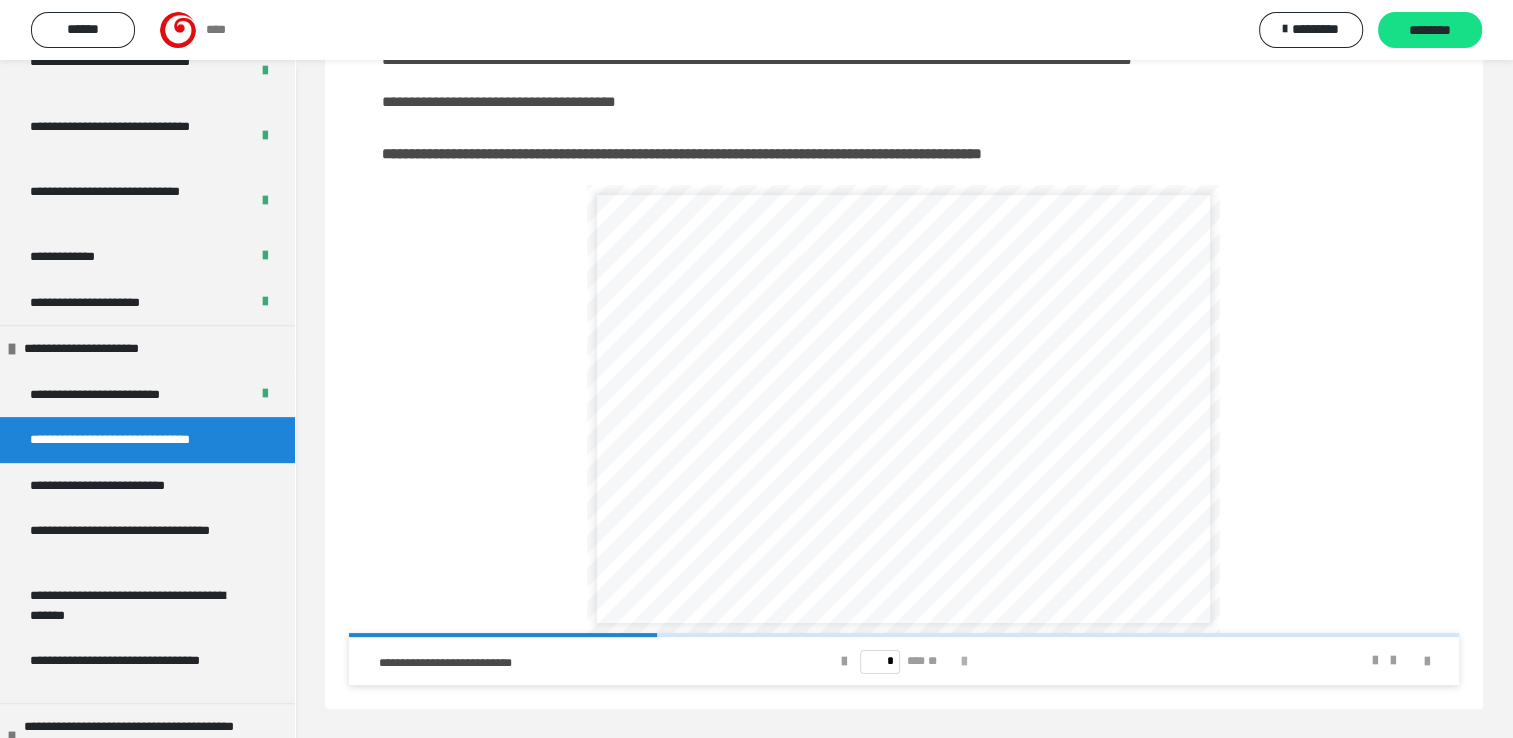 click at bounding box center [964, 662] 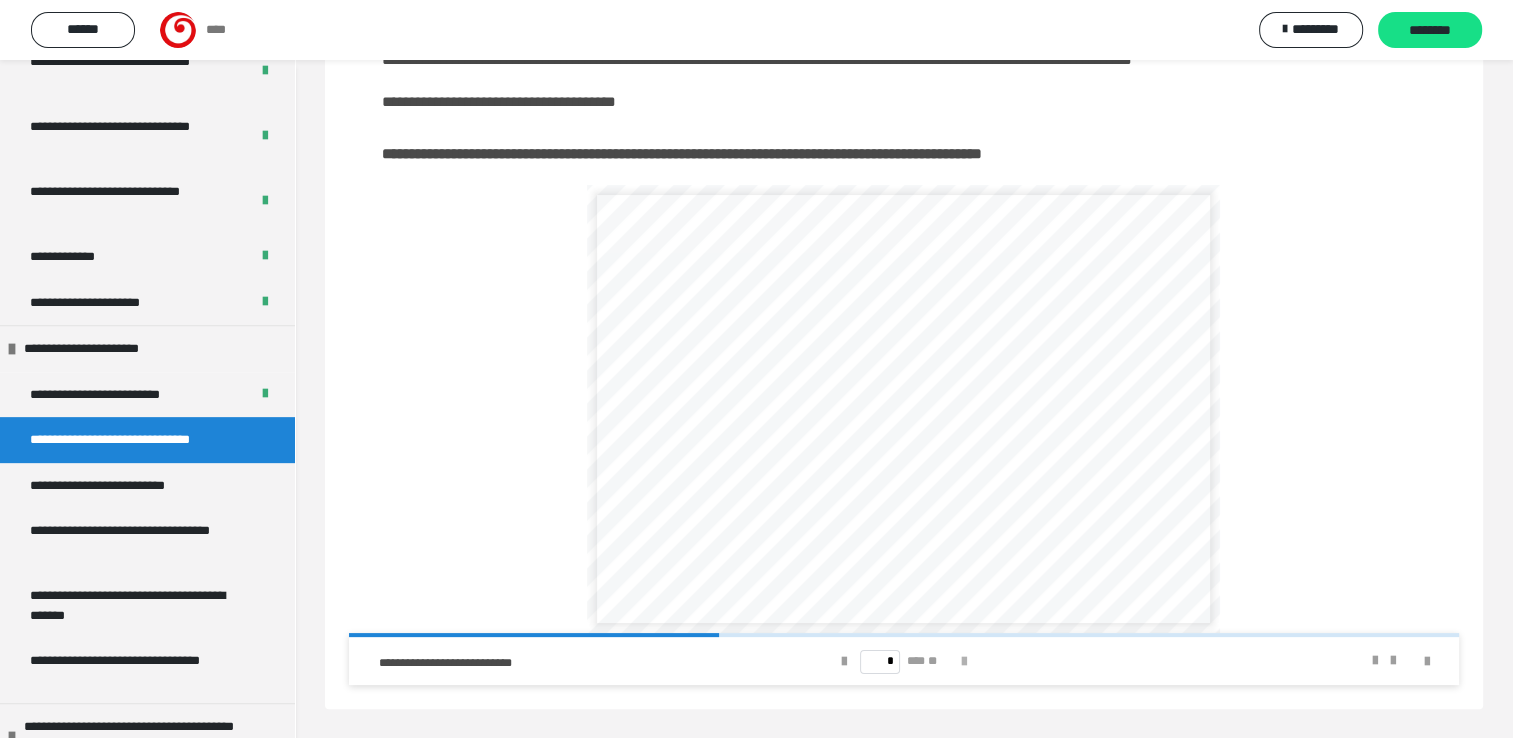 click at bounding box center [964, 662] 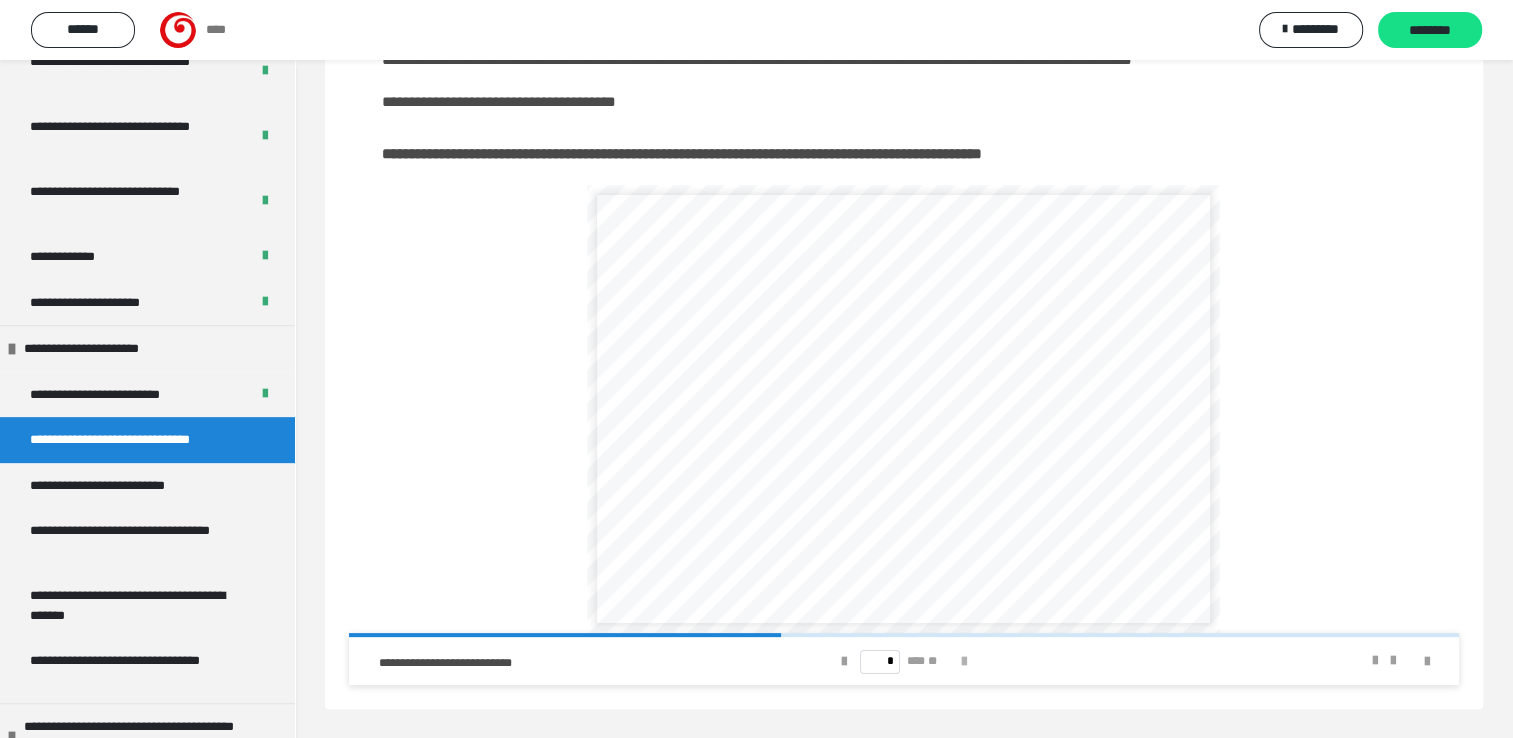 click at bounding box center (964, 662) 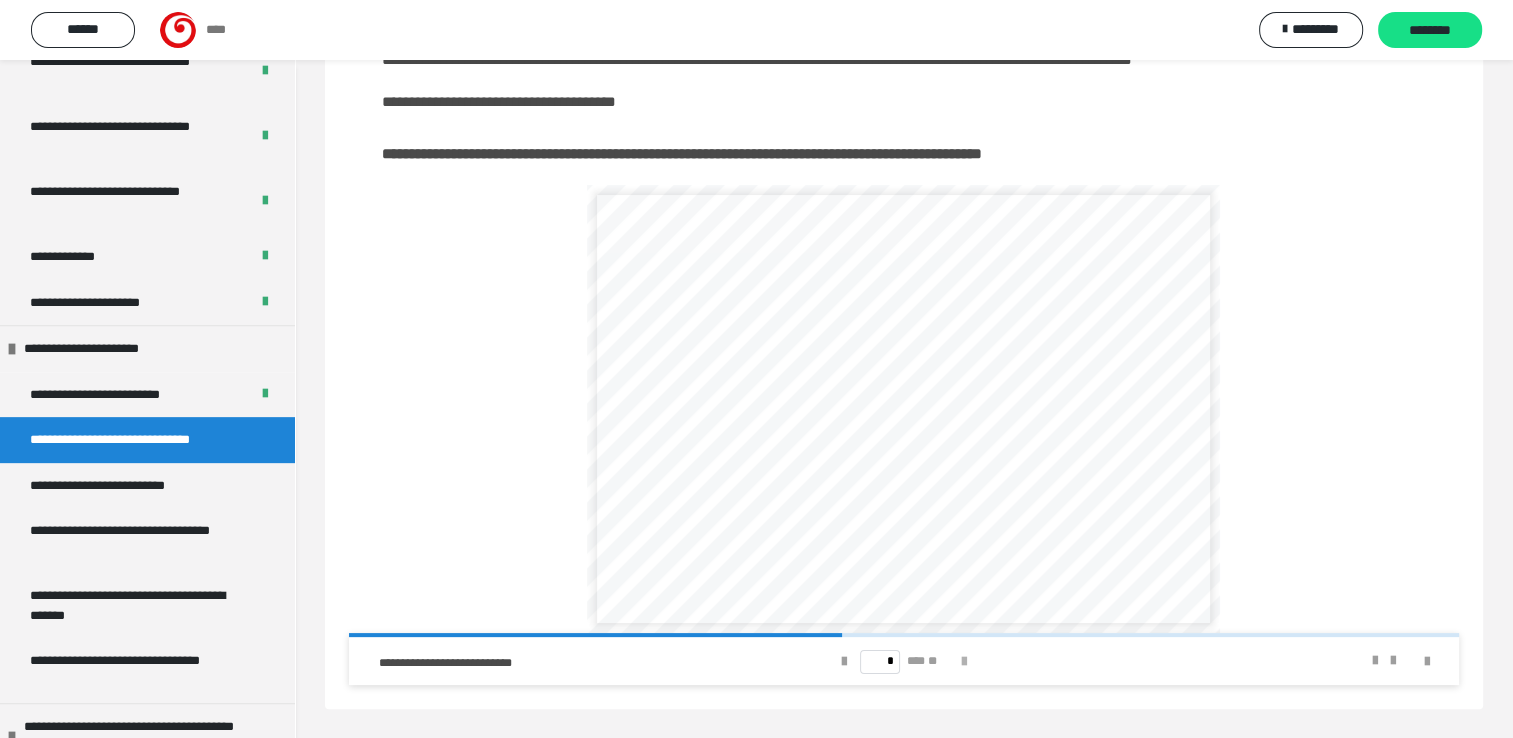 click at bounding box center [964, 662] 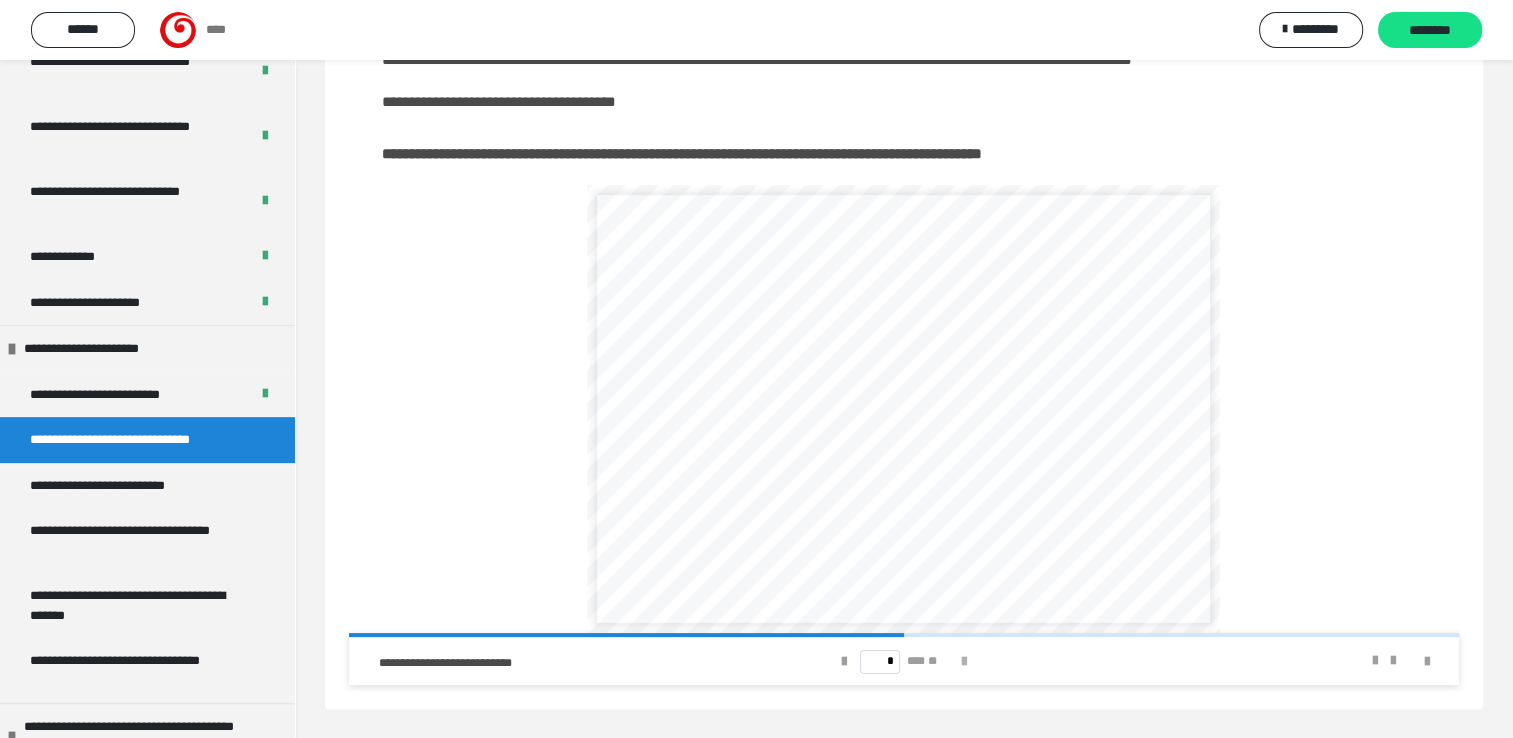 click at bounding box center (964, 662) 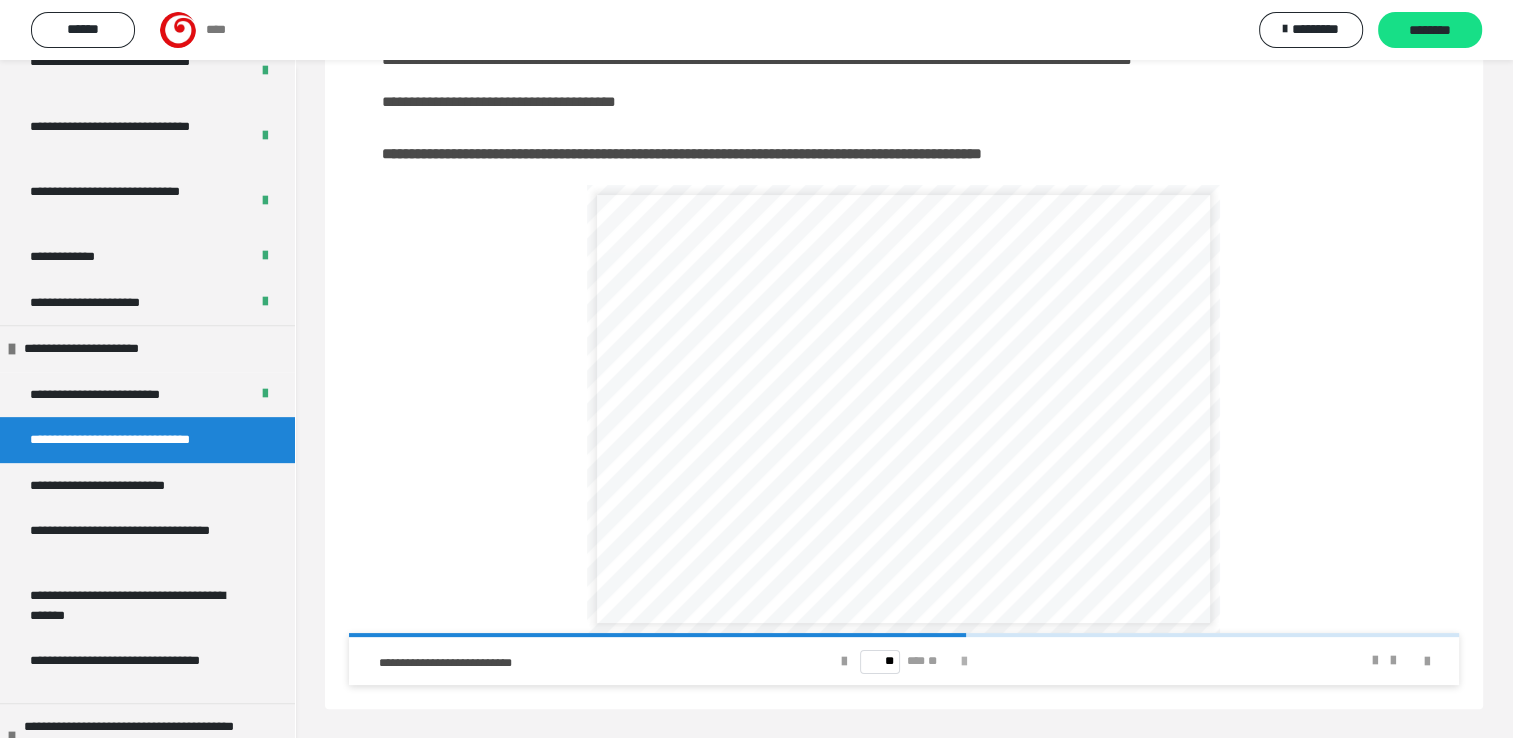 click at bounding box center [964, 662] 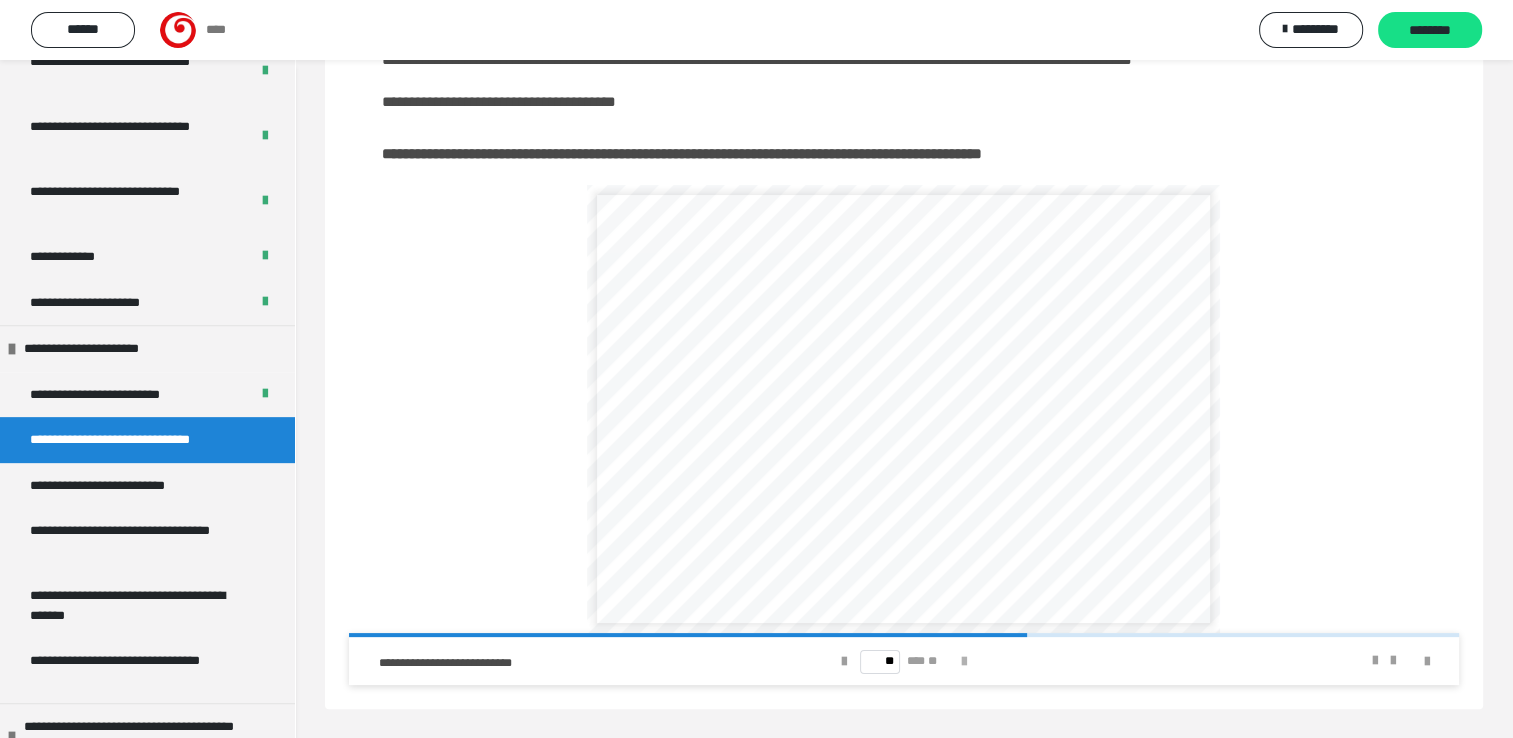 click at bounding box center [964, 662] 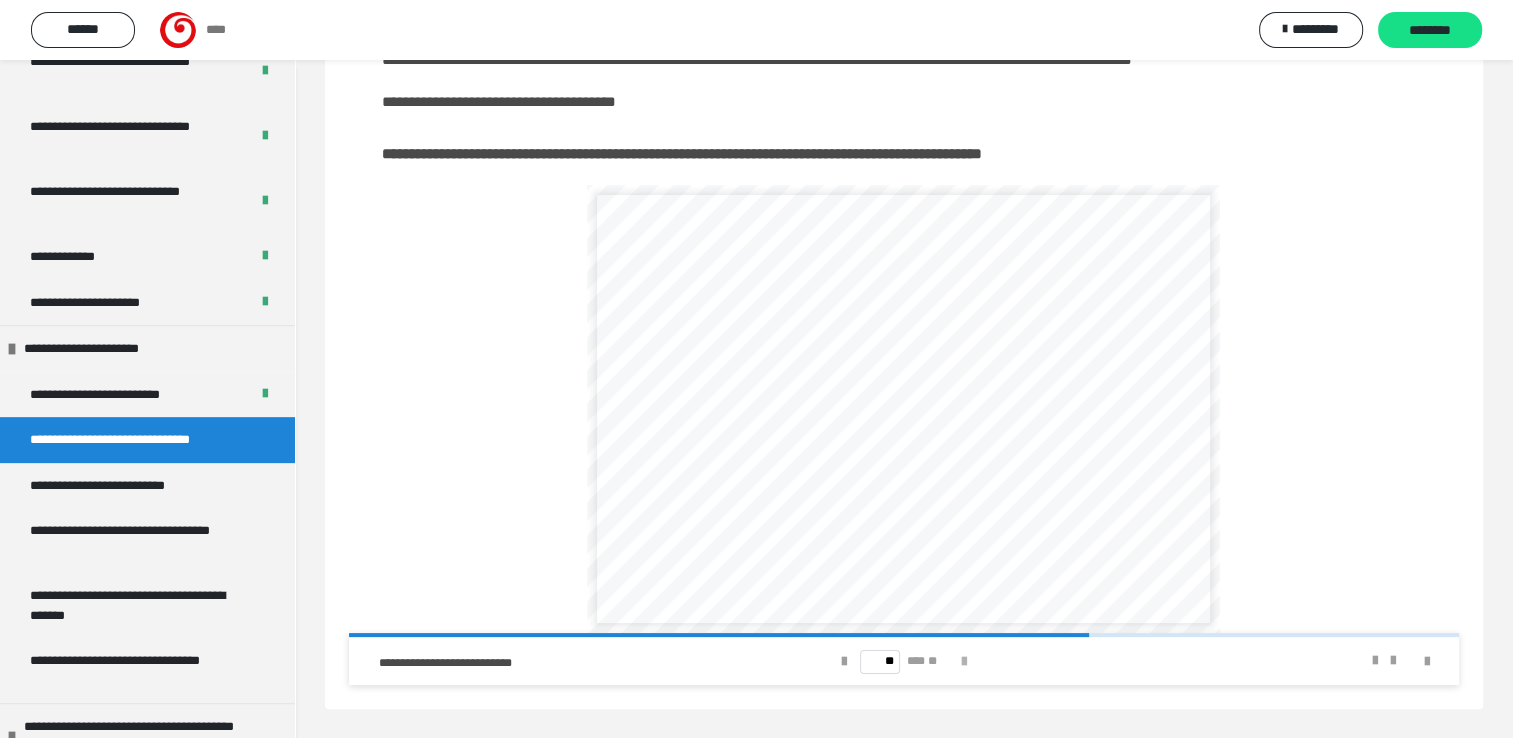 click at bounding box center (964, 662) 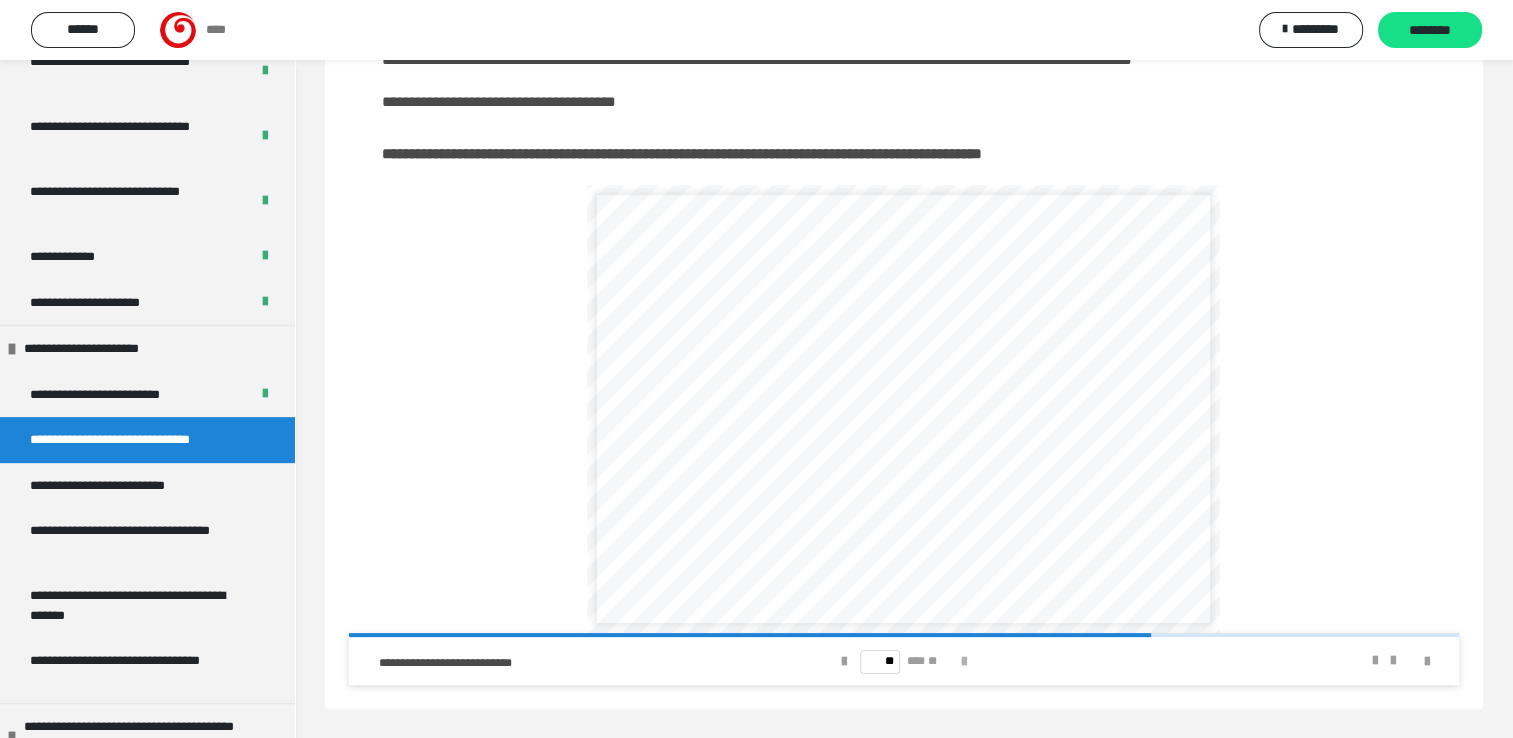 click at bounding box center [964, 662] 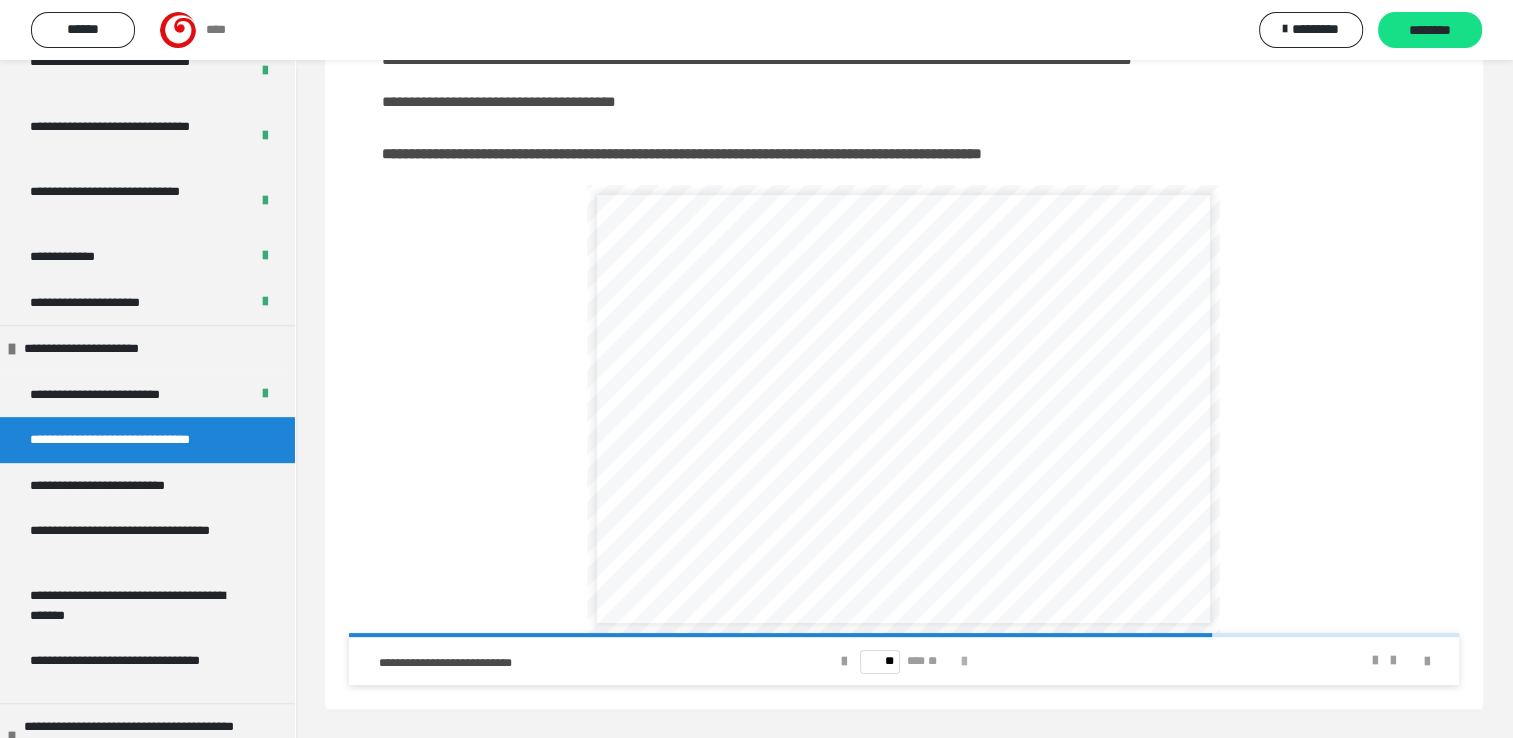 click at bounding box center [964, 662] 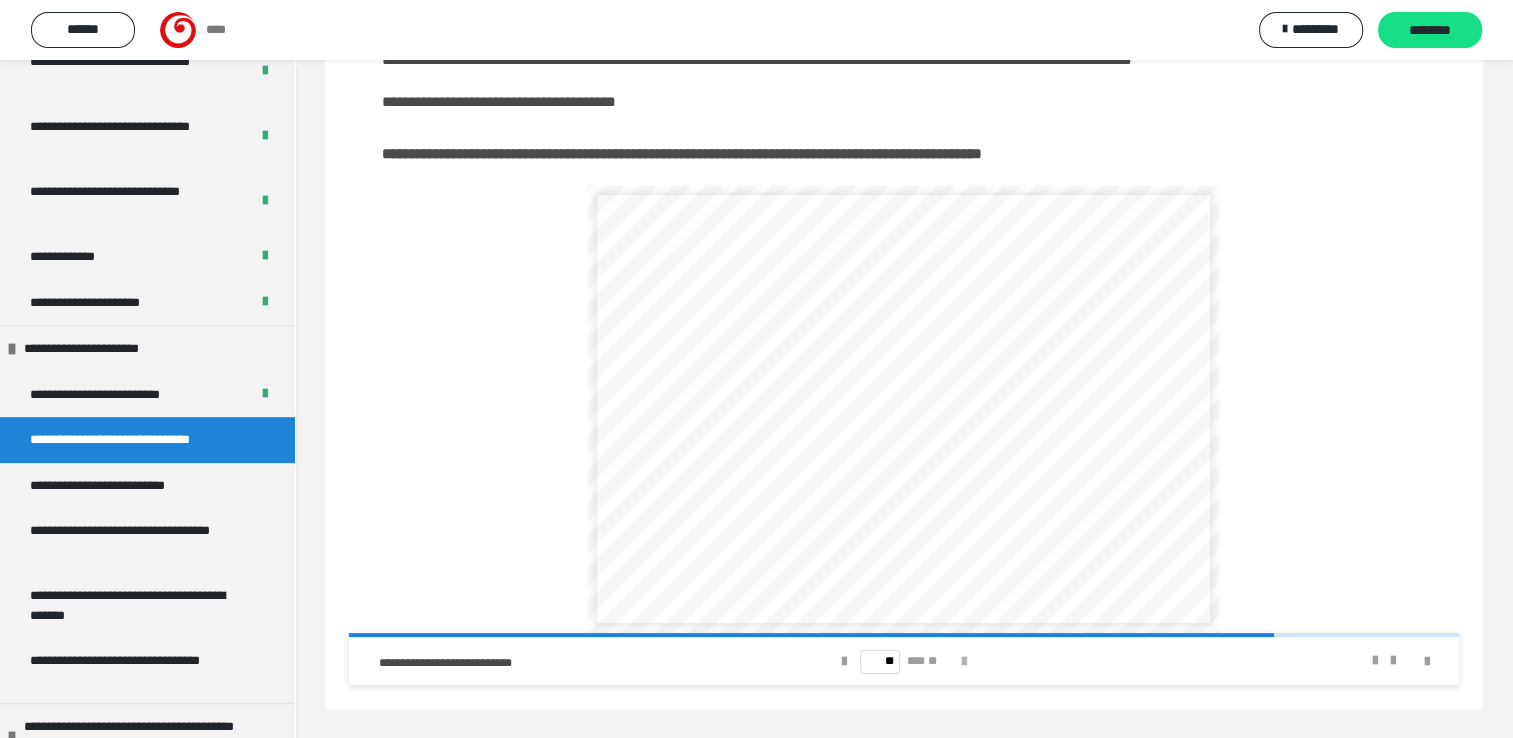 click at bounding box center (964, 662) 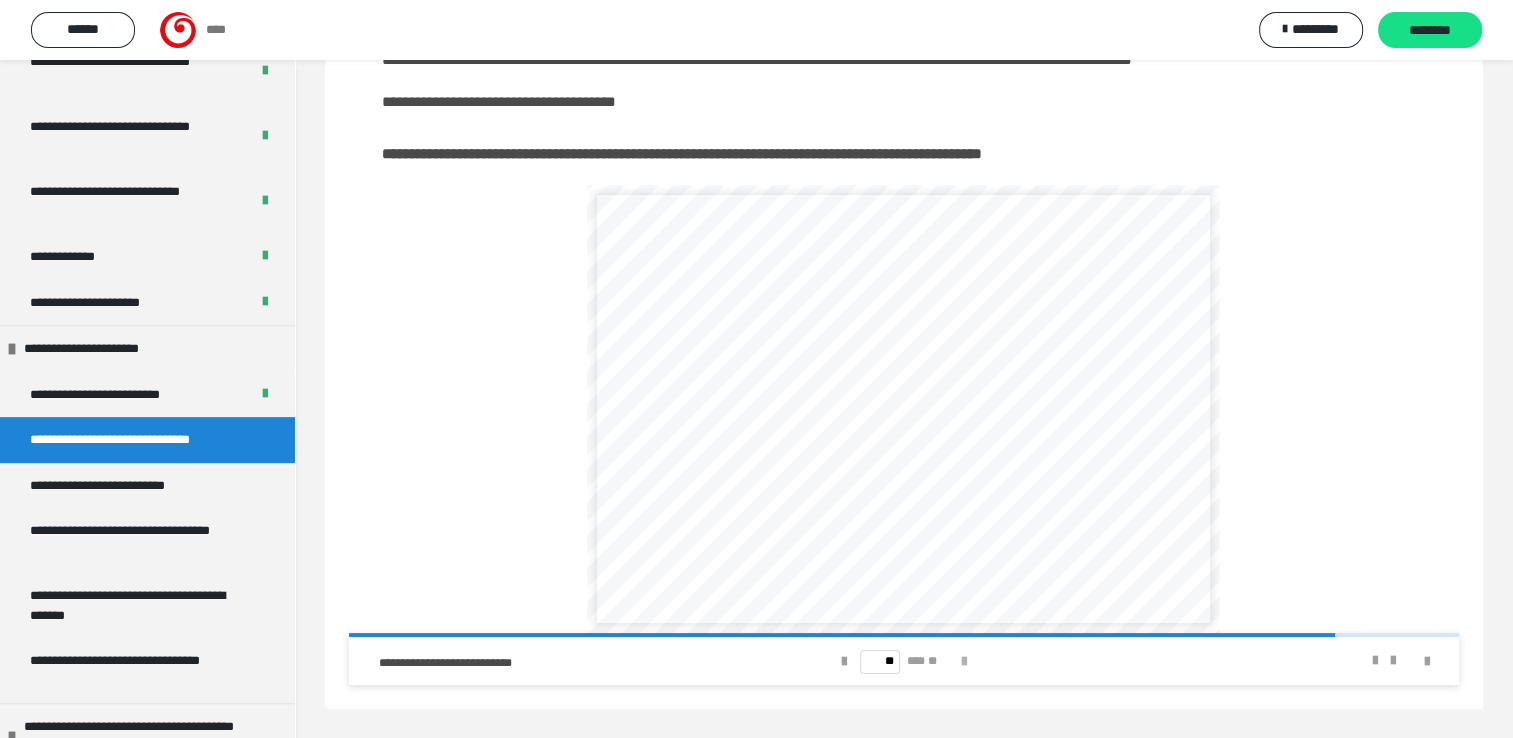 click at bounding box center (964, 662) 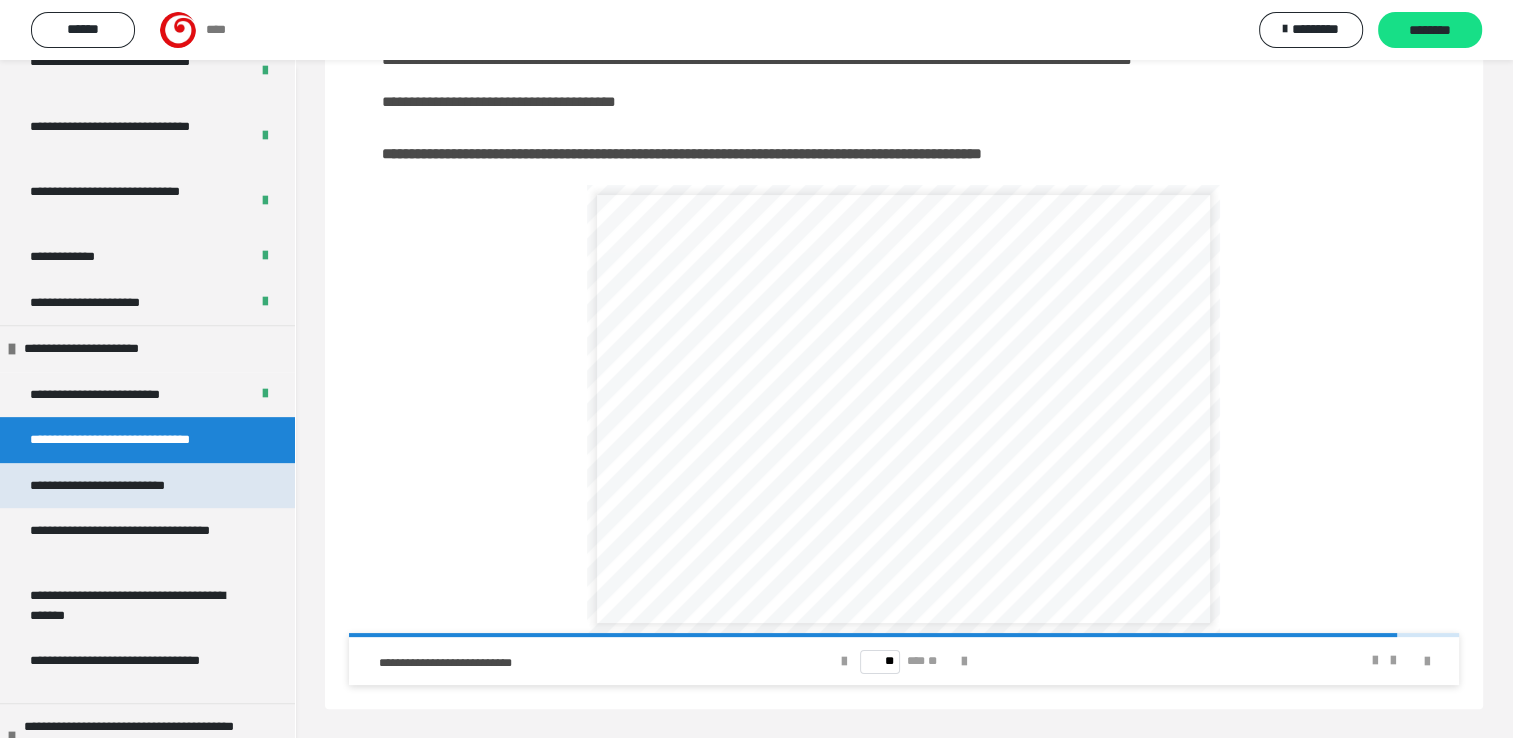 click on "**********" at bounding box center [147, 486] 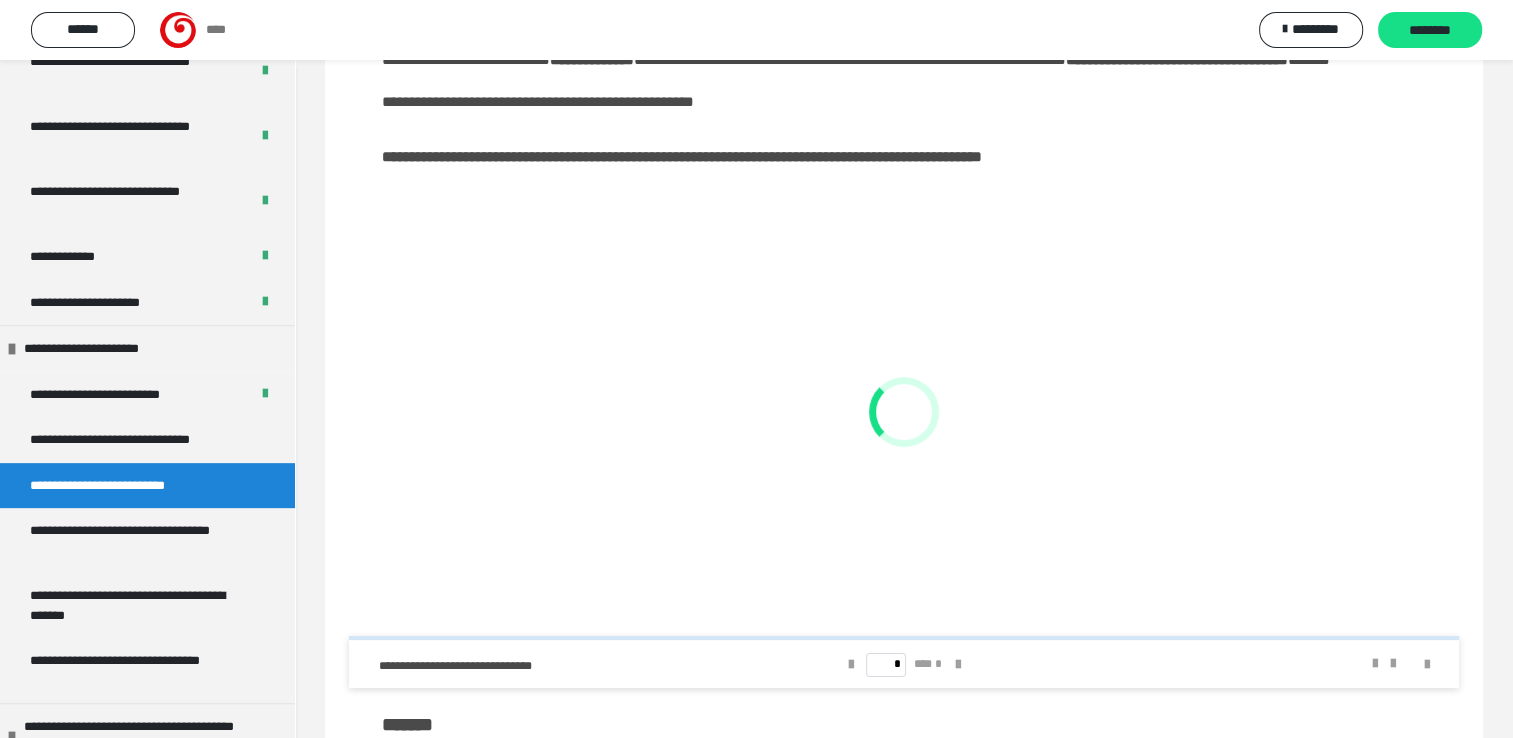 scroll, scrollTop: 382, scrollLeft: 0, axis: vertical 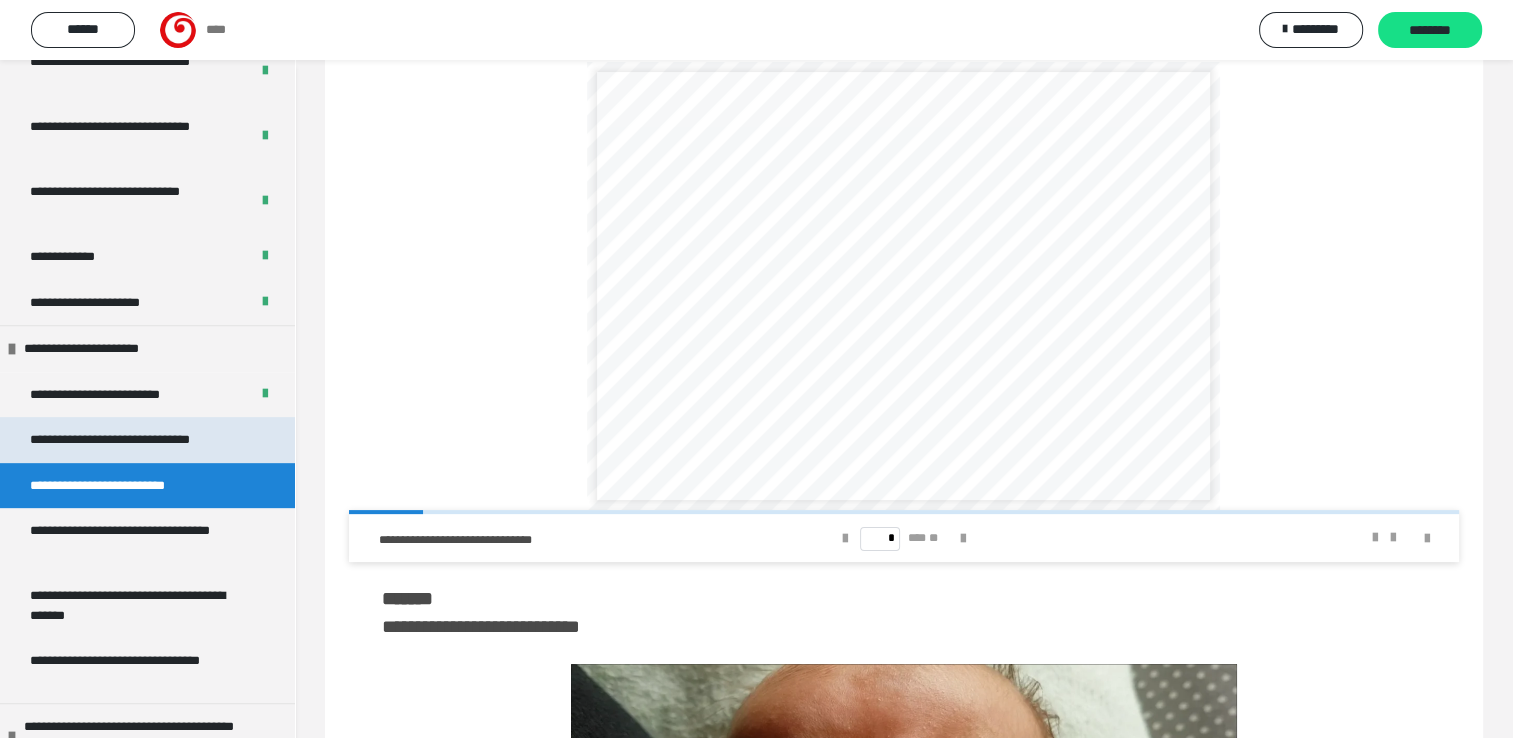click on "**********" at bounding box center (128, 440) 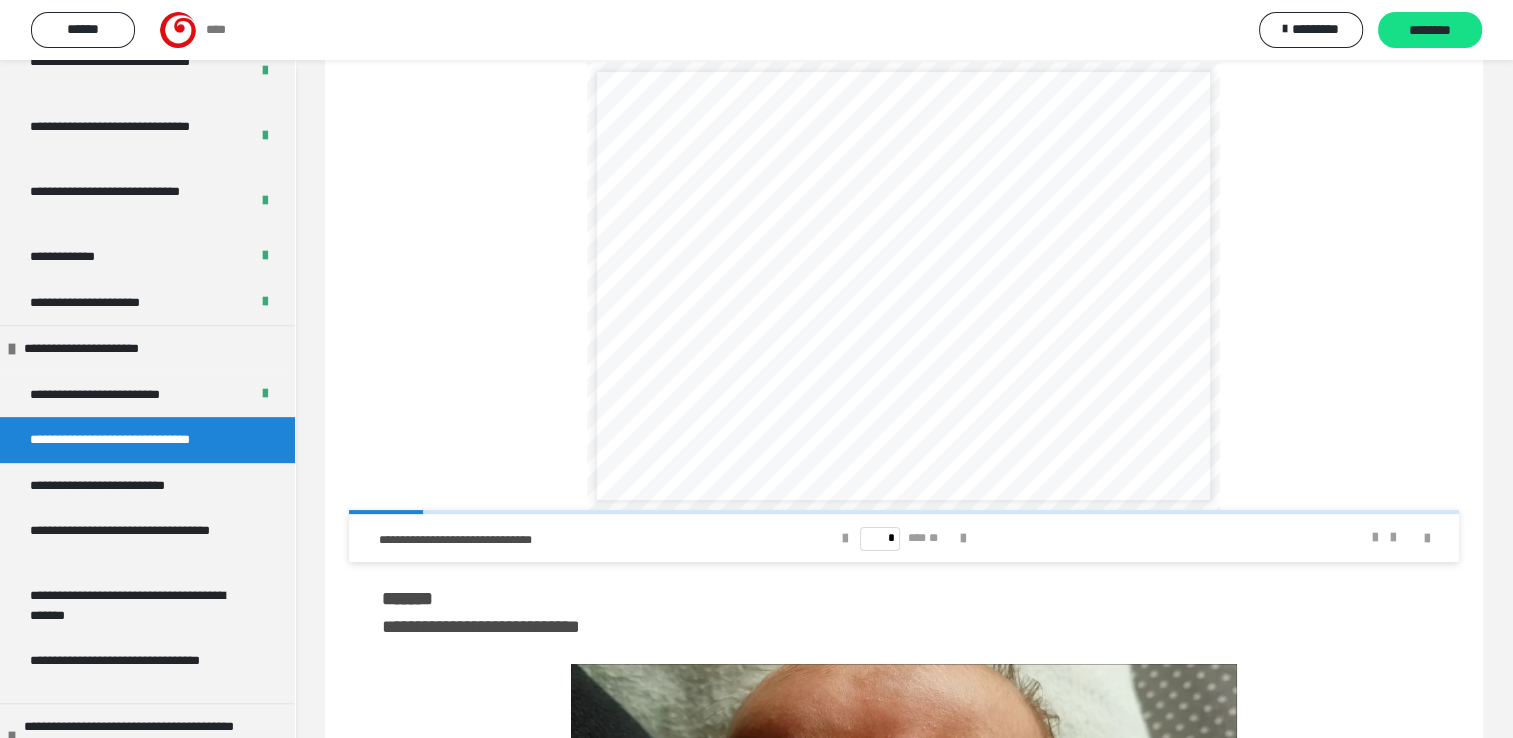 scroll, scrollTop: 256, scrollLeft: 0, axis: vertical 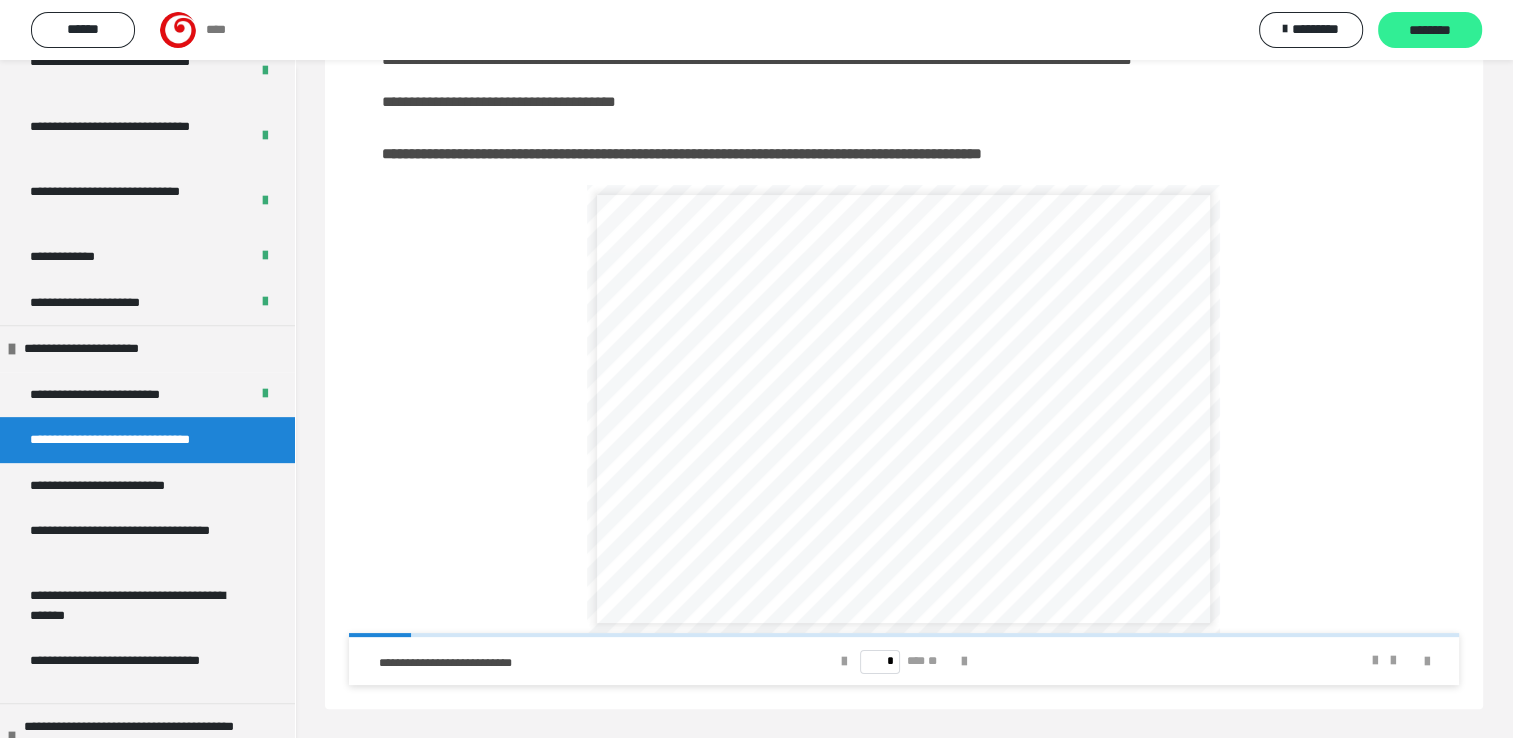 click on "********" at bounding box center (1430, 31) 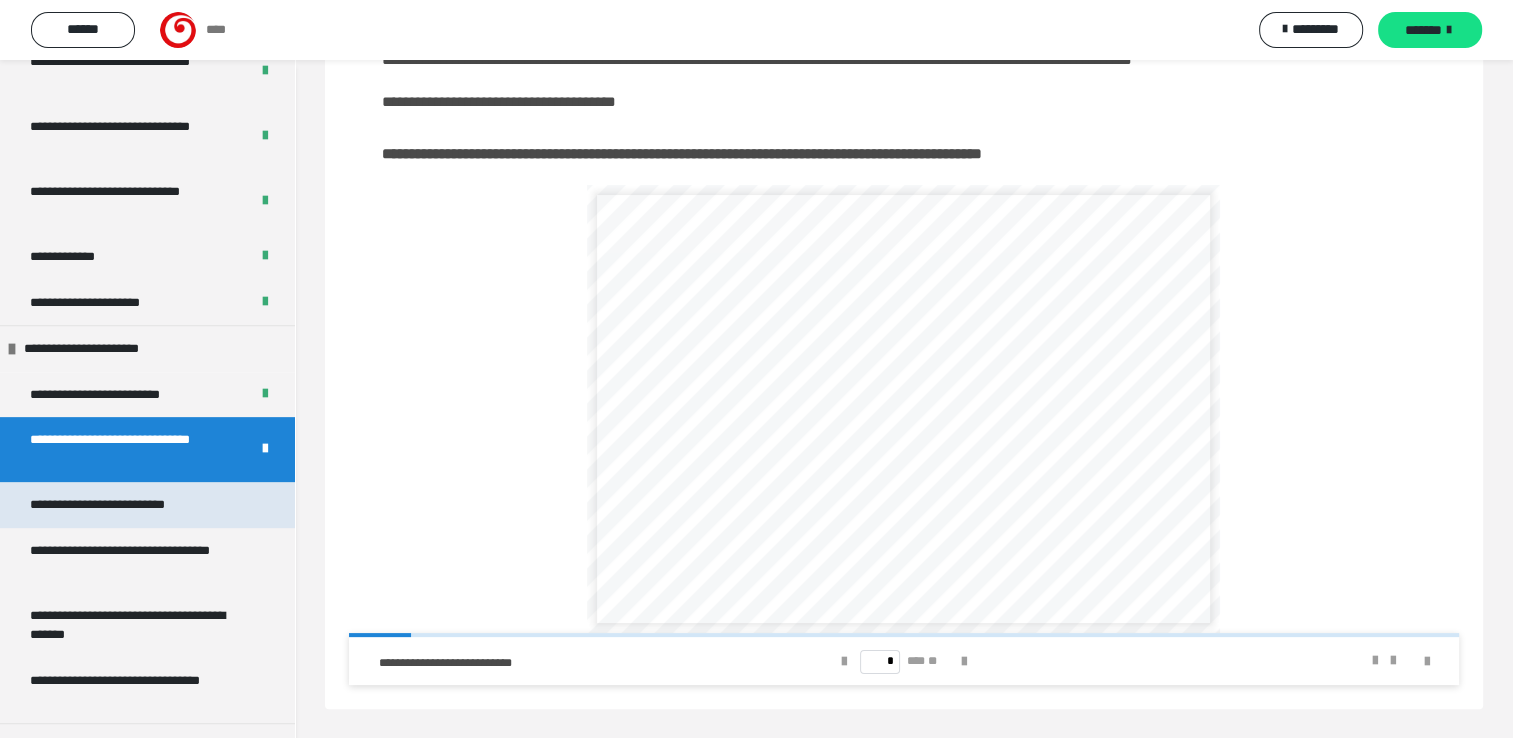 click on "**********" at bounding box center (108, 505) 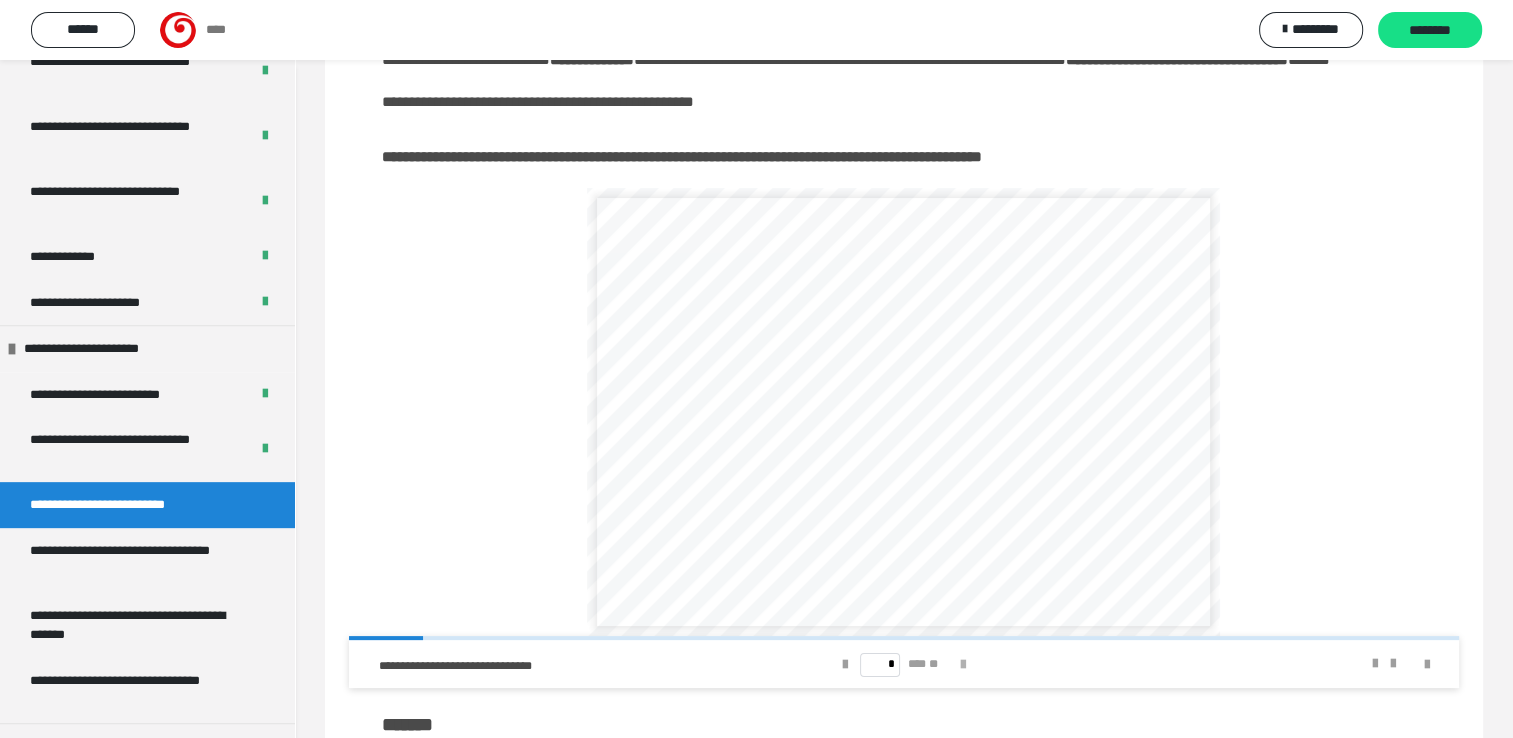 click at bounding box center (963, 665) 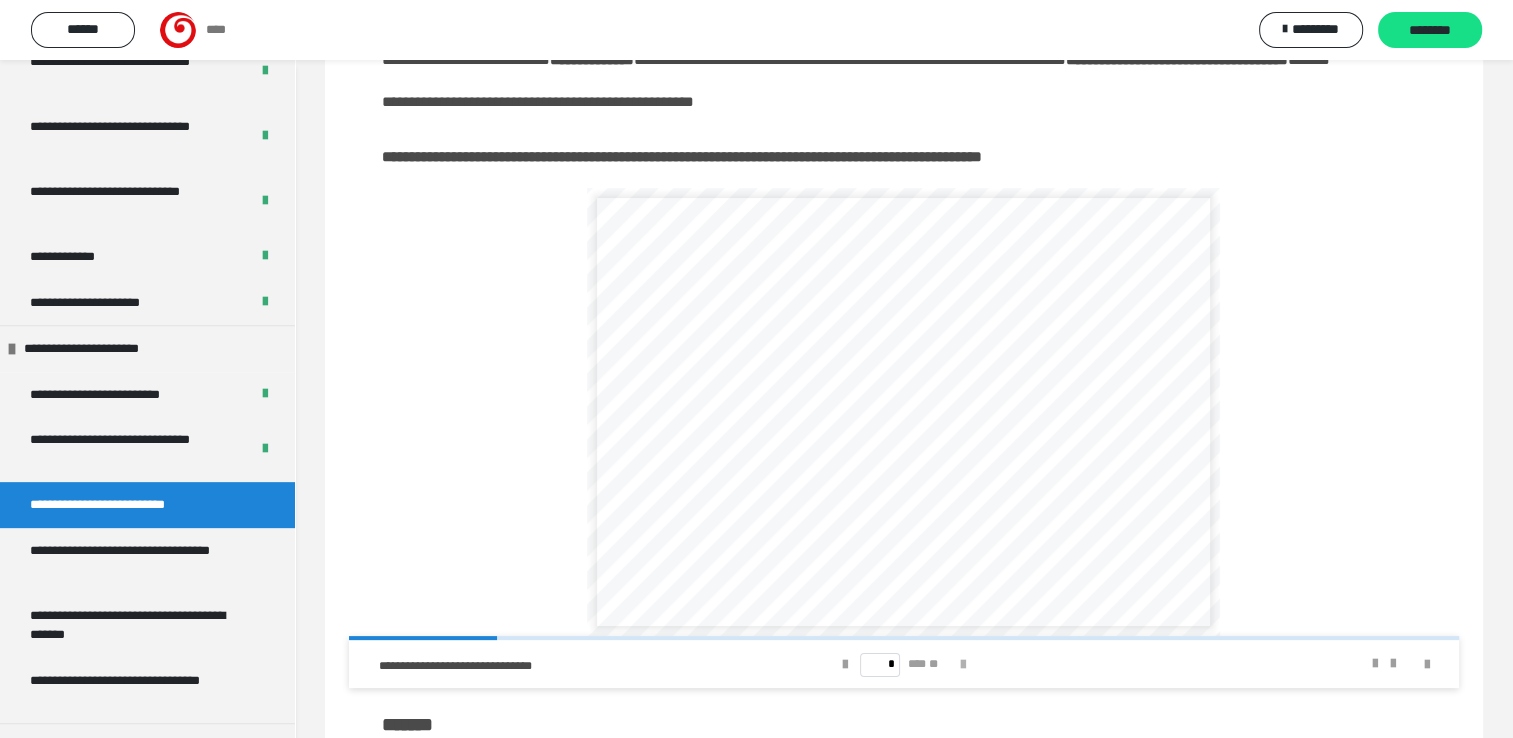 click at bounding box center [963, 665] 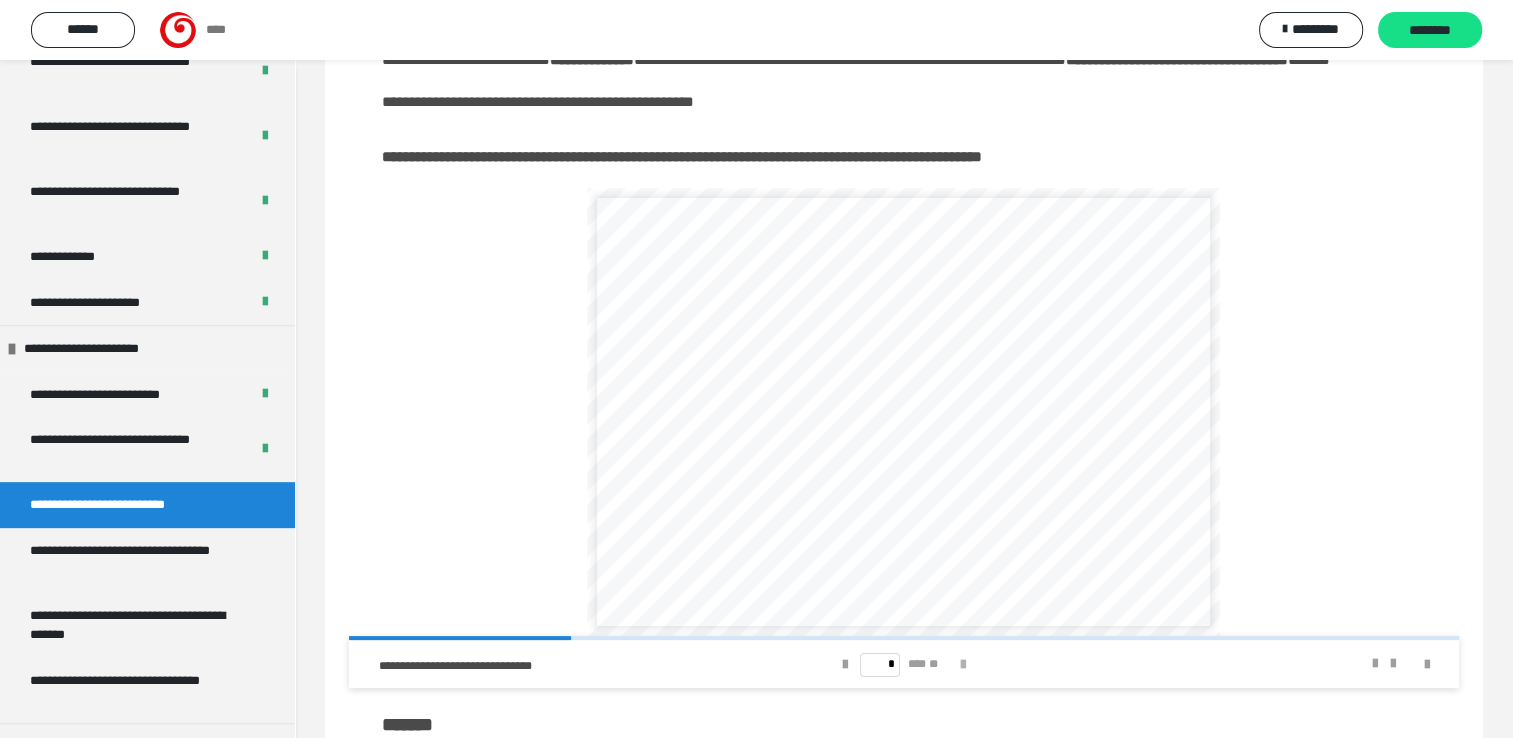 click at bounding box center (963, 665) 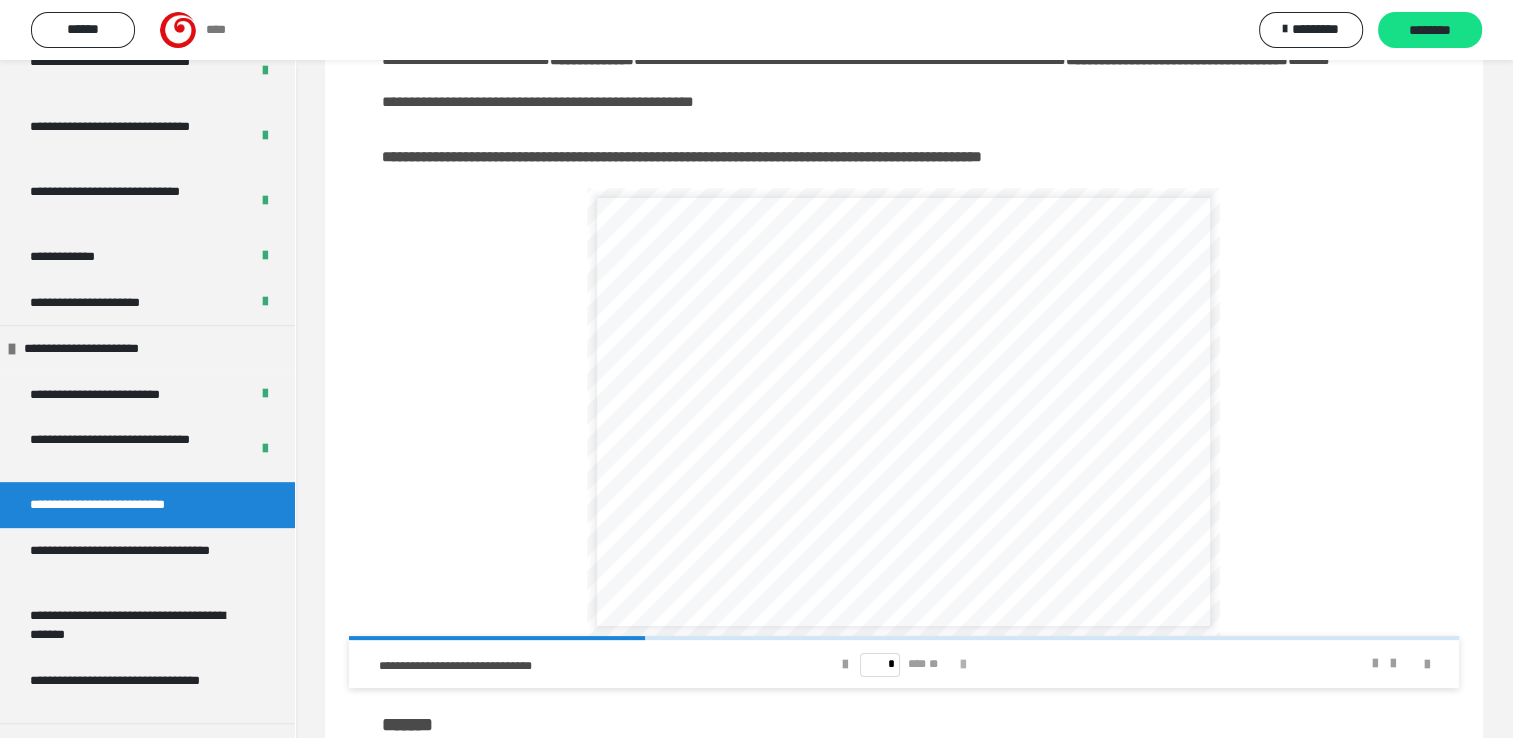 click at bounding box center (963, 665) 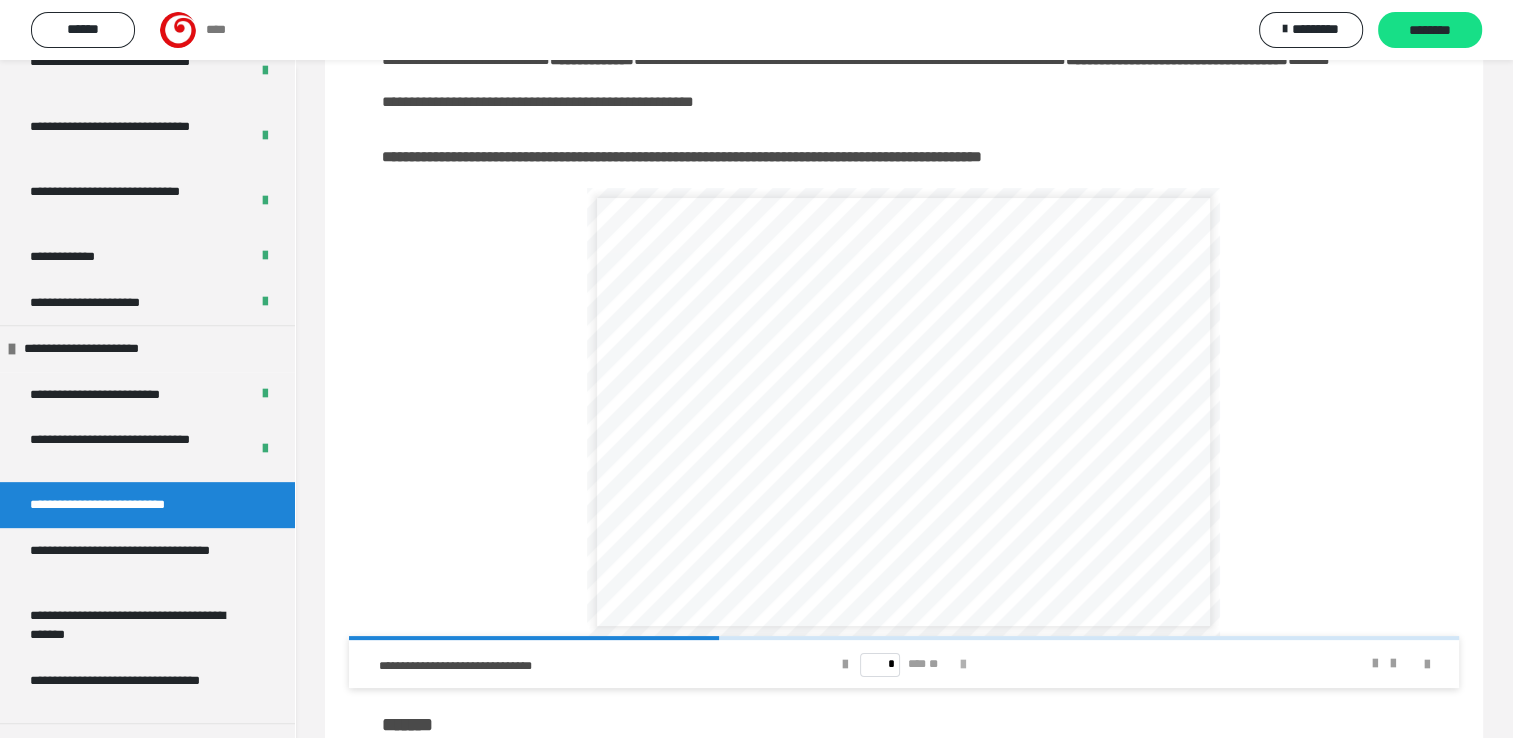 click at bounding box center [963, 665] 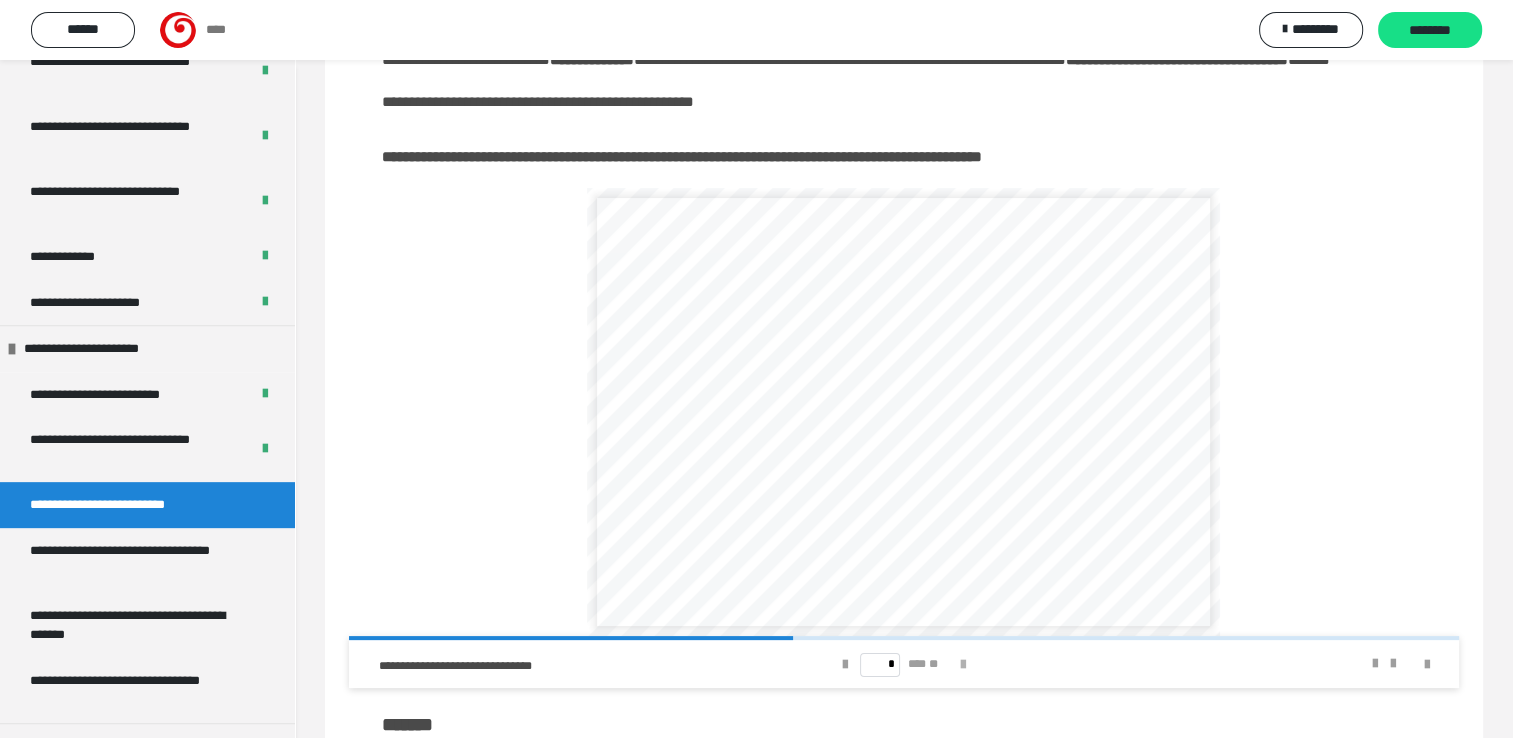 click at bounding box center (963, 665) 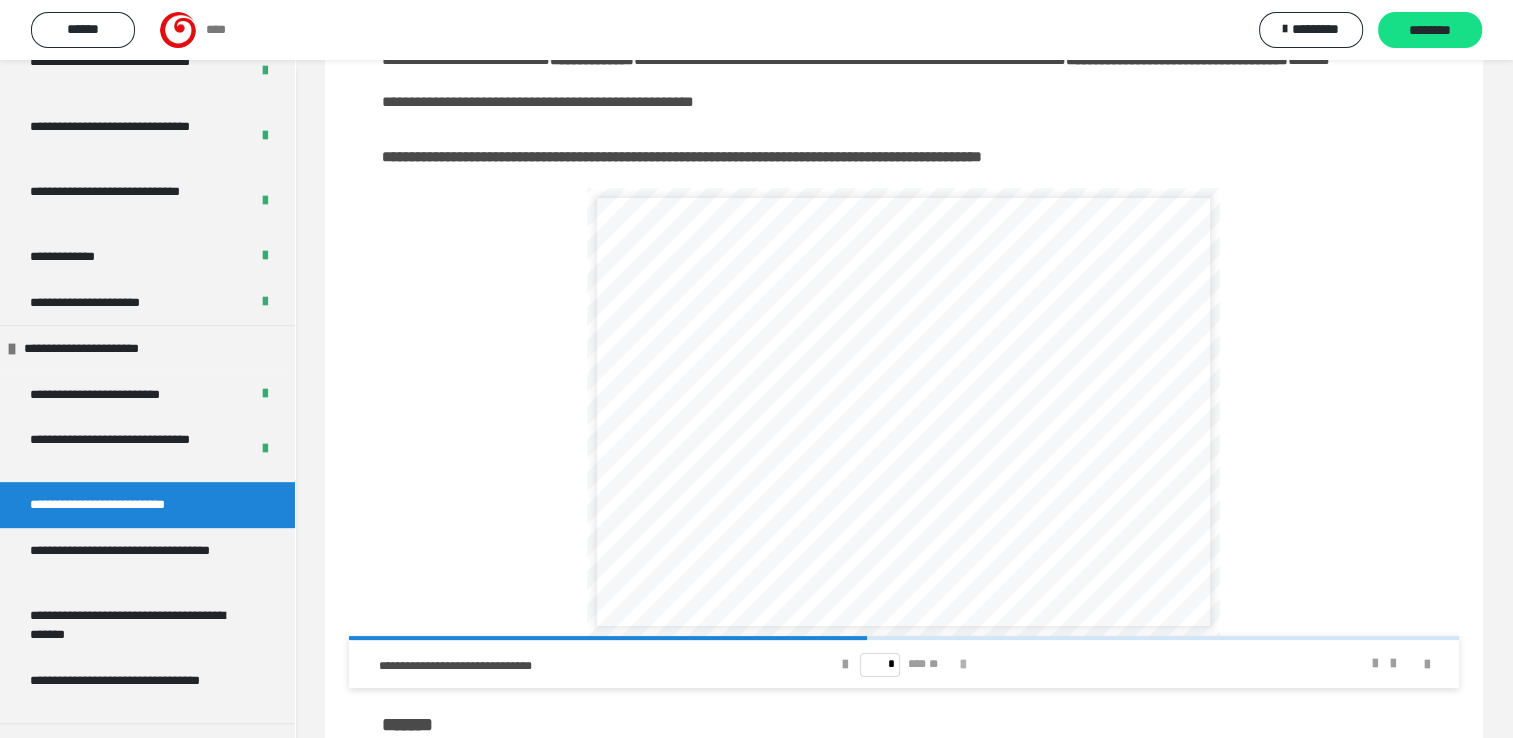 click at bounding box center (963, 665) 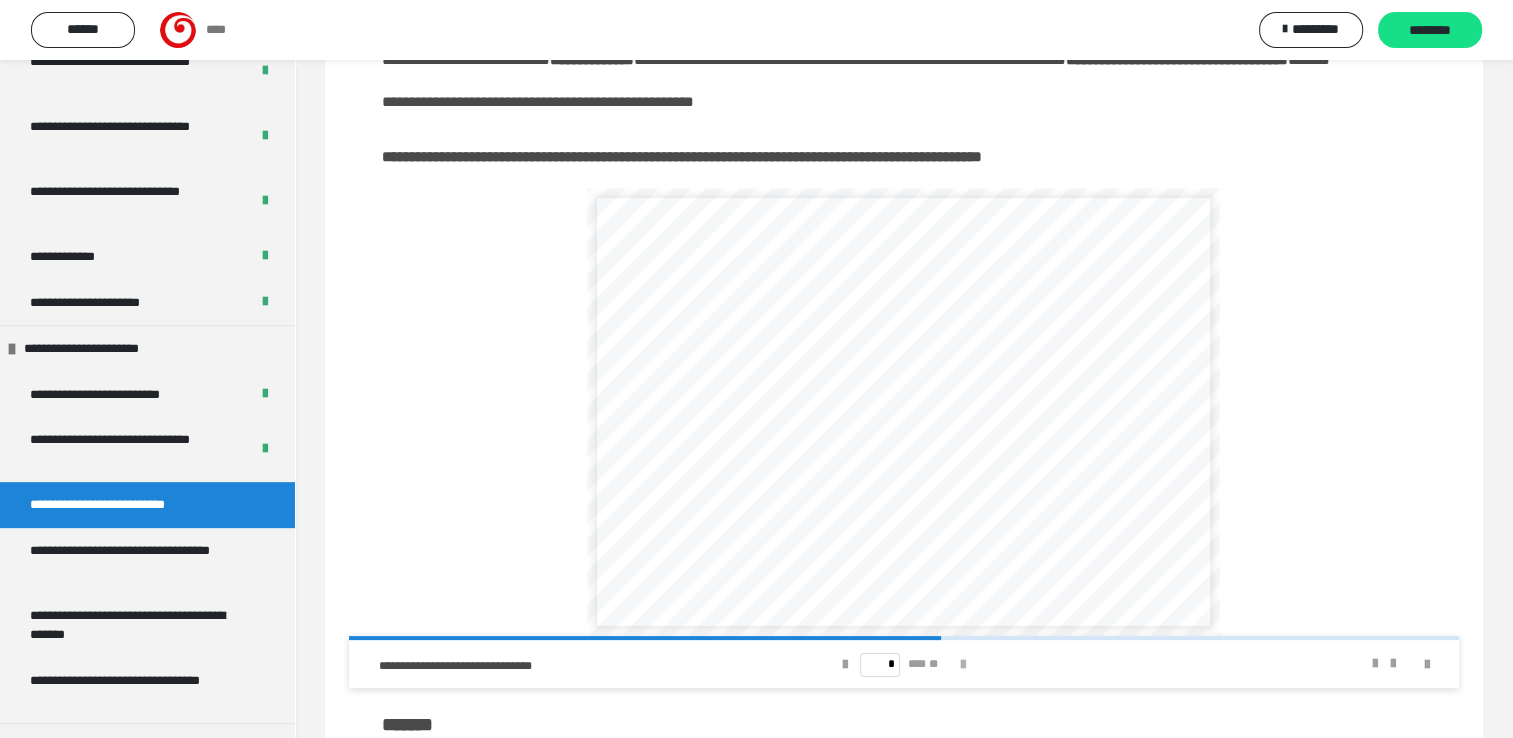 click at bounding box center (963, 665) 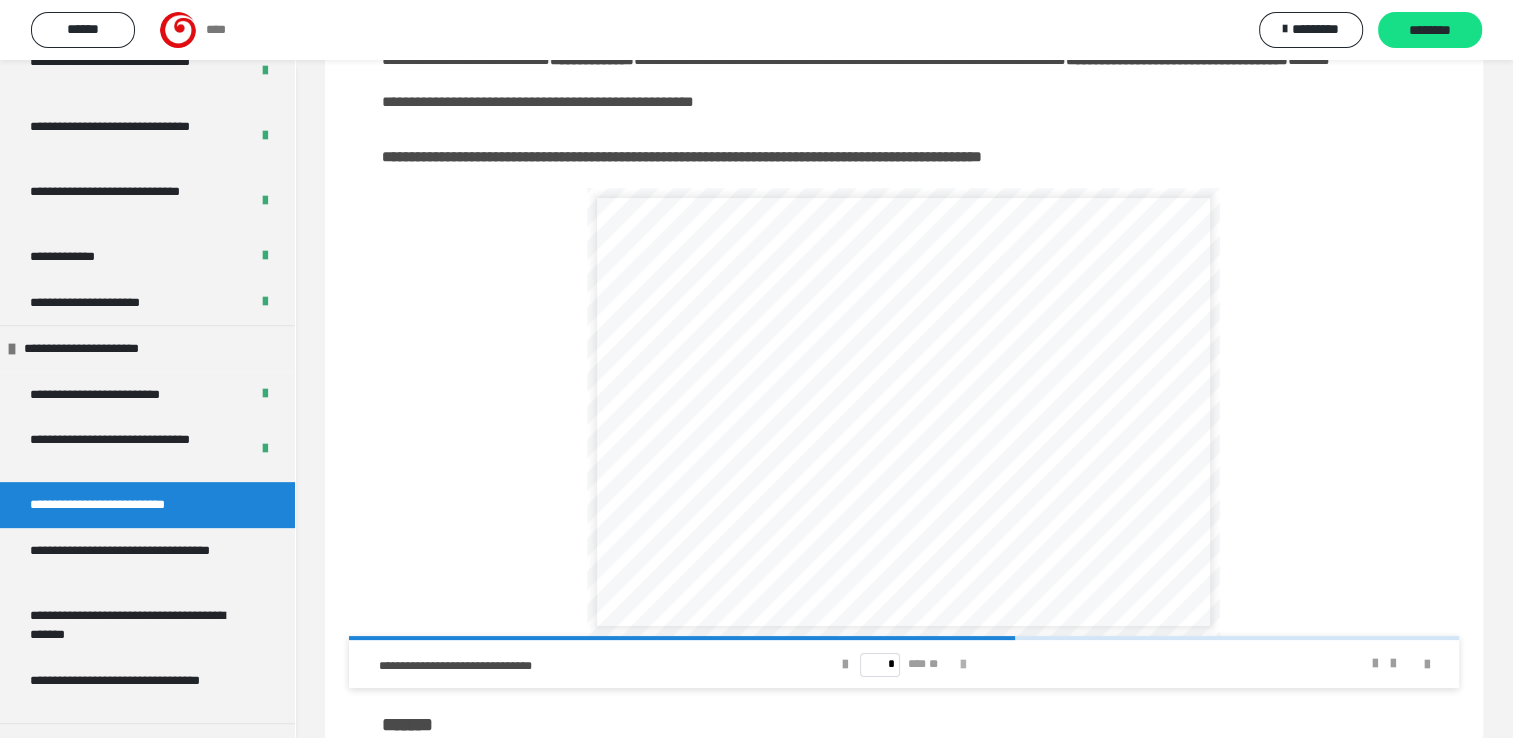 click at bounding box center [963, 665] 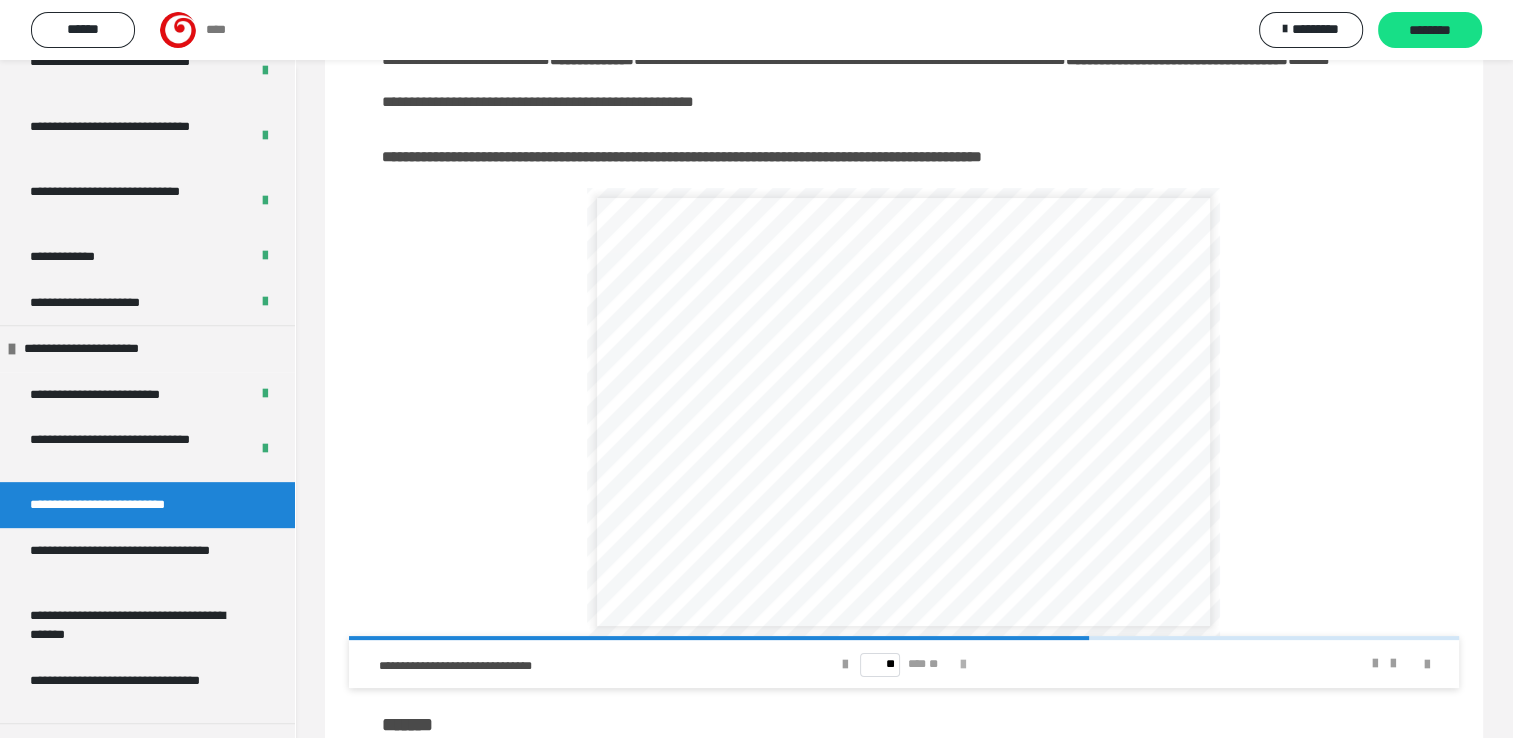 click at bounding box center [963, 665] 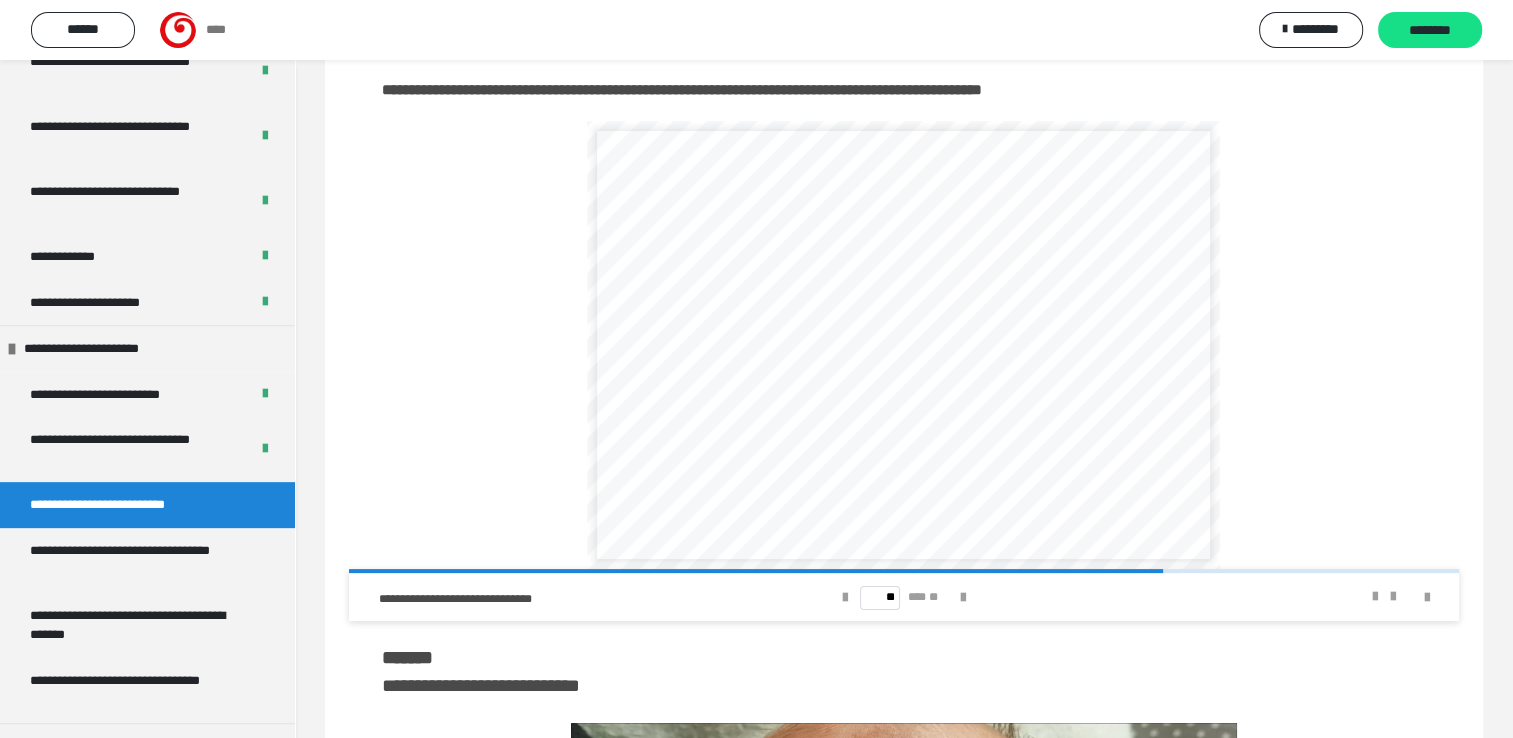 scroll, scrollTop: 356, scrollLeft: 0, axis: vertical 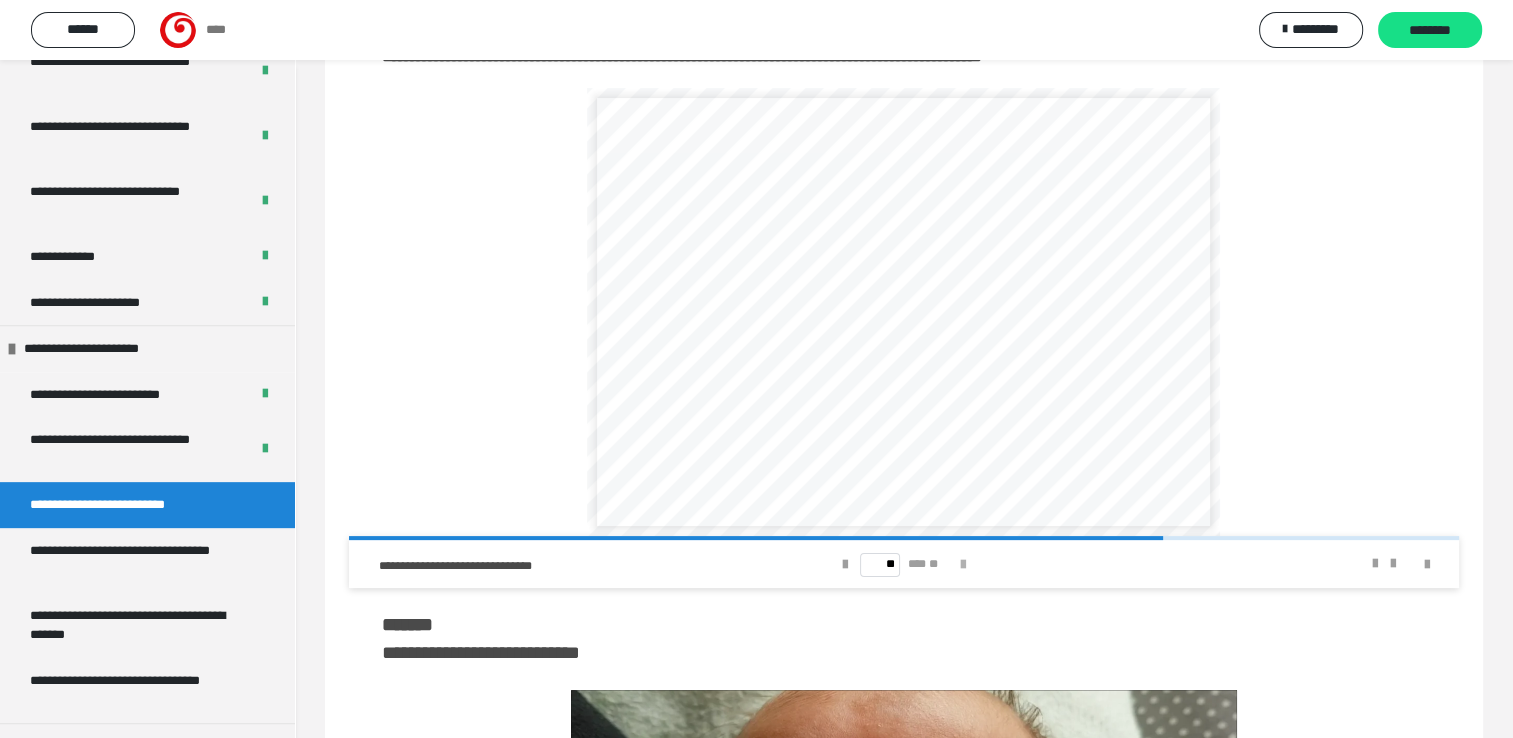 click at bounding box center [963, 565] 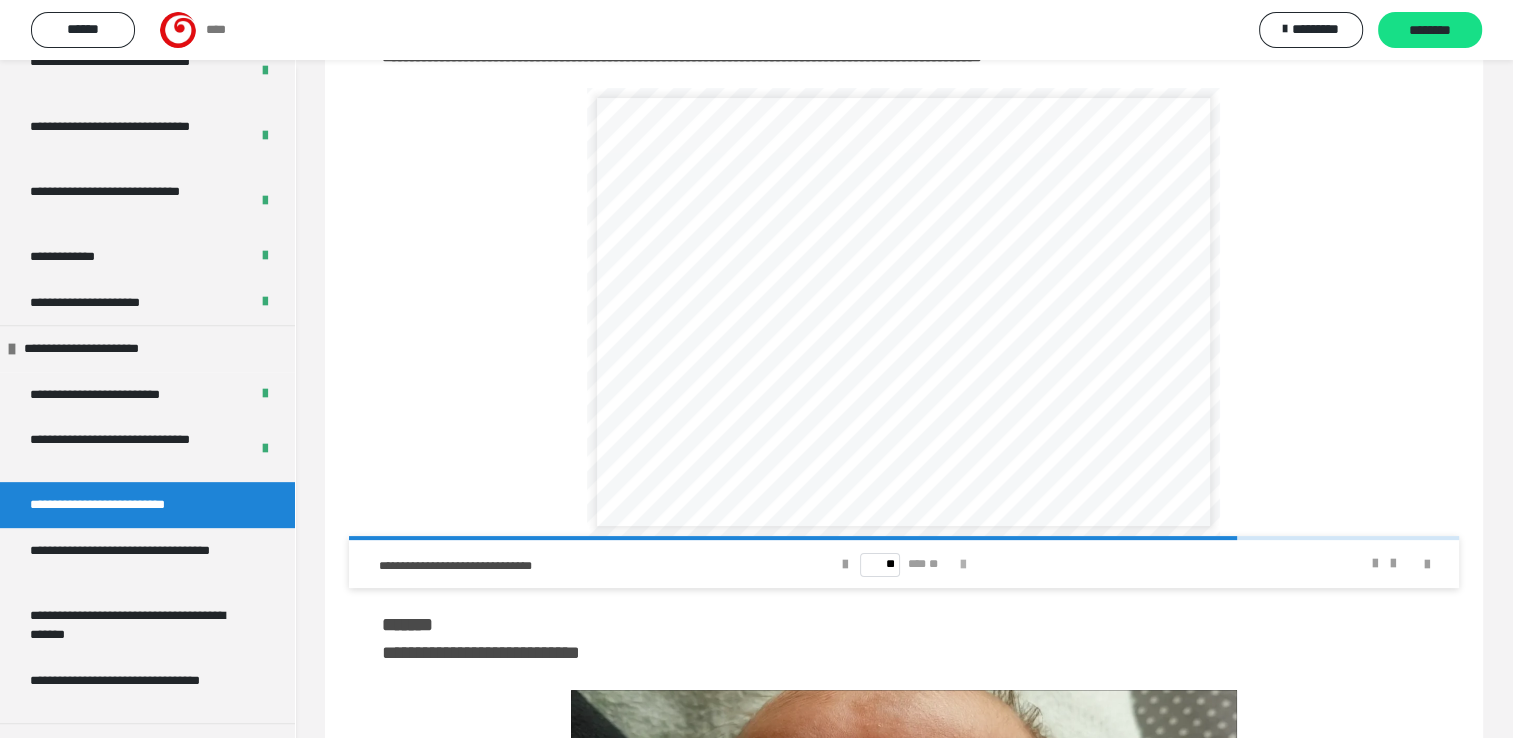 click at bounding box center (963, 565) 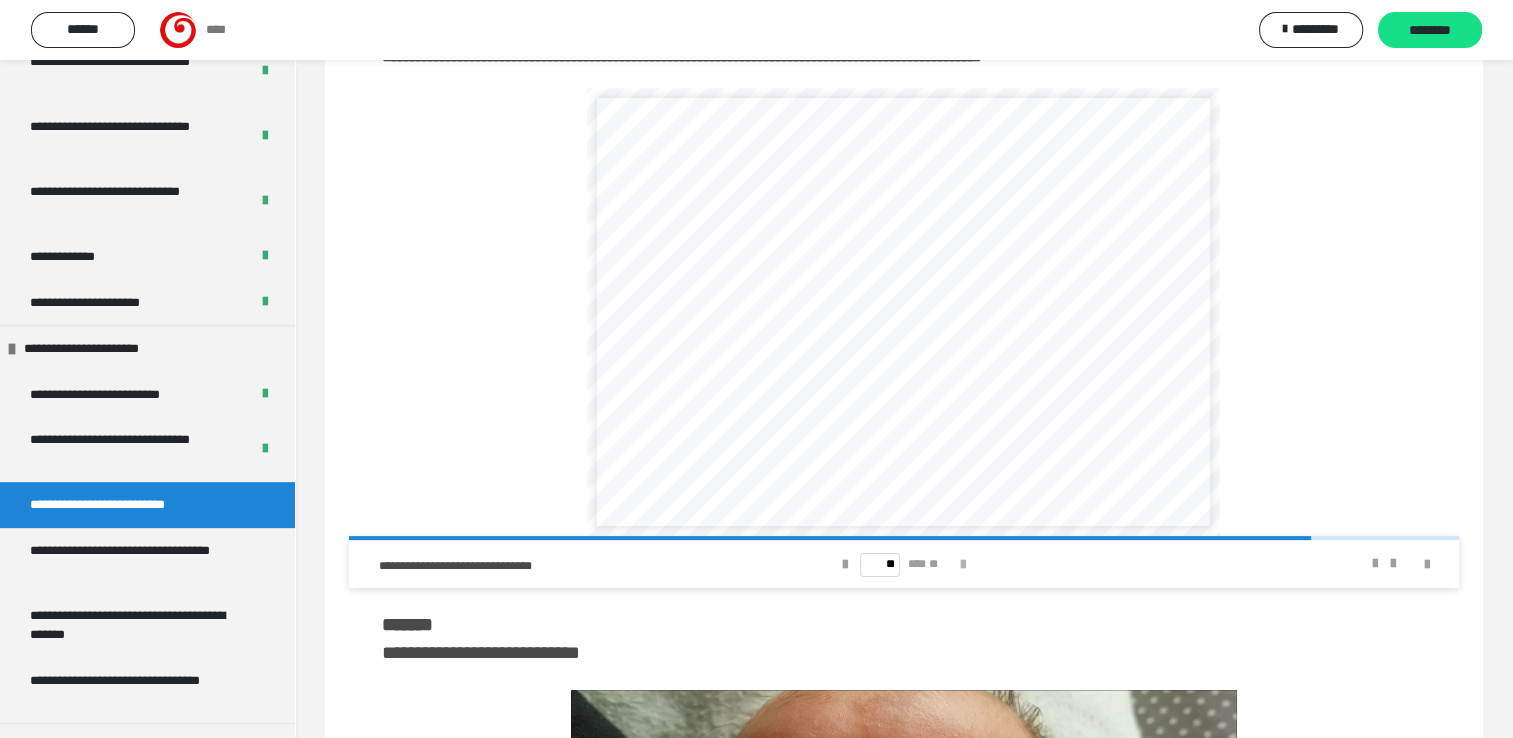 click at bounding box center [963, 565] 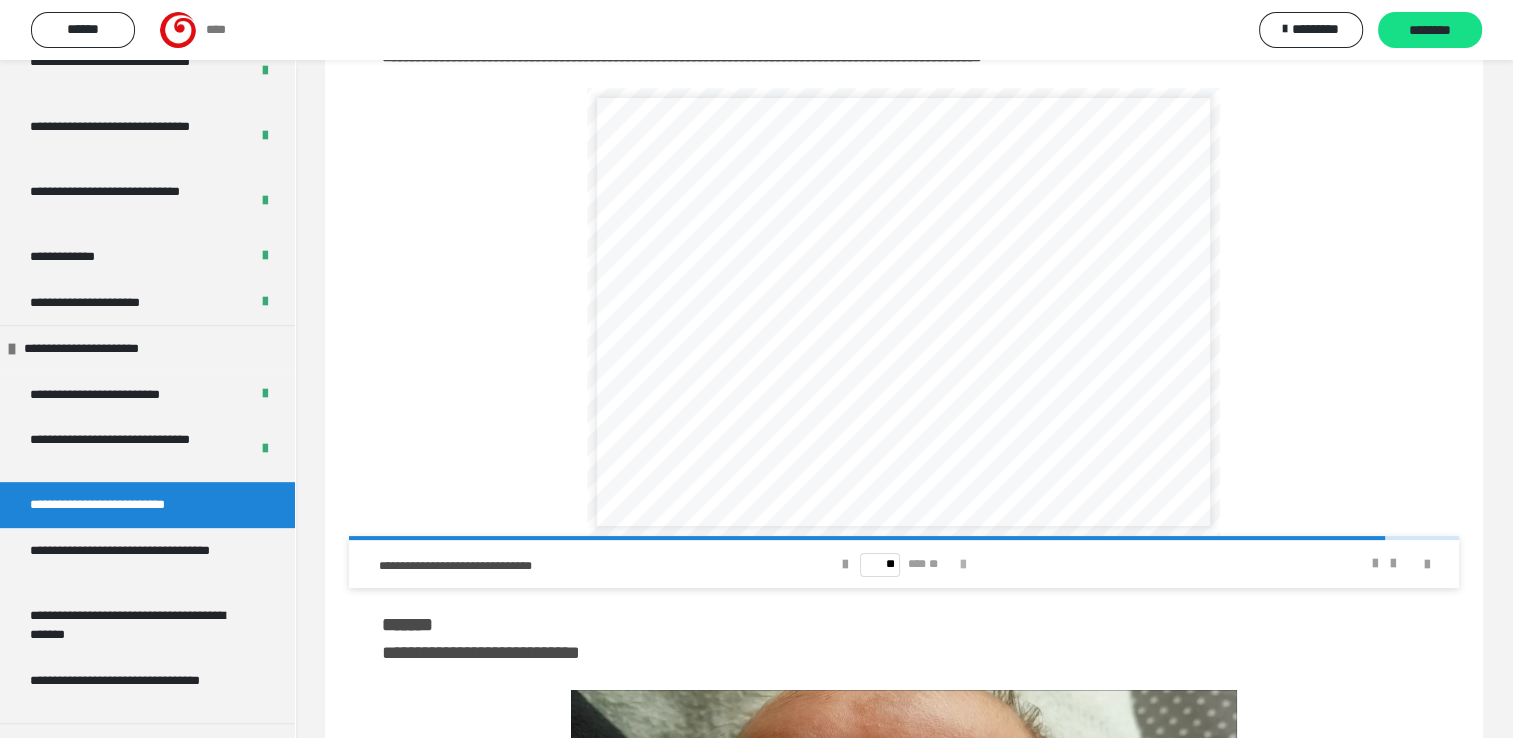 click at bounding box center (963, 565) 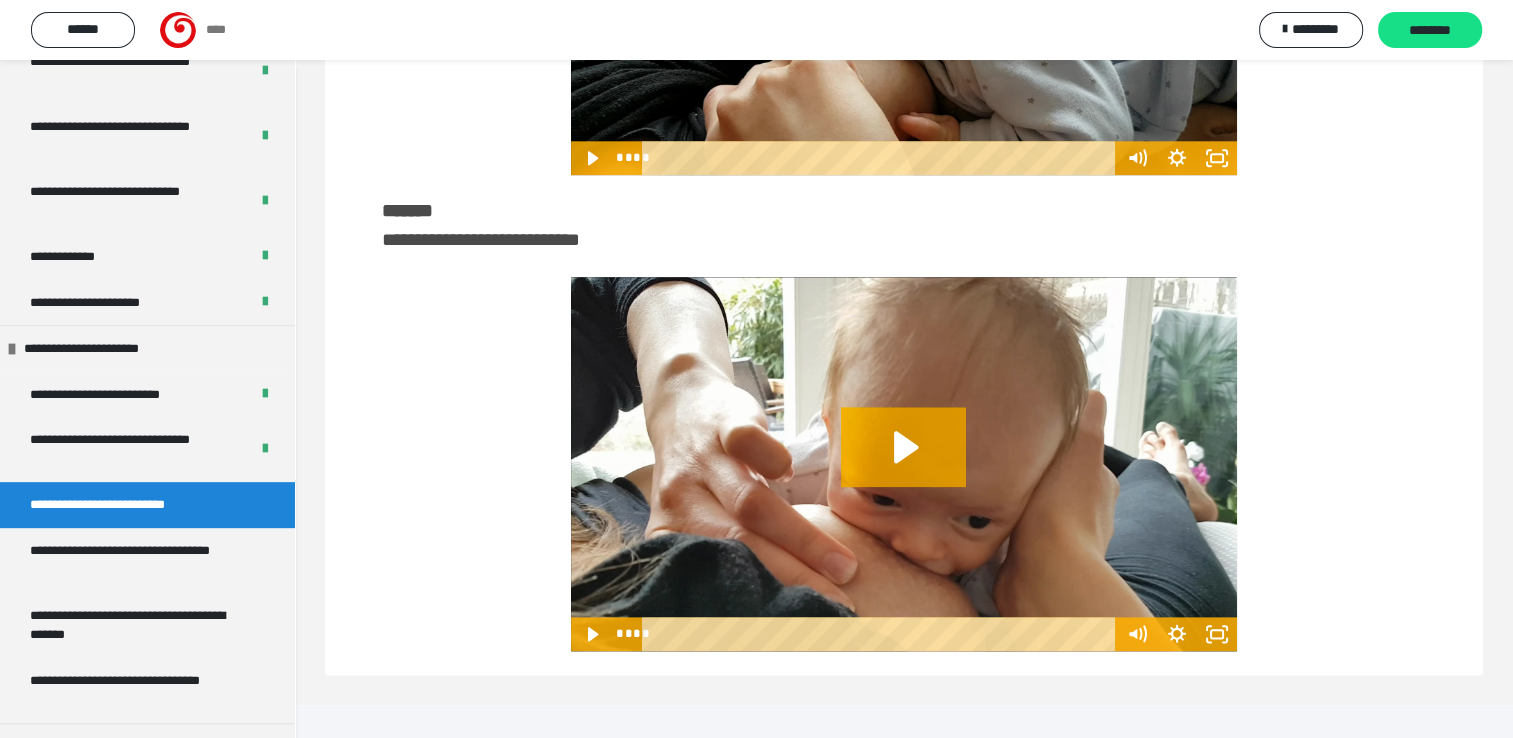 scroll, scrollTop: 2200, scrollLeft: 0, axis: vertical 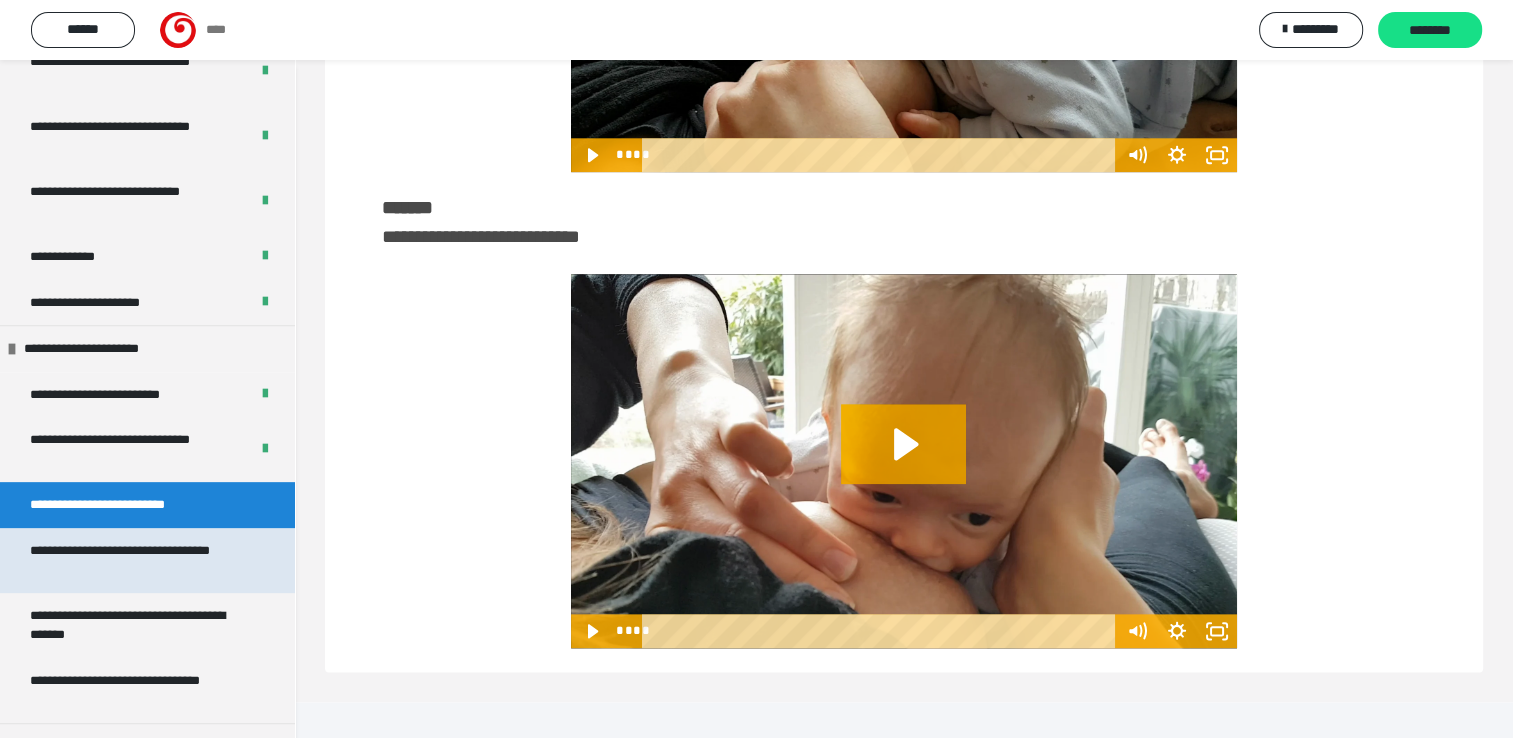 click on "**********" at bounding box center [132, 560] 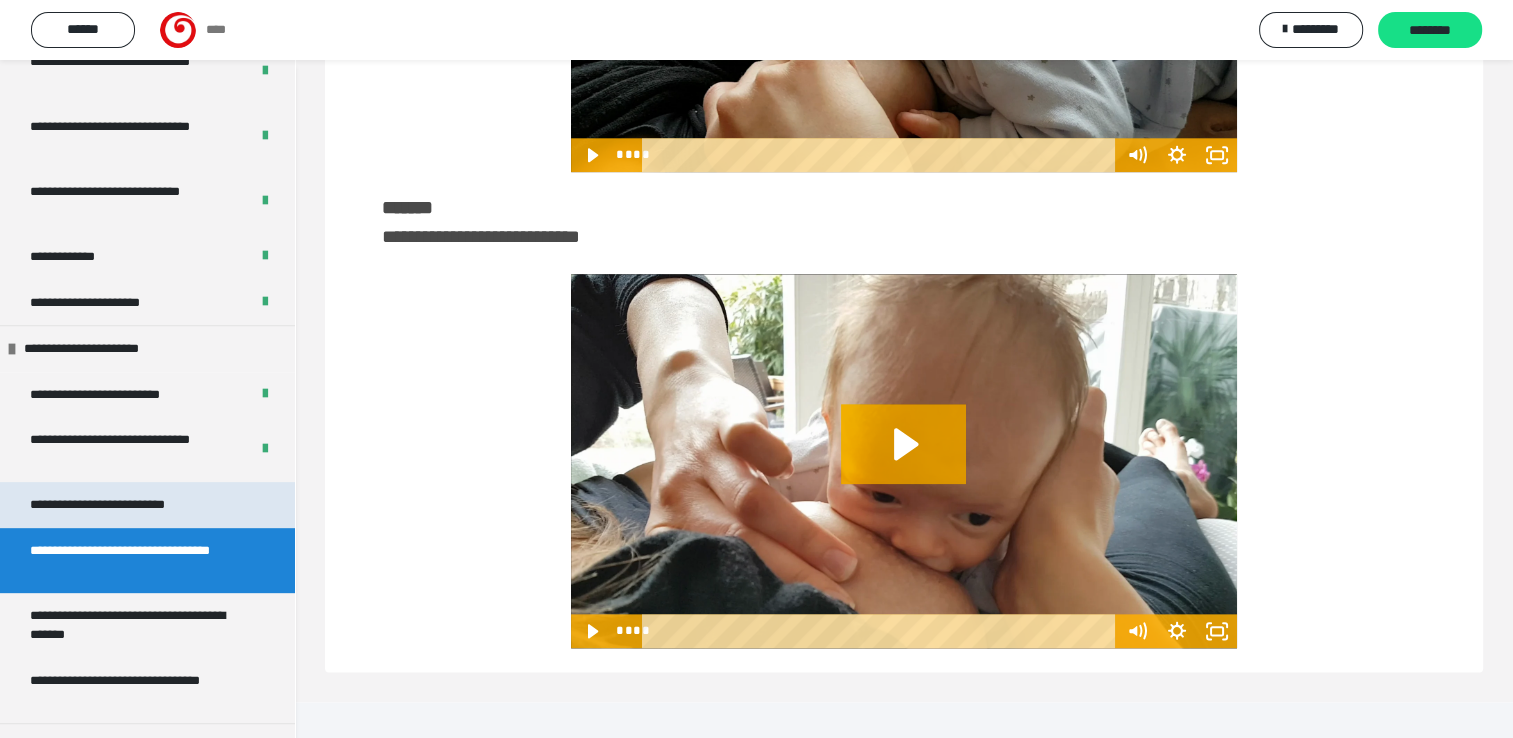 scroll, scrollTop: 60, scrollLeft: 0, axis: vertical 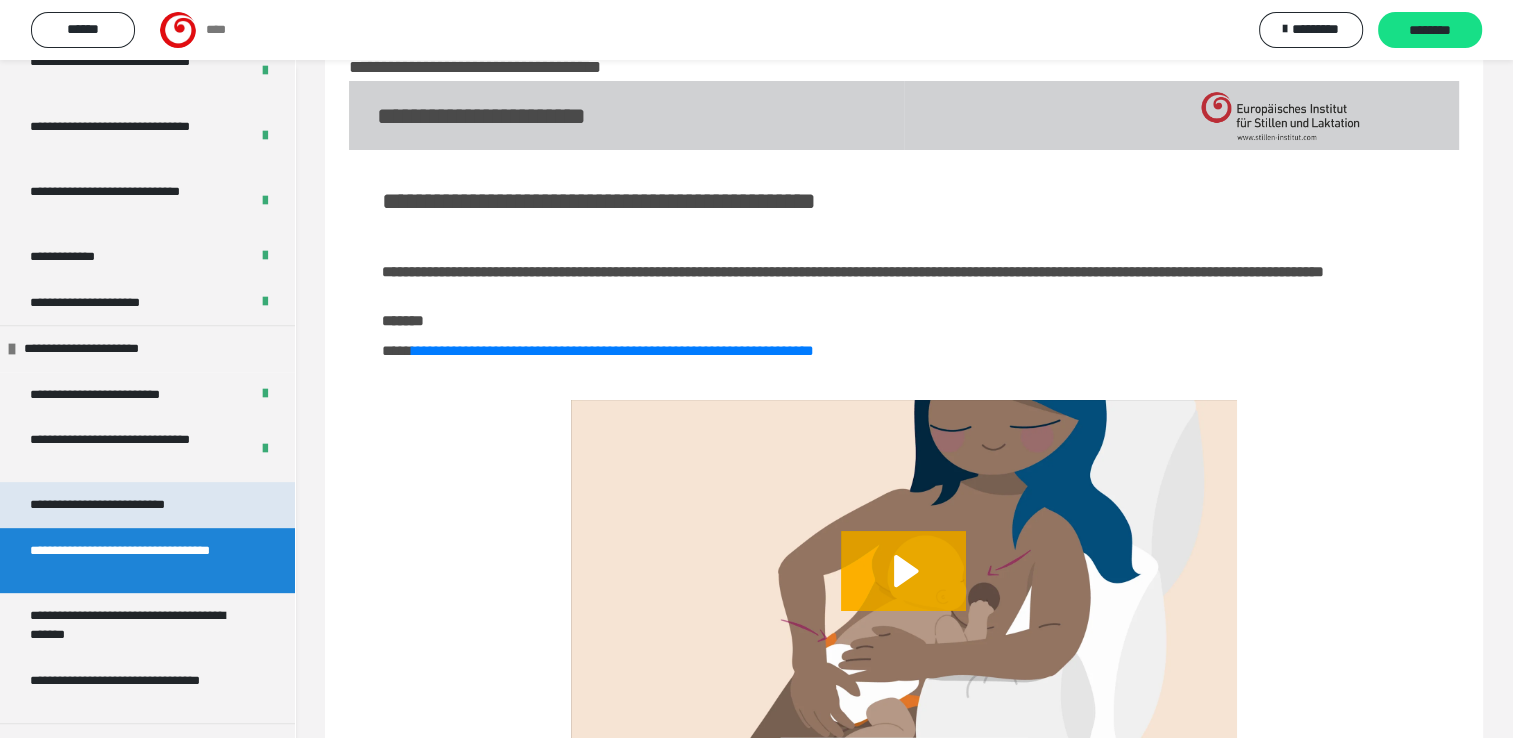 click on "**********" at bounding box center (108, 505) 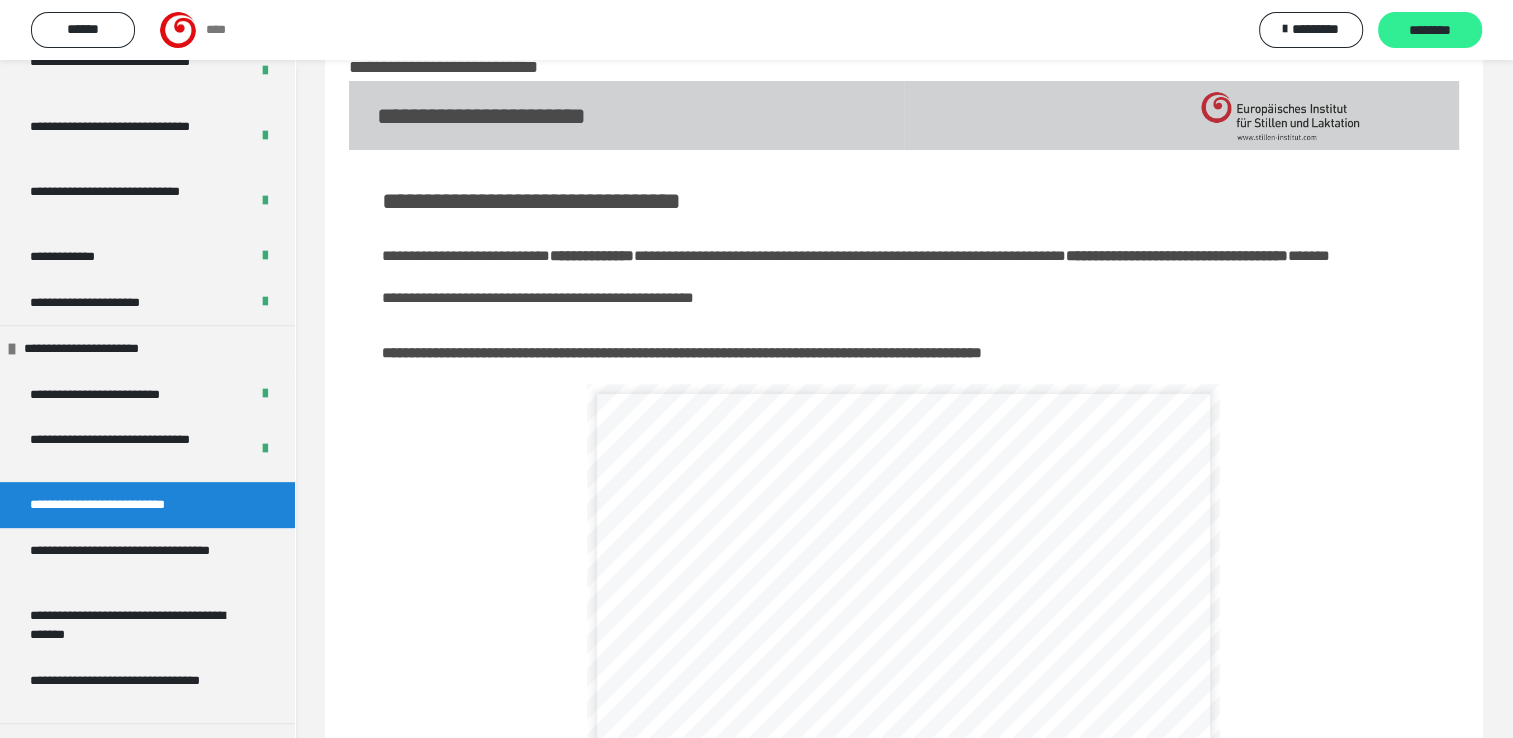 click on "********" at bounding box center [1430, 31] 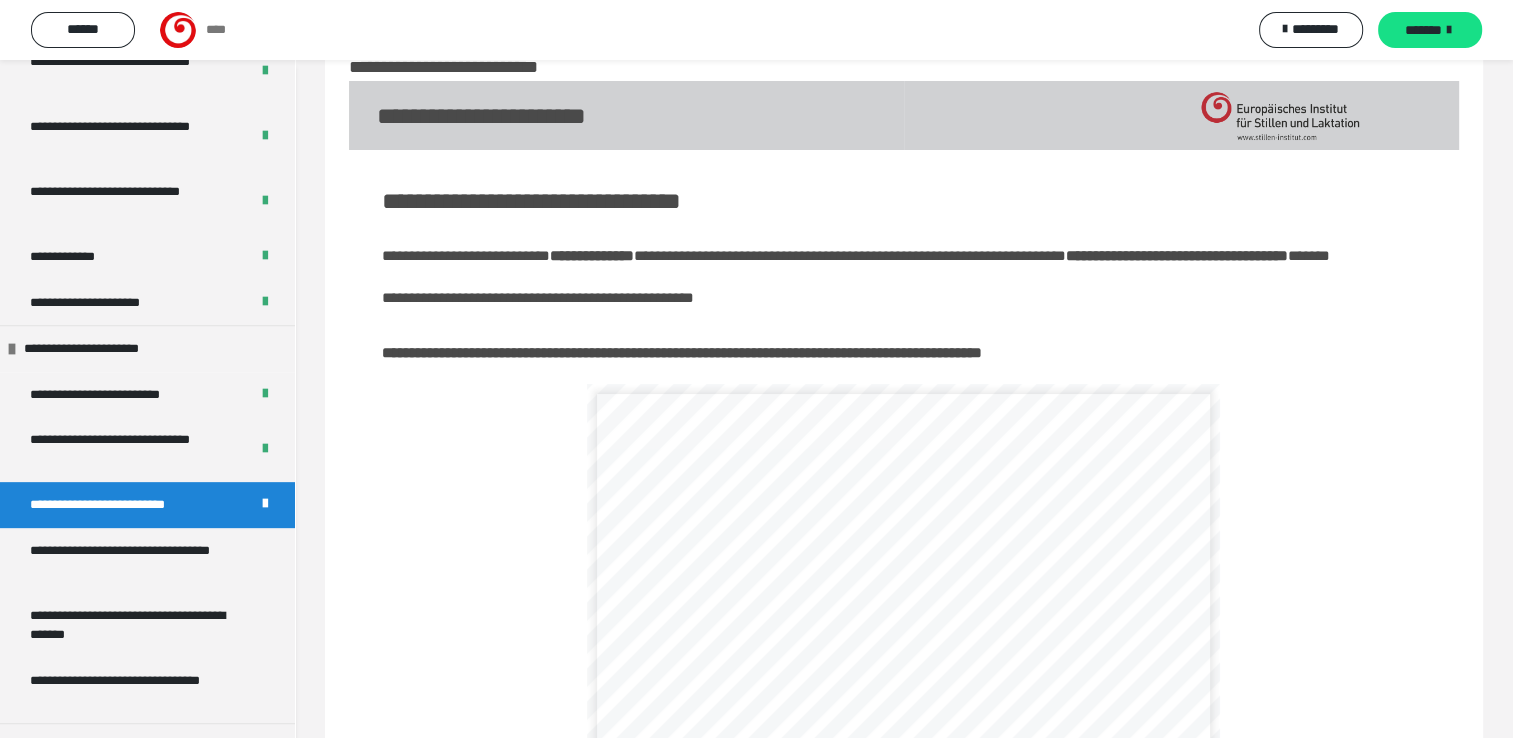 drag, startPoint x: 176, startPoint y: 554, endPoint x: 368, endPoint y: 602, distance: 197.90907 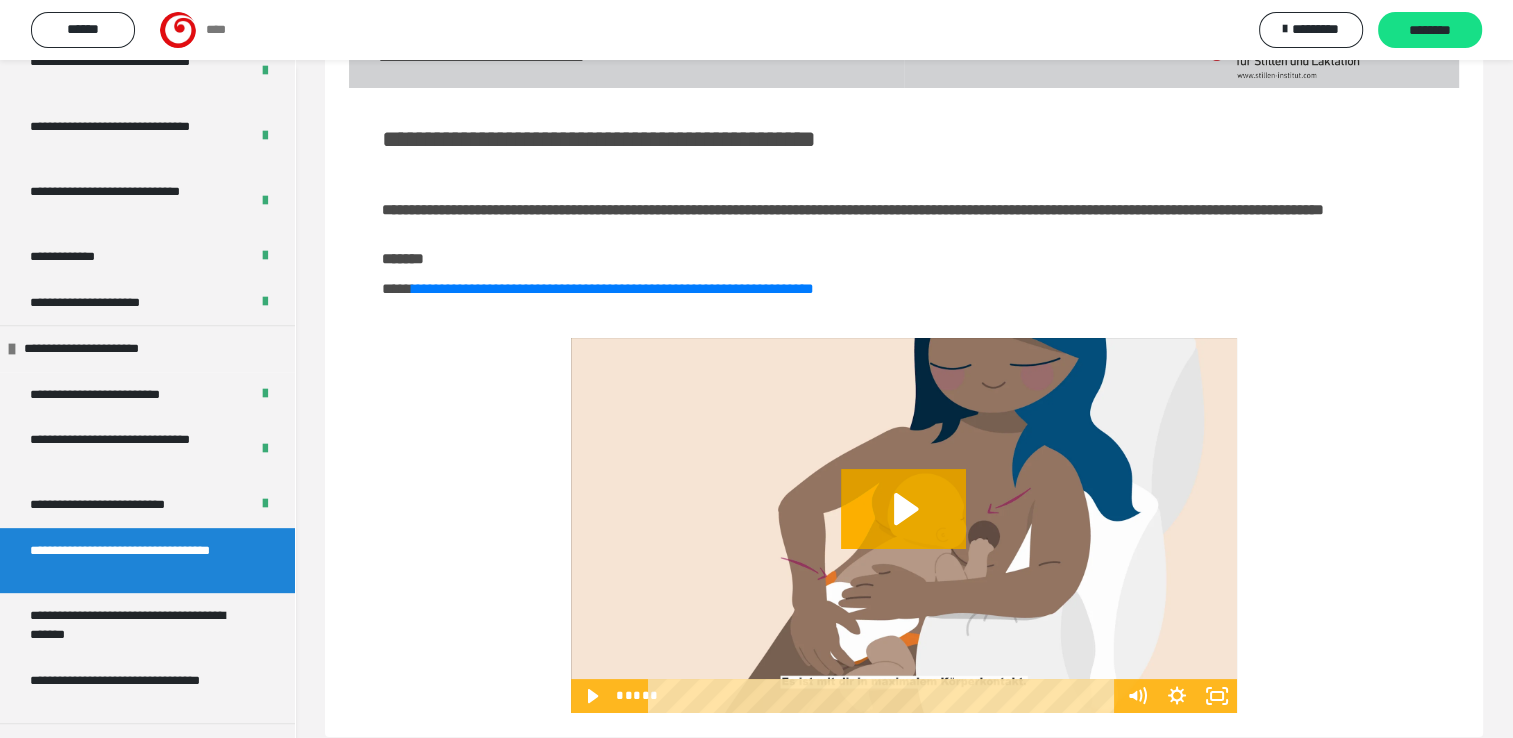 scroll, scrollTop: 180, scrollLeft: 0, axis: vertical 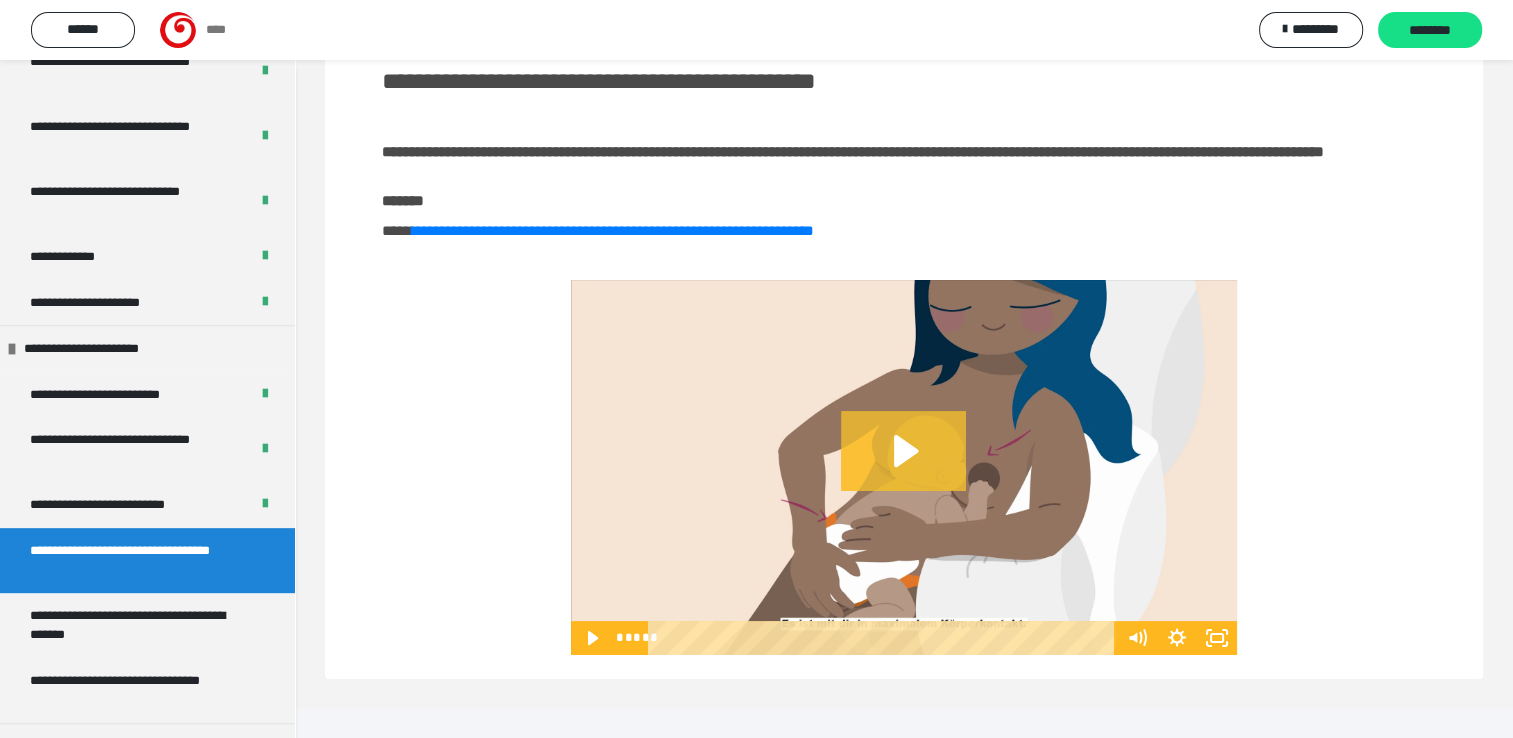 click 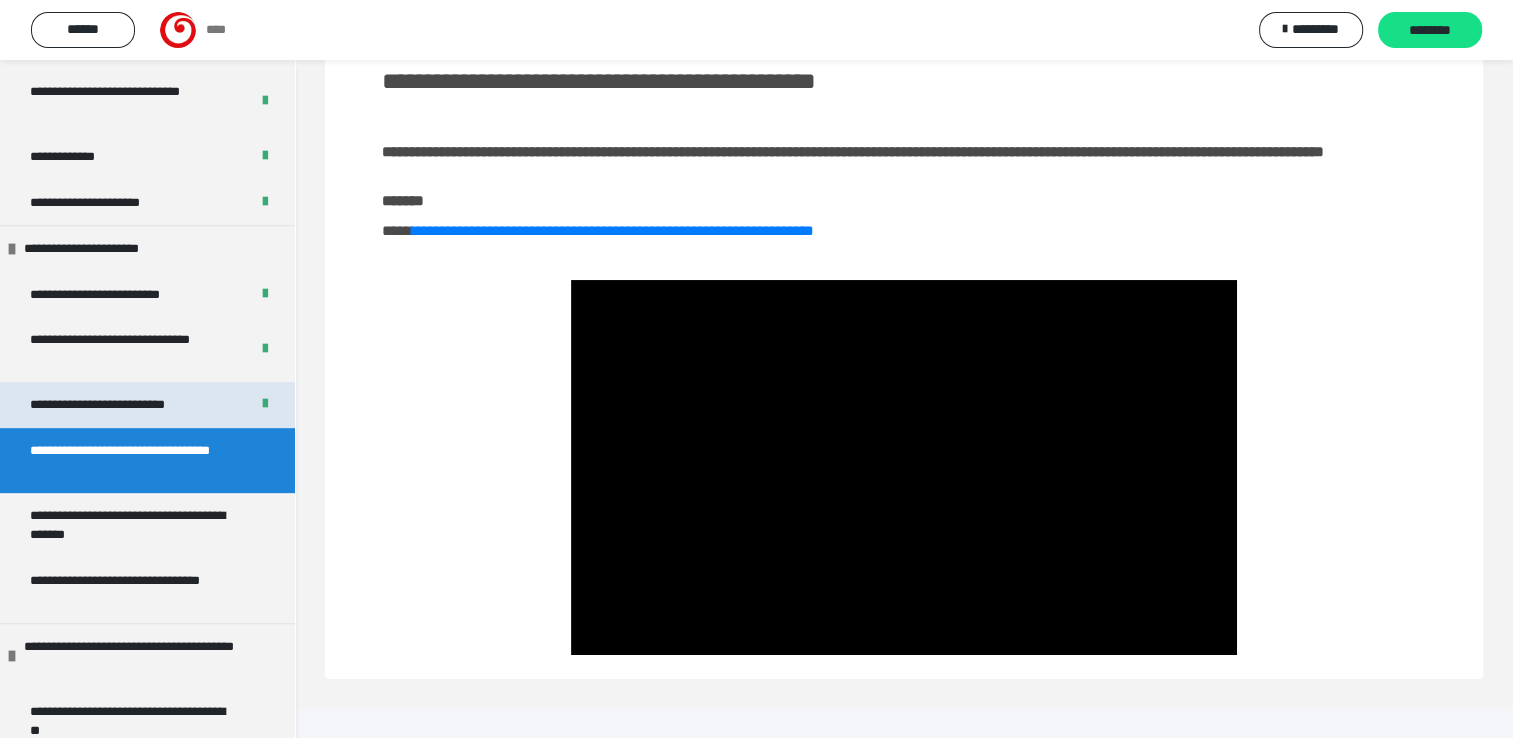 scroll, scrollTop: 952, scrollLeft: 0, axis: vertical 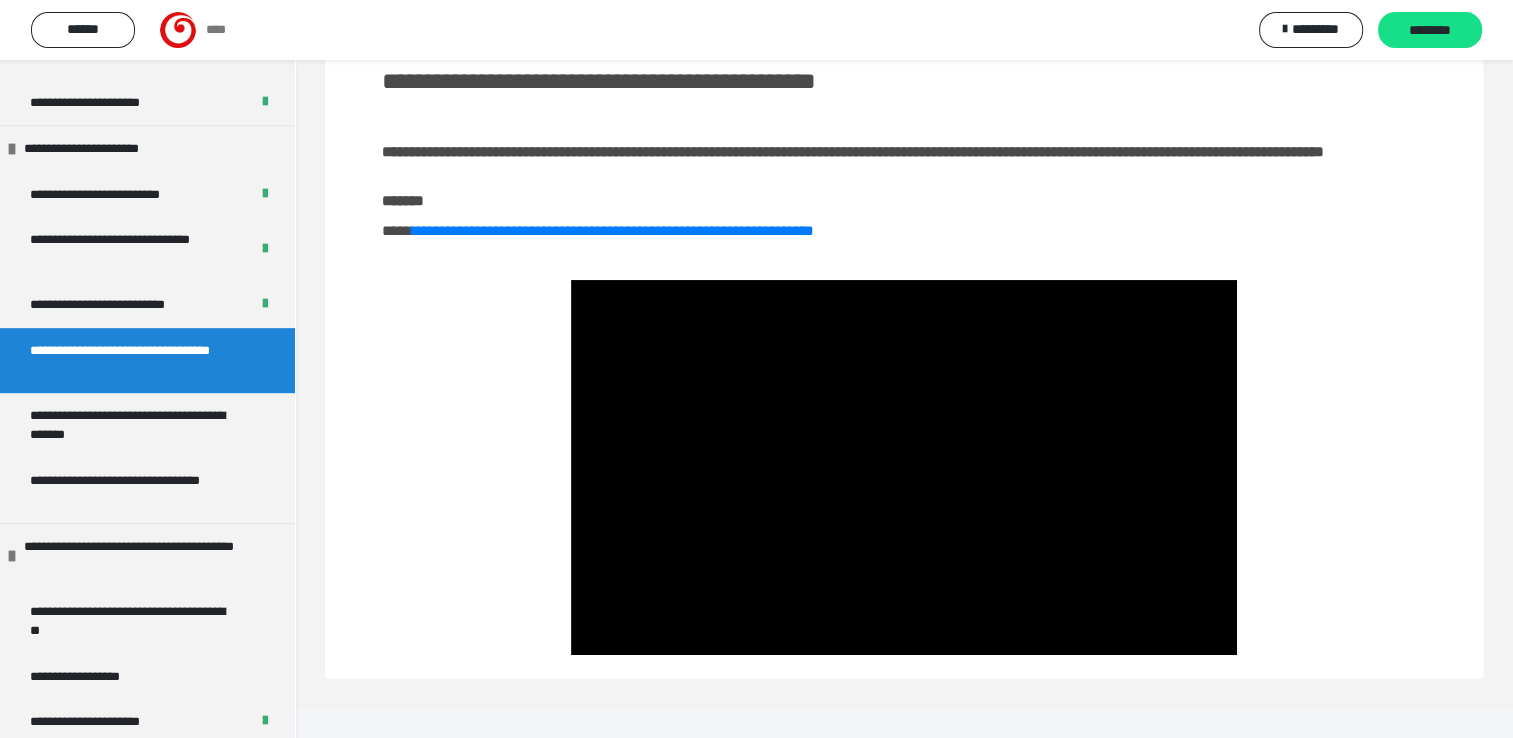 drag, startPoint x: 59, startPoint y: 433, endPoint x: 322, endPoint y: 455, distance: 263.91855 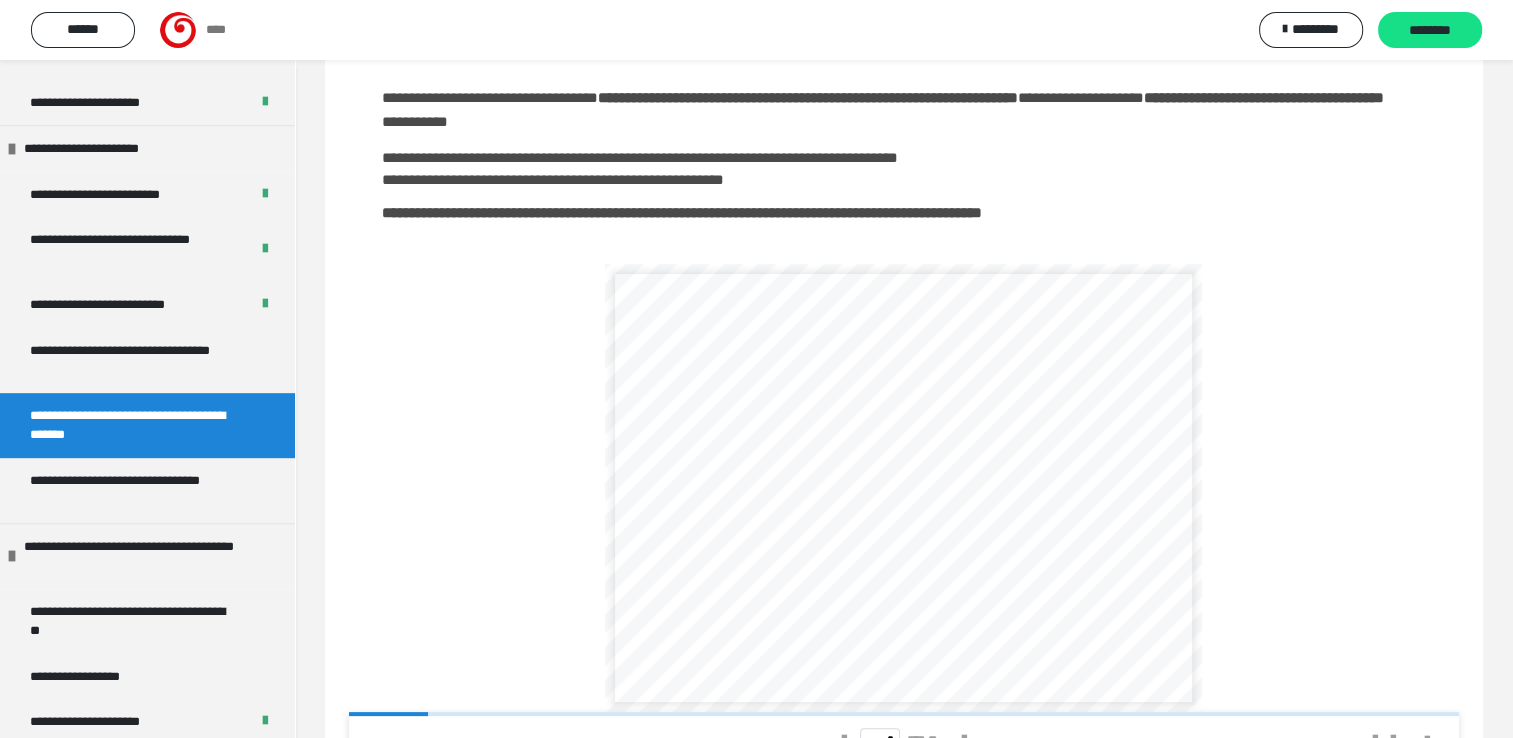 scroll, scrollTop: 280, scrollLeft: 0, axis: vertical 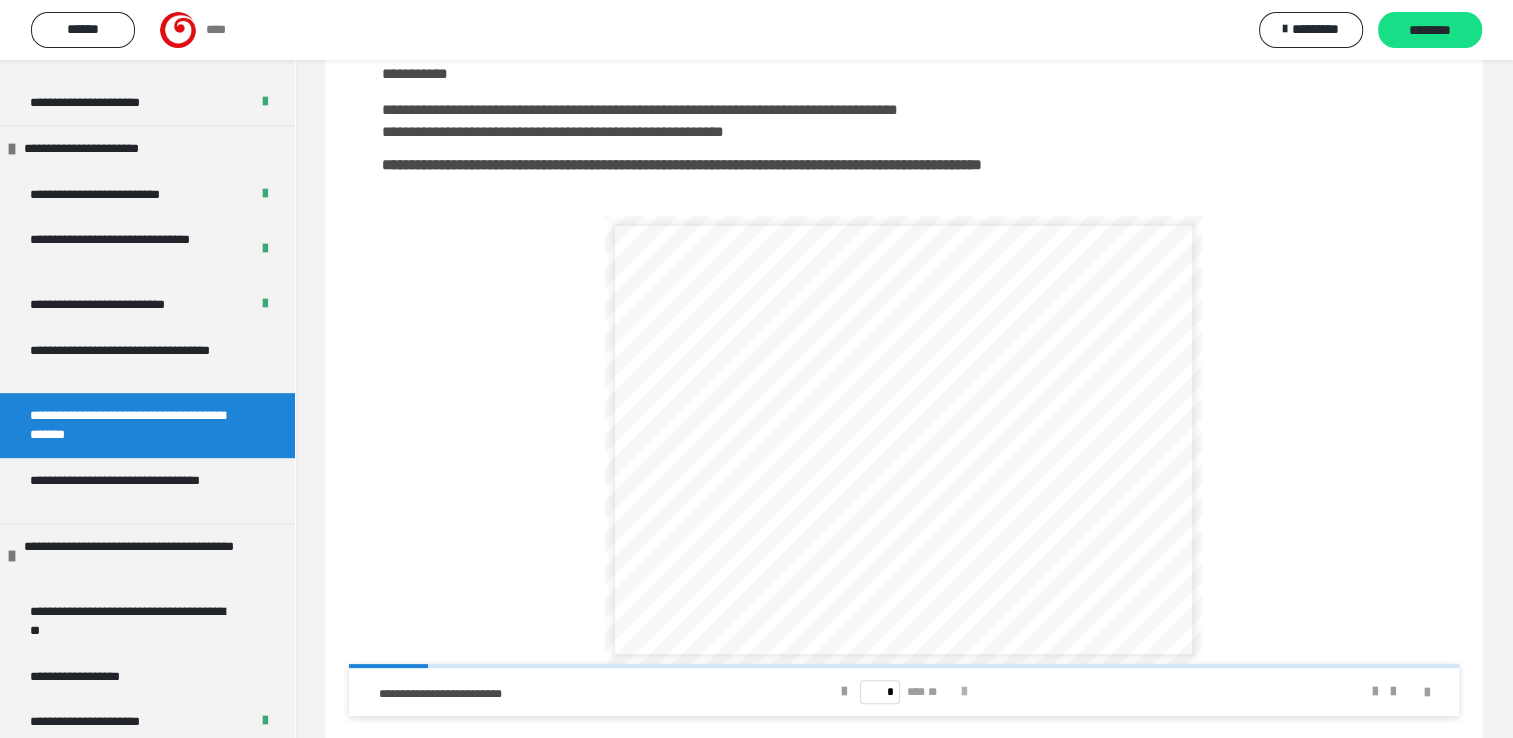 click at bounding box center [964, 692] 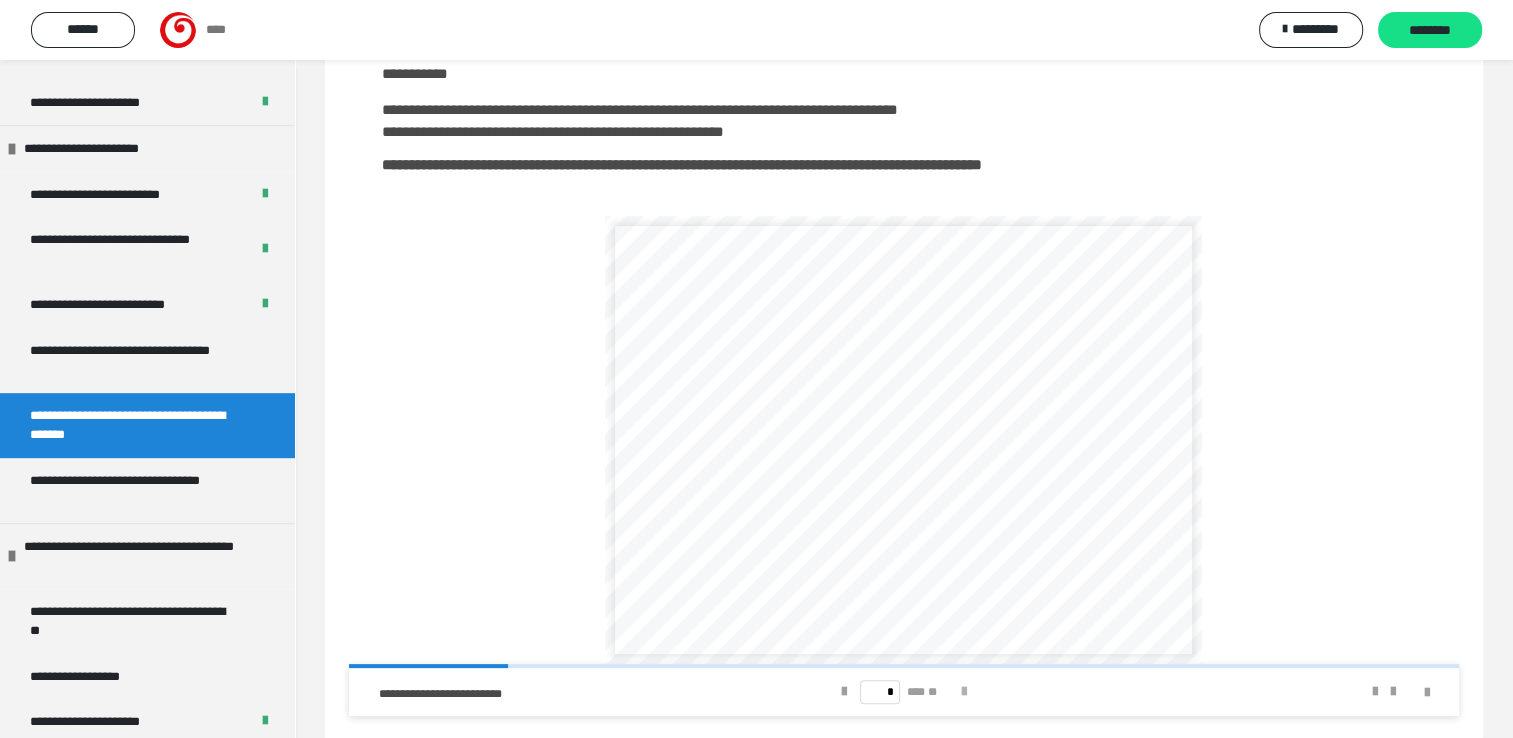 click at bounding box center [964, 692] 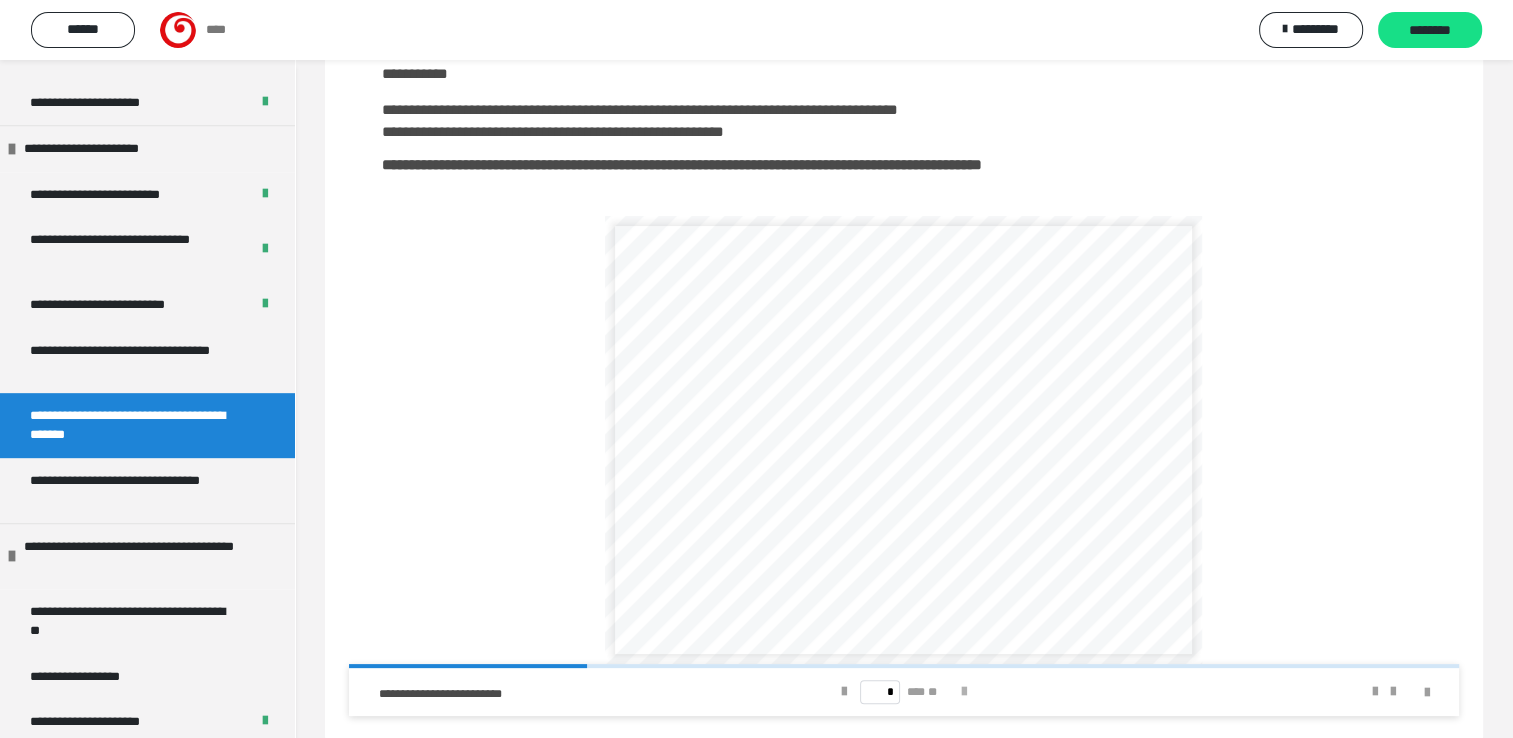 click at bounding box center (964, 692) 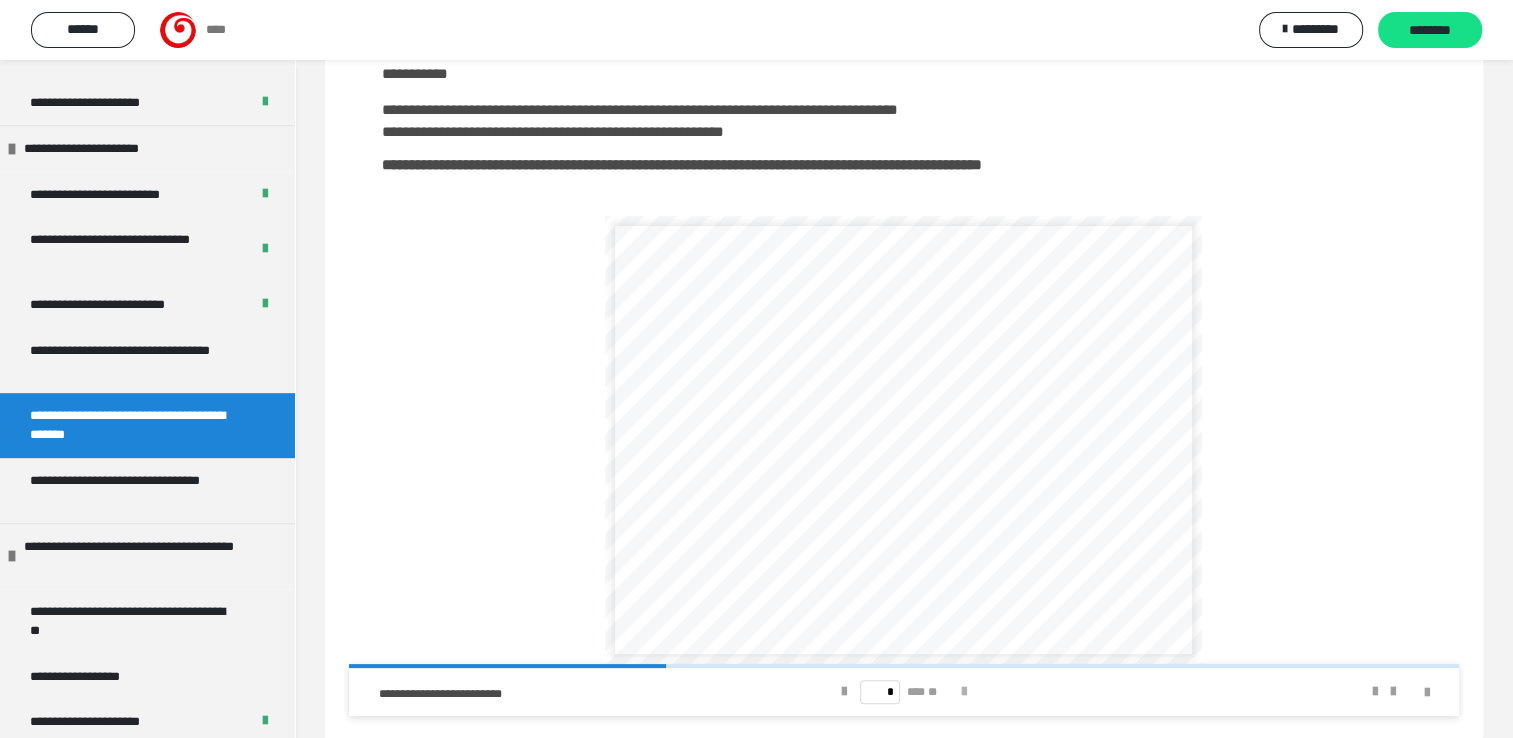 click at bounding box center (964, 692) 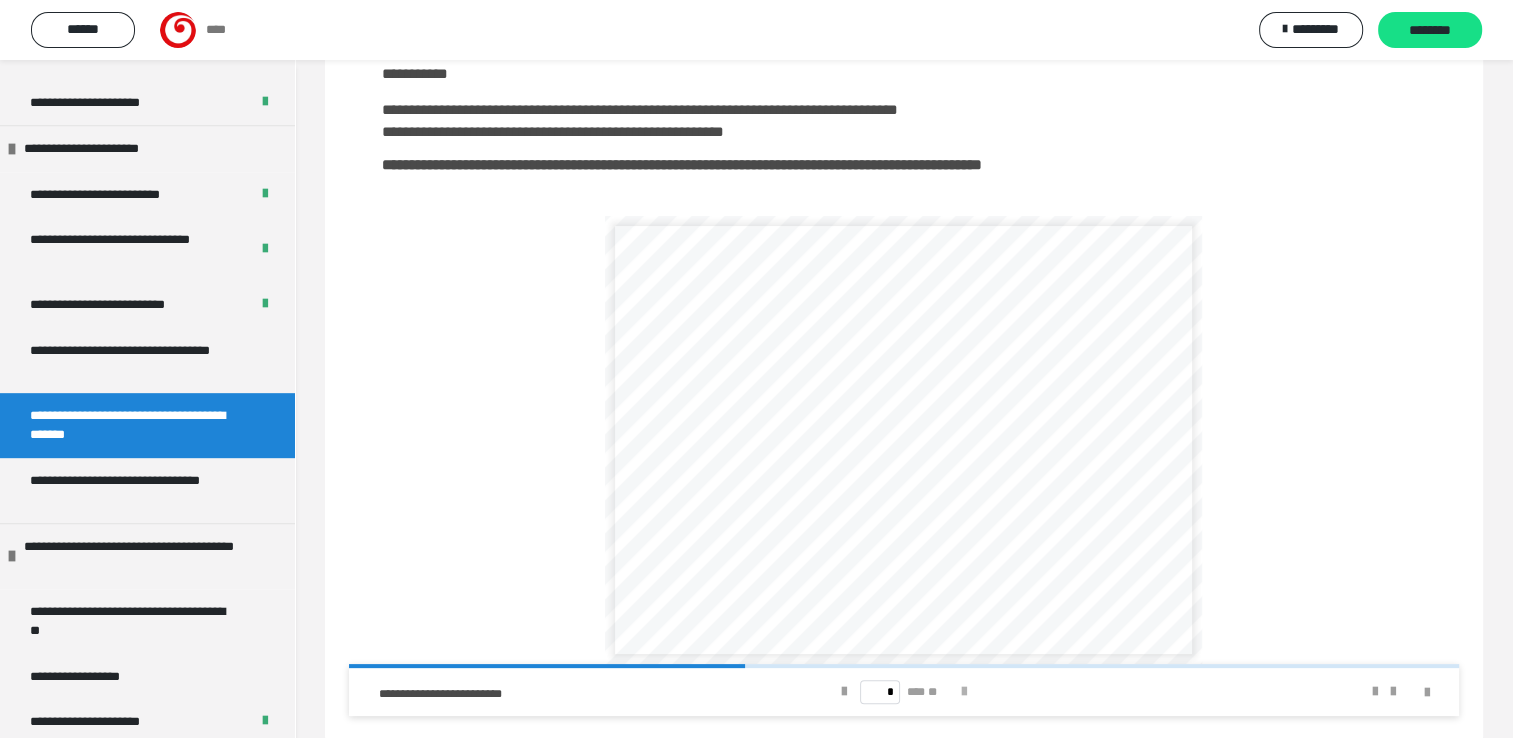 click at bounding box center [964, 692] 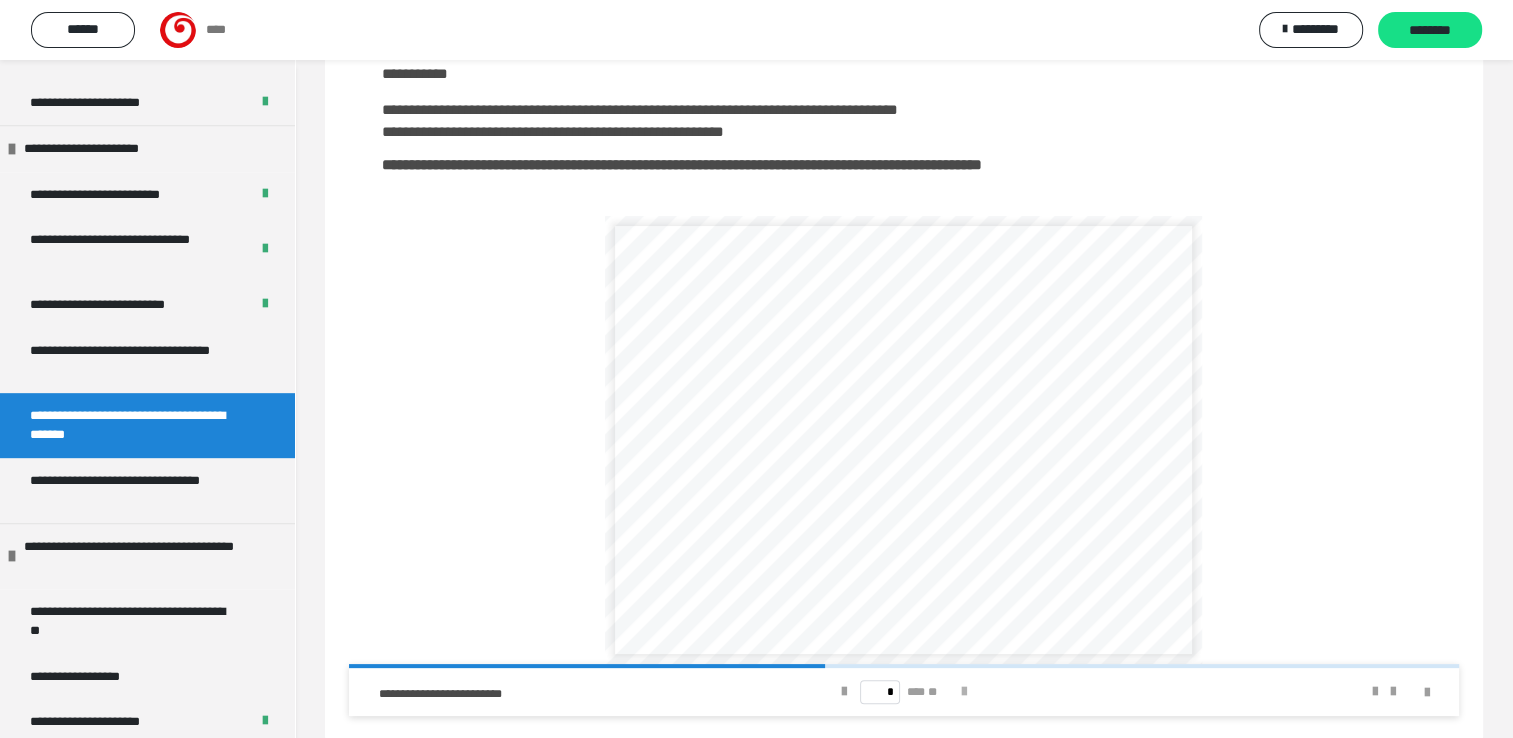 click at bounding box center [964, 692] 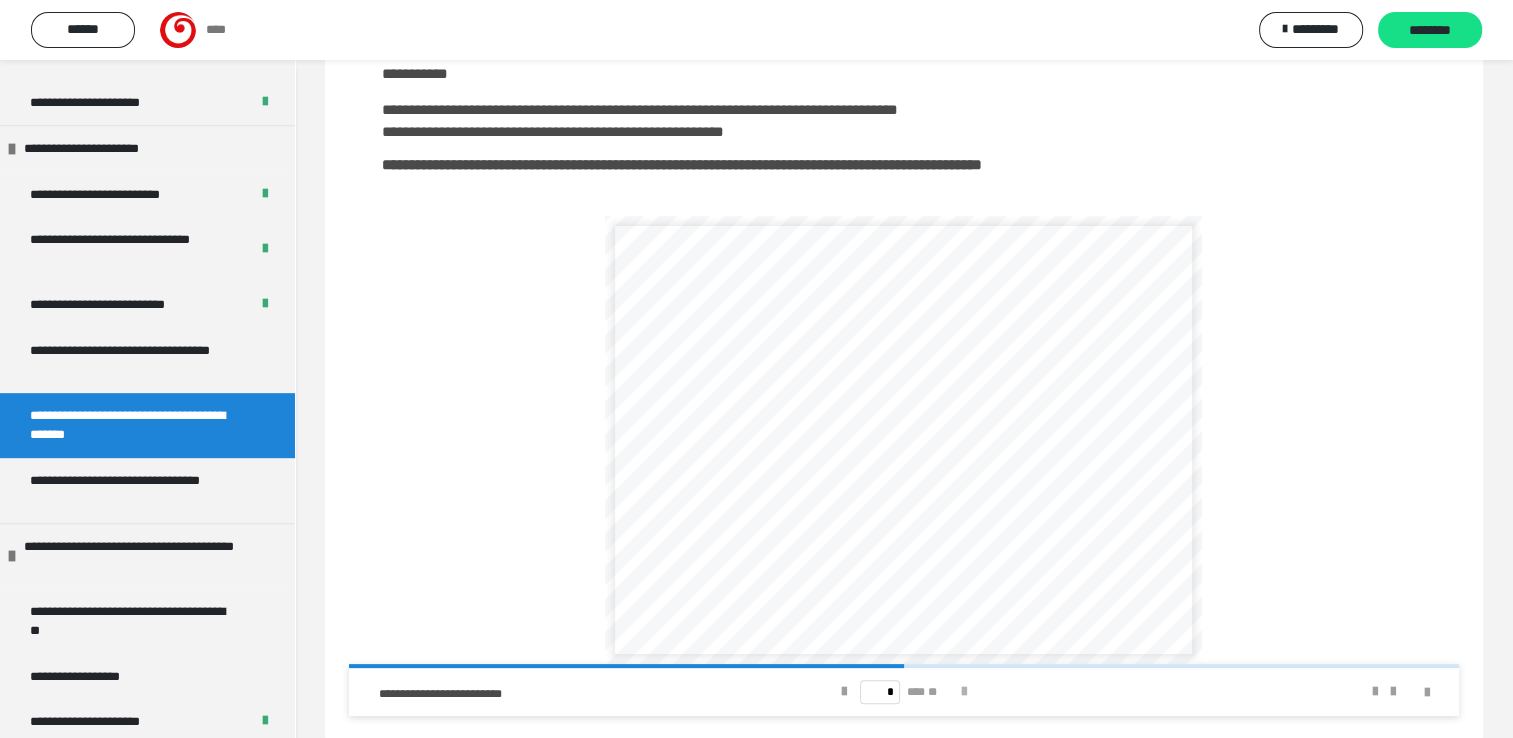 click at bounding box center [964, 692] 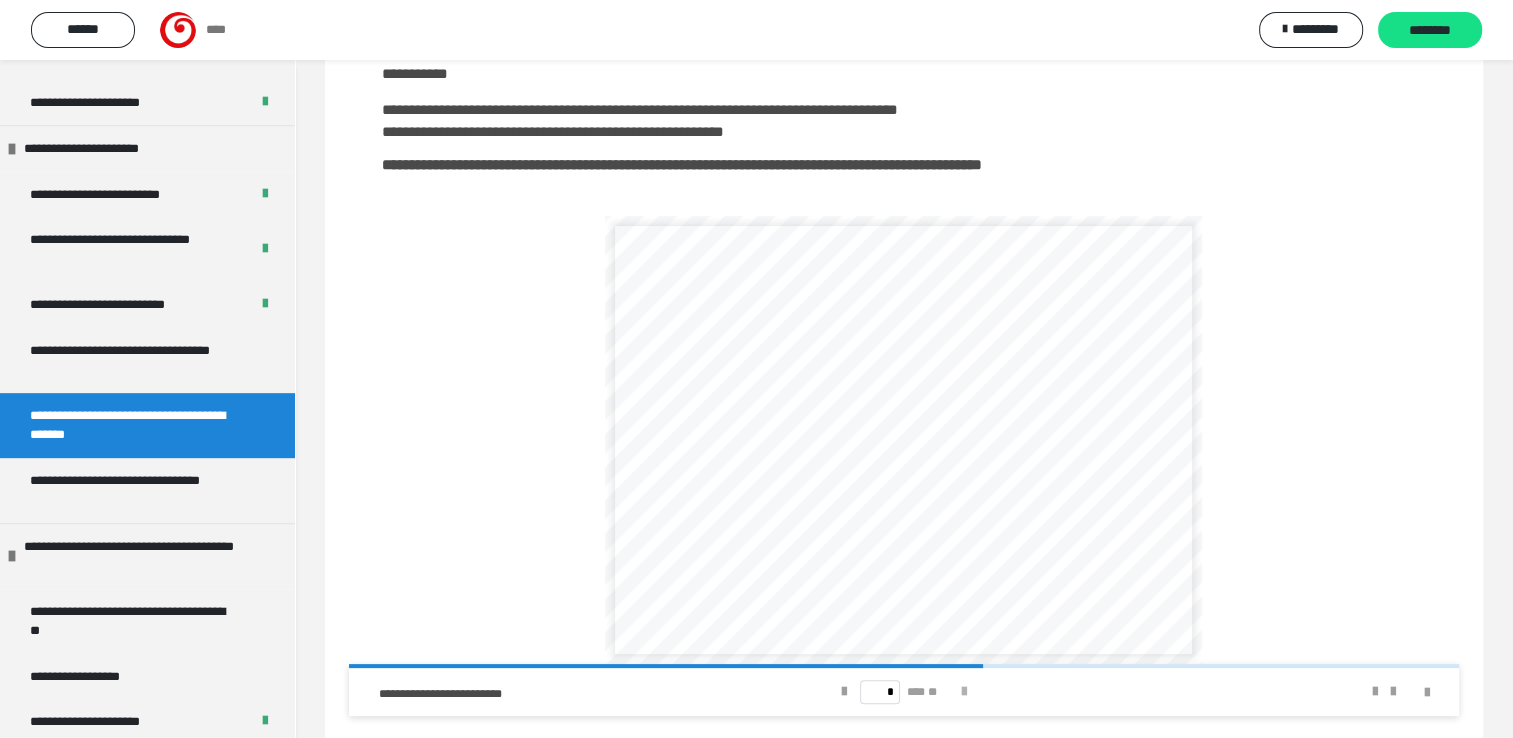 click at bounding box center (964, 692) 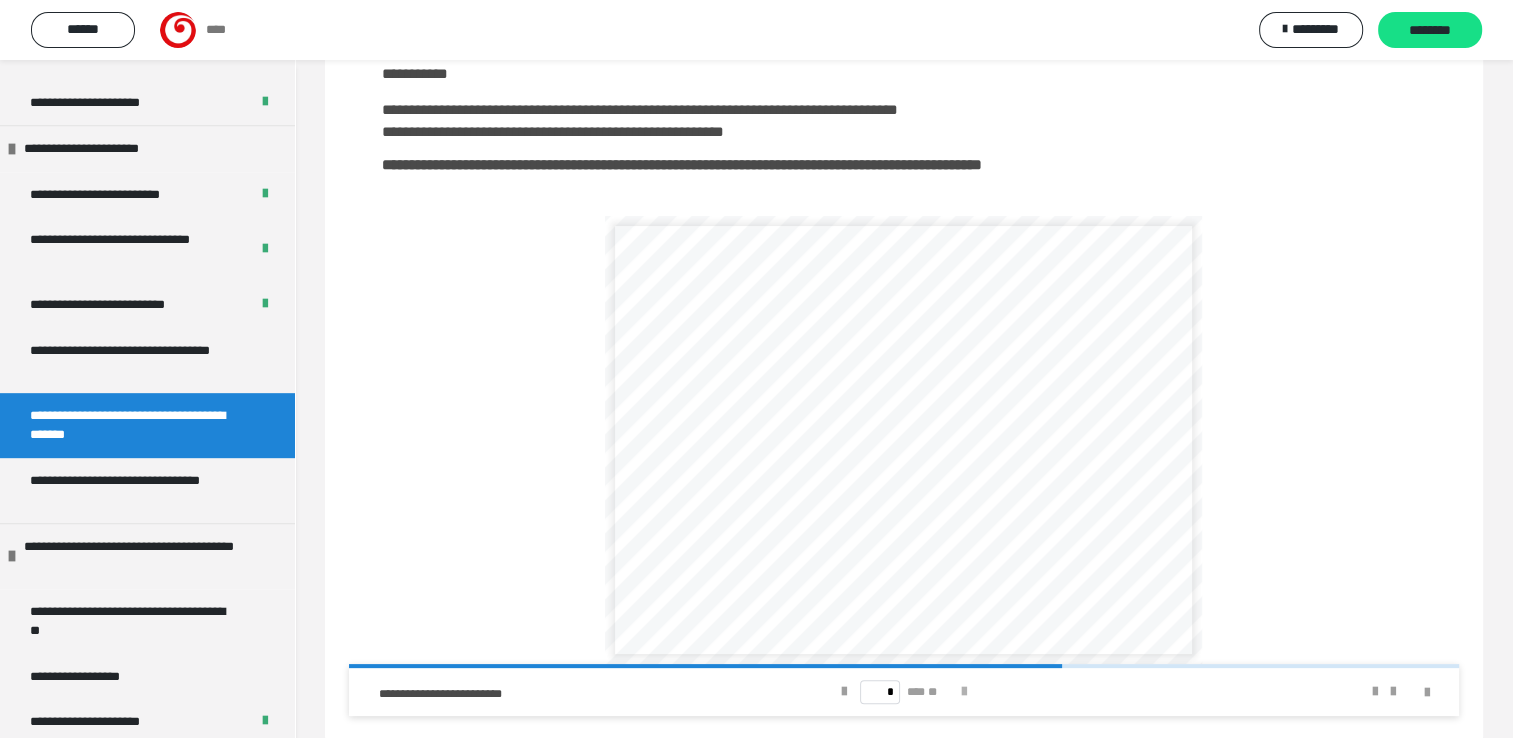 click at bounding box center (964, 692) 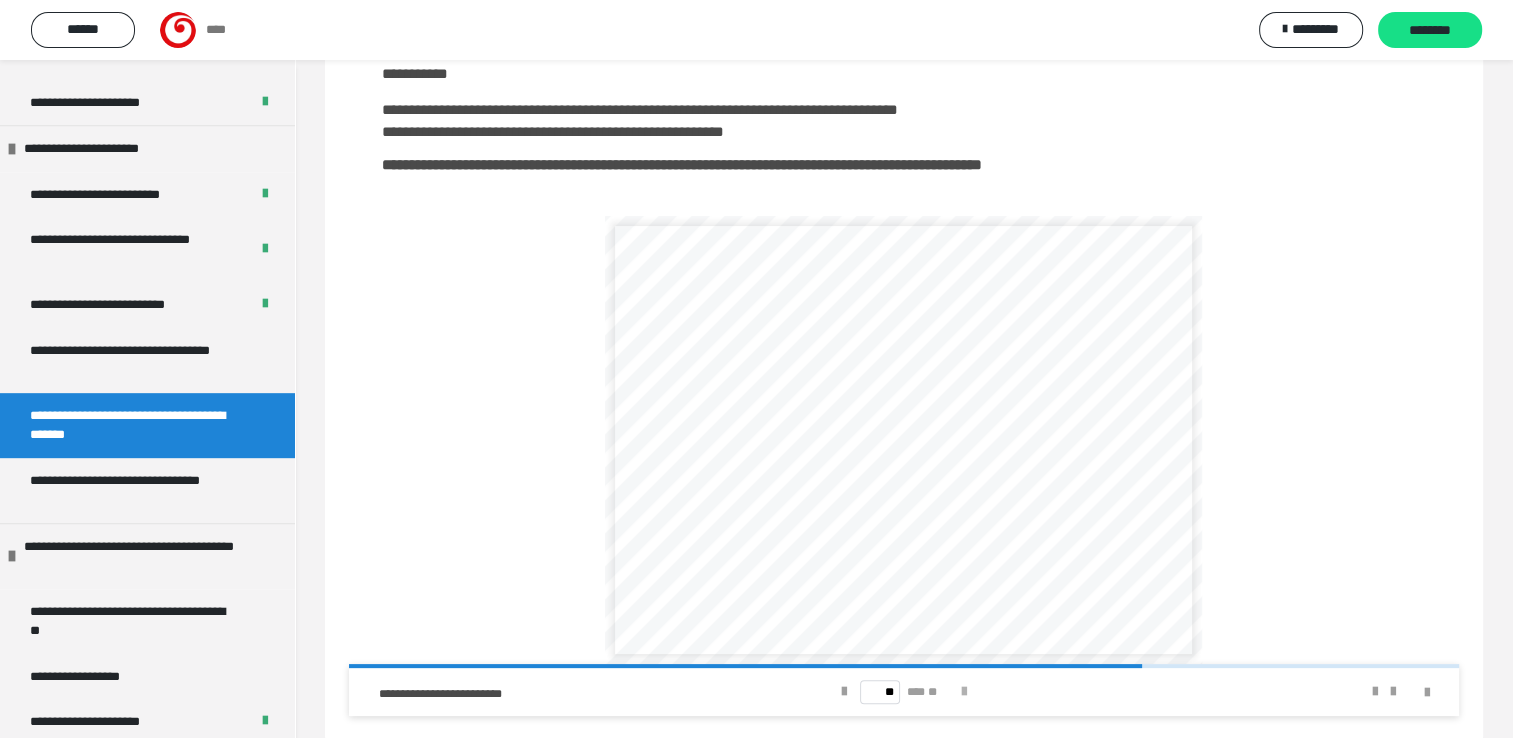 click at bounding box center (964, 692) 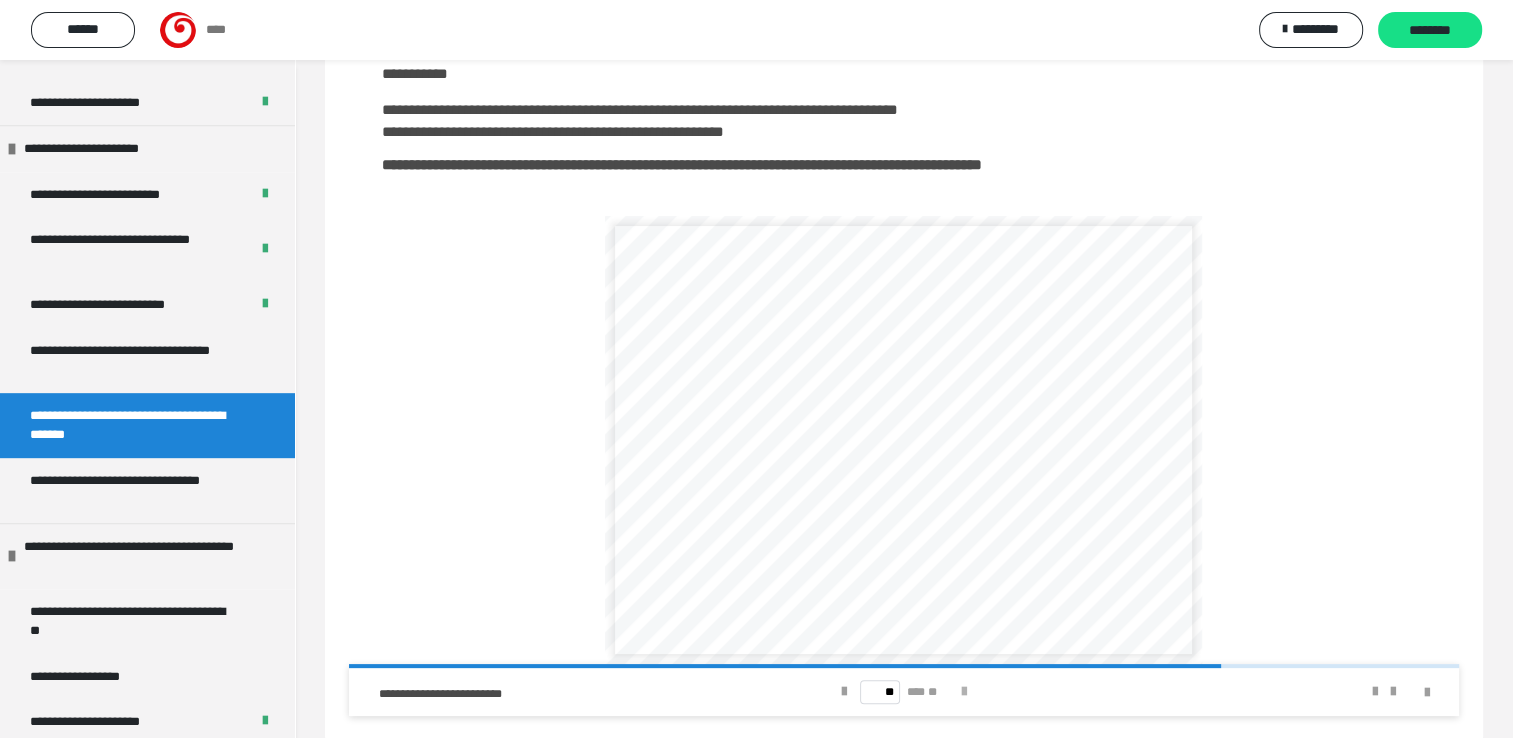 click at bounding box center (964, 692) 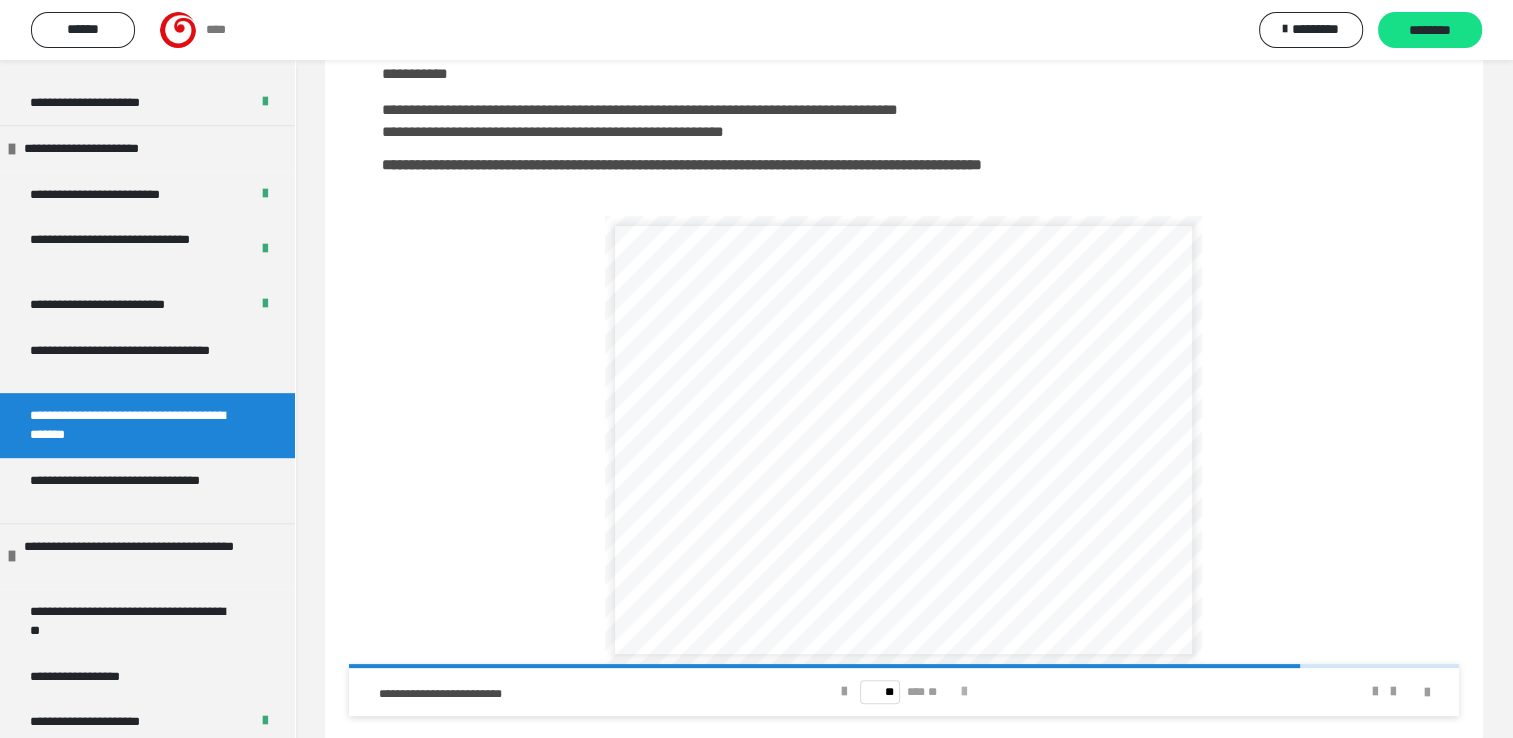 click at bounding box center (964, 692) 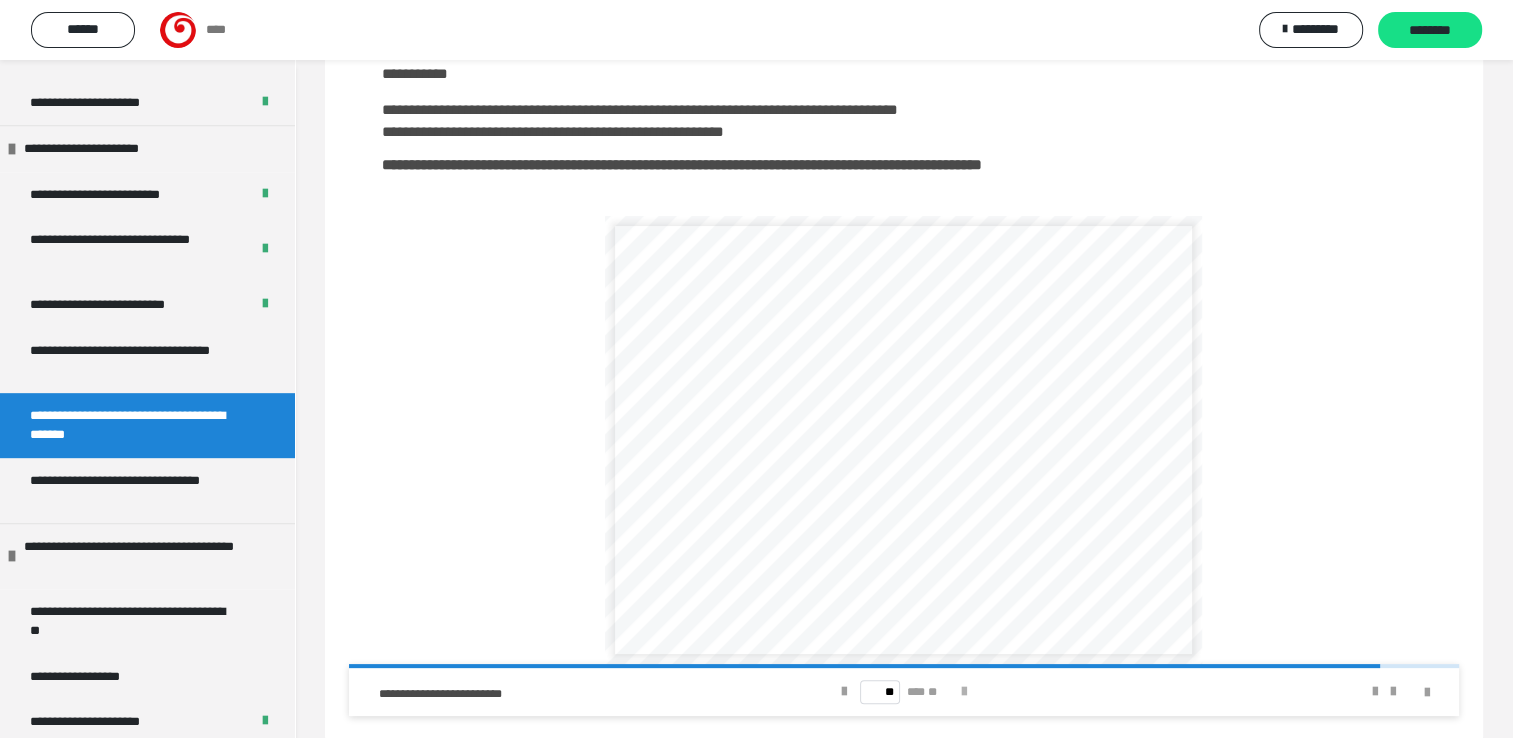 click at bounding box center [964, 692] 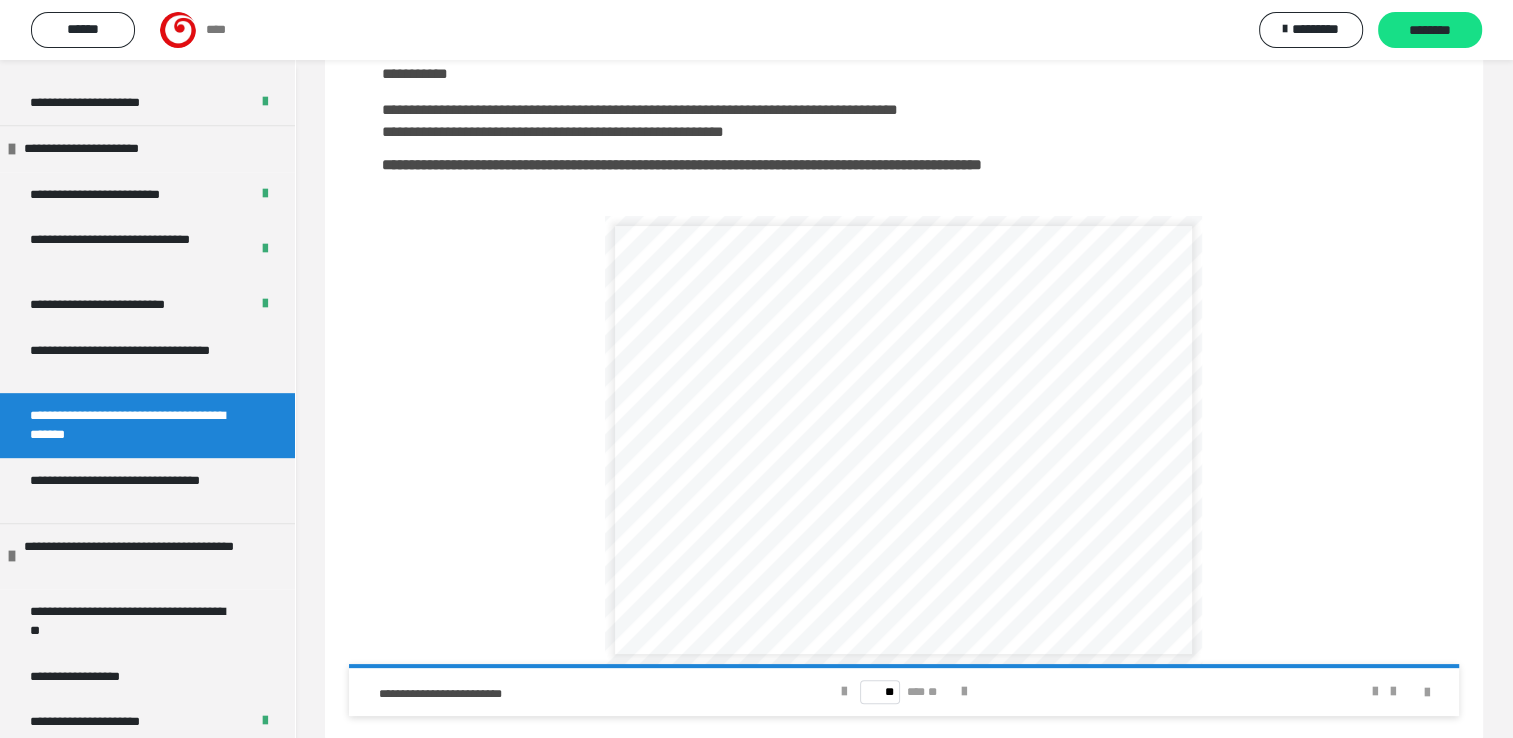 click on "** *** **" at bounding box center [904, 692] 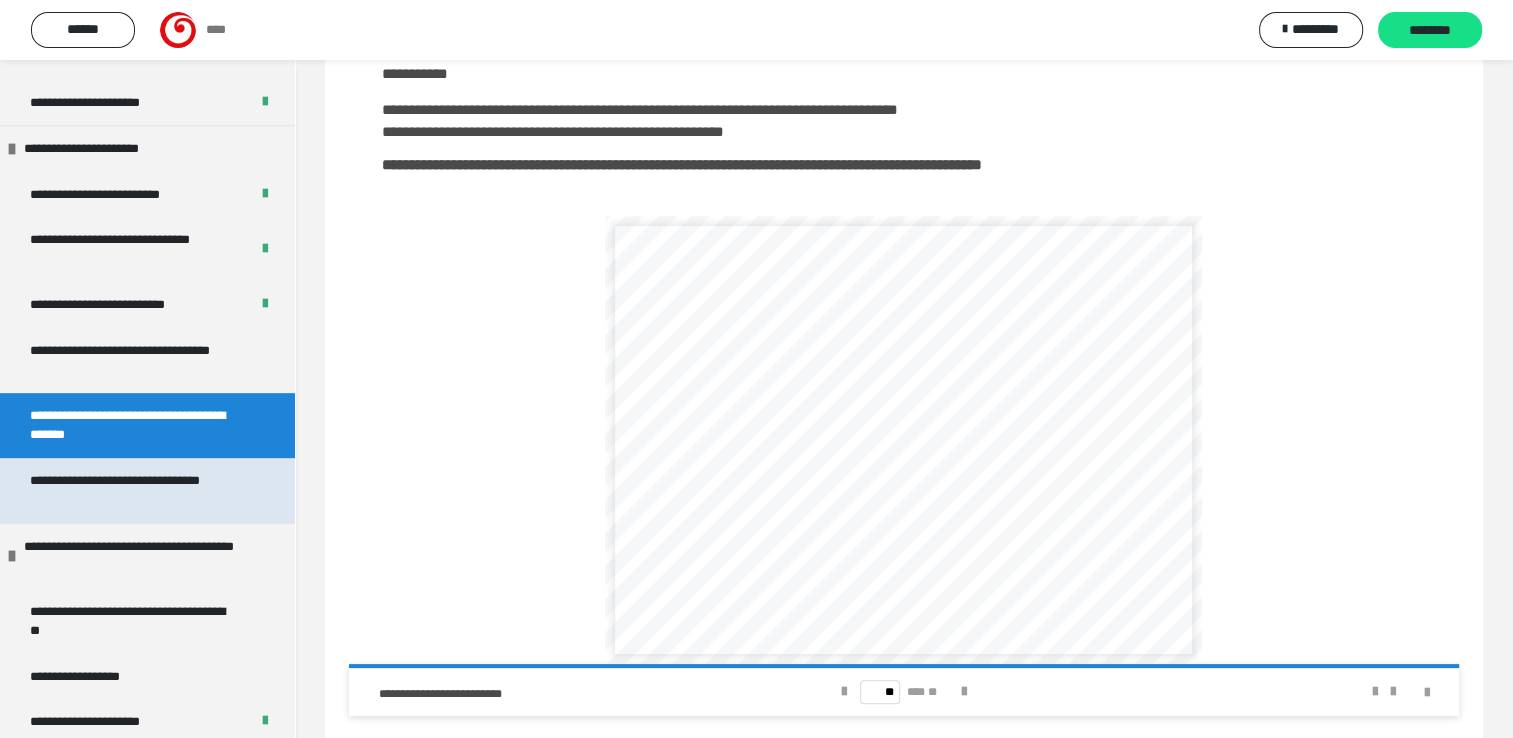 click on "**********" at bounding box center (132, 490) 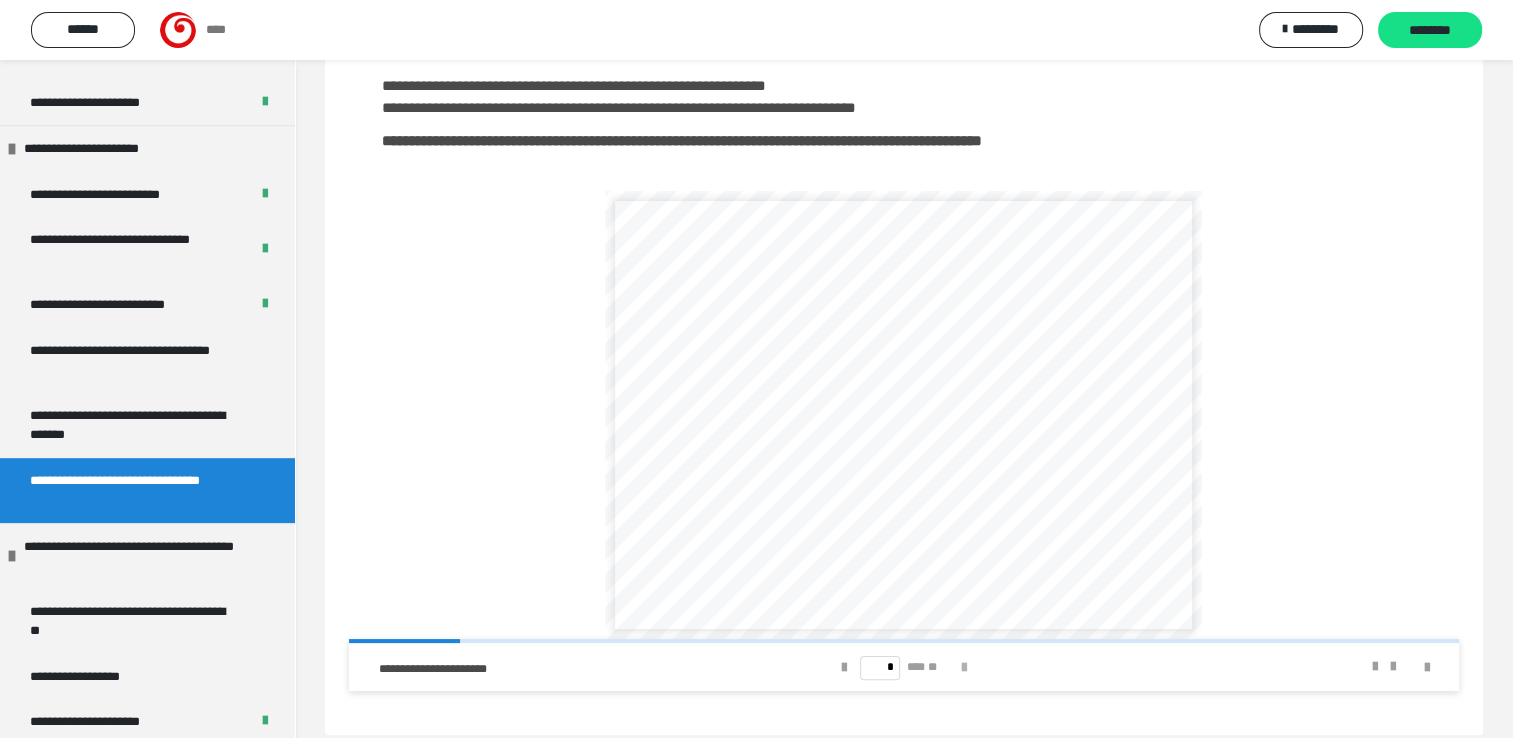 click at bounding box center (964, 667) 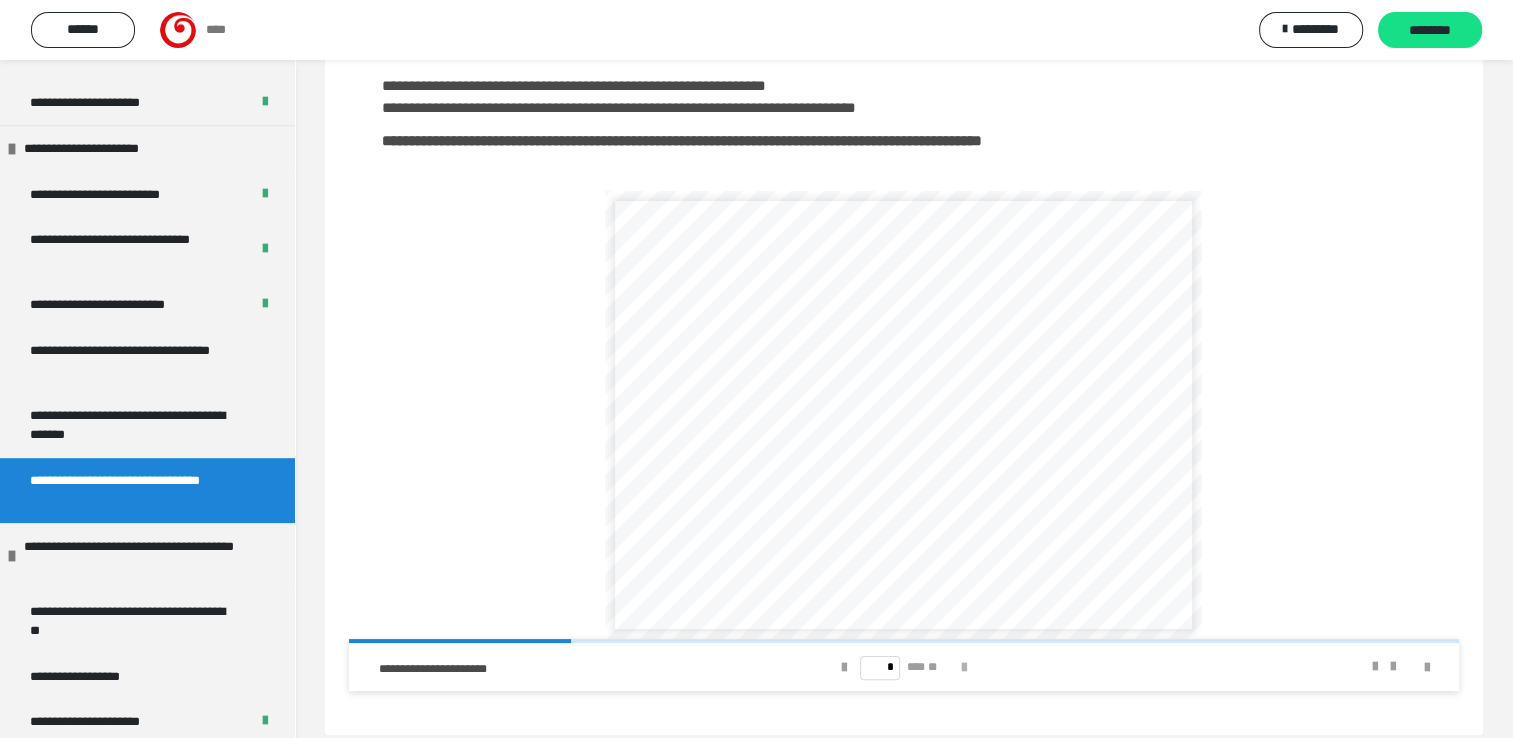 click at bounding box center (964, 667) 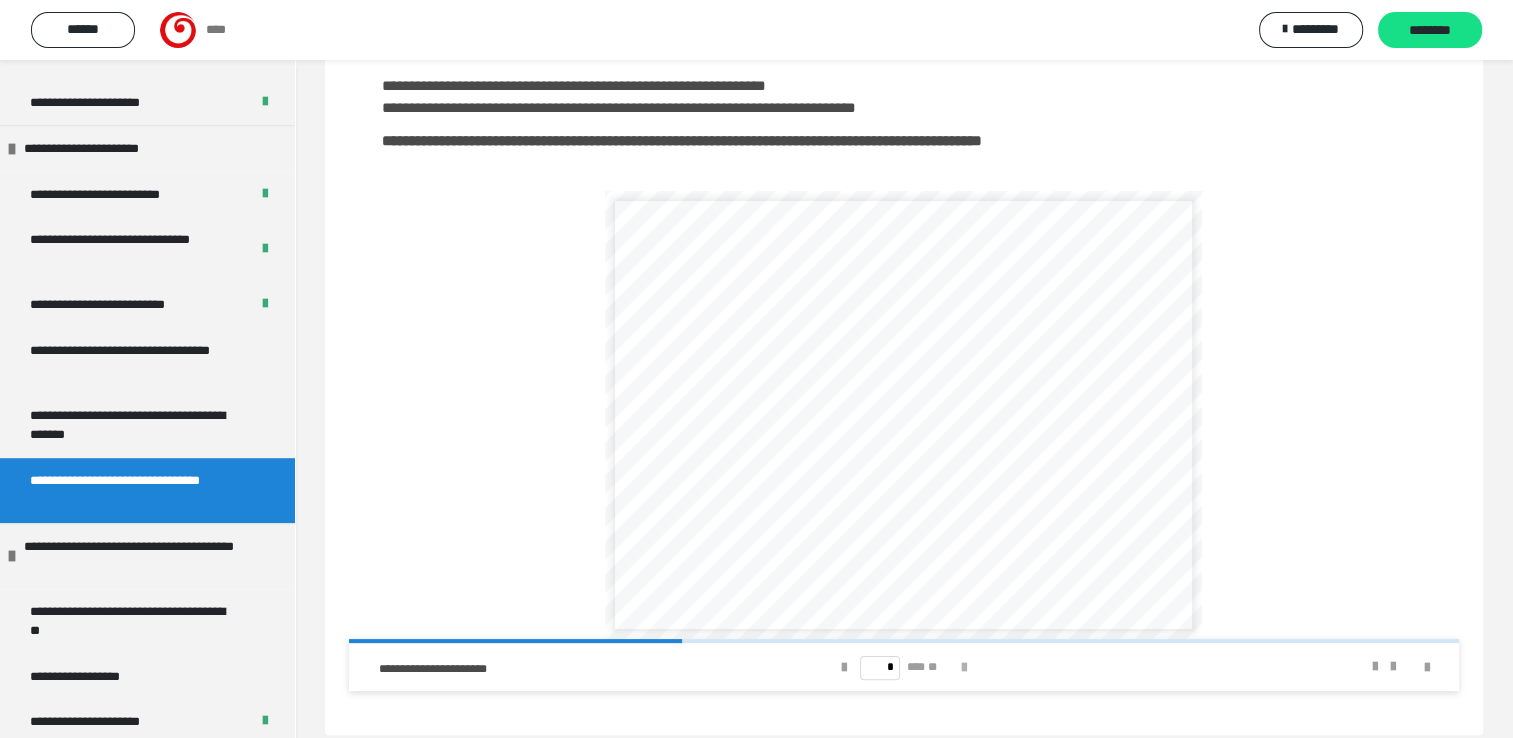 click at bounding box center (964, 667) 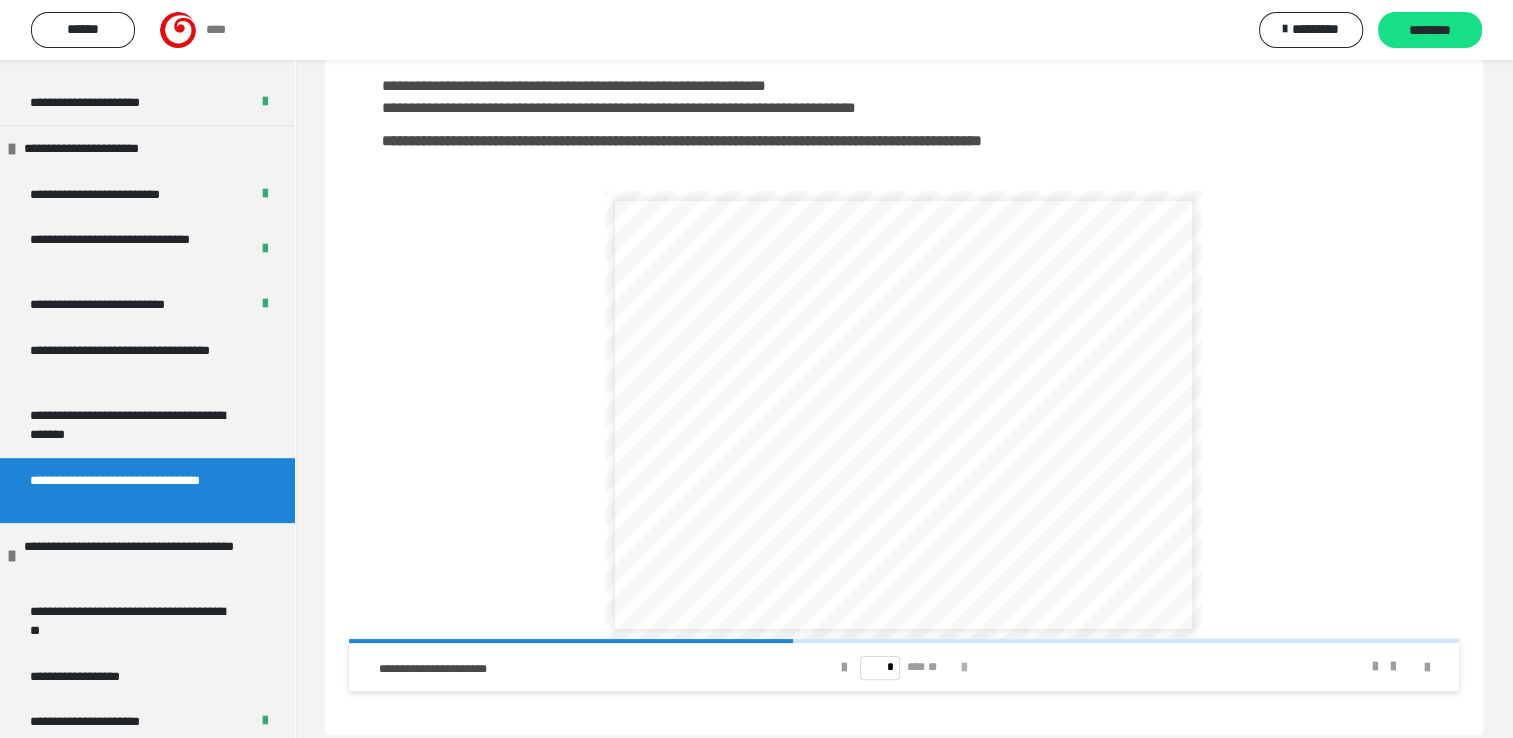 click at bounding box center [964, 667] 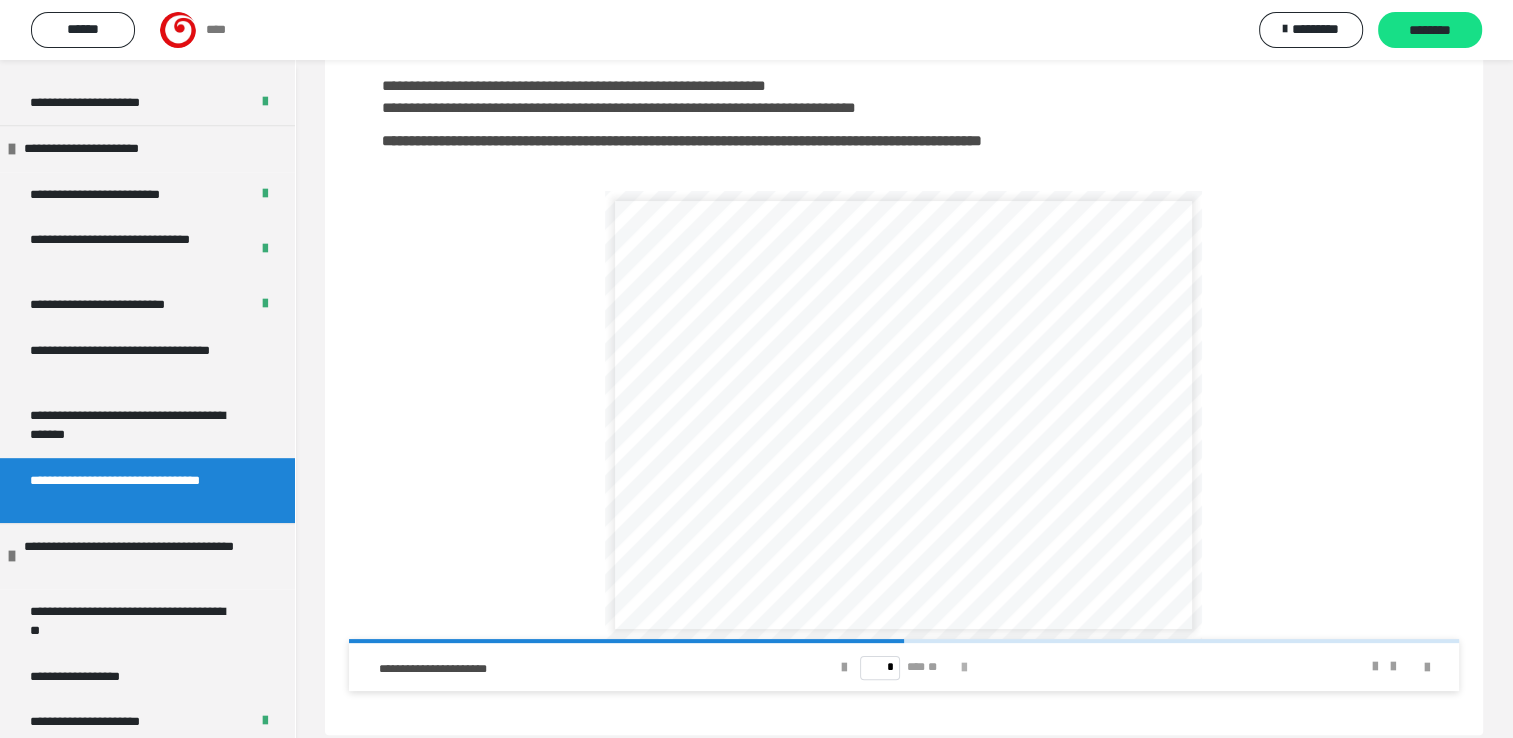 click at bounding box center [964, 667] 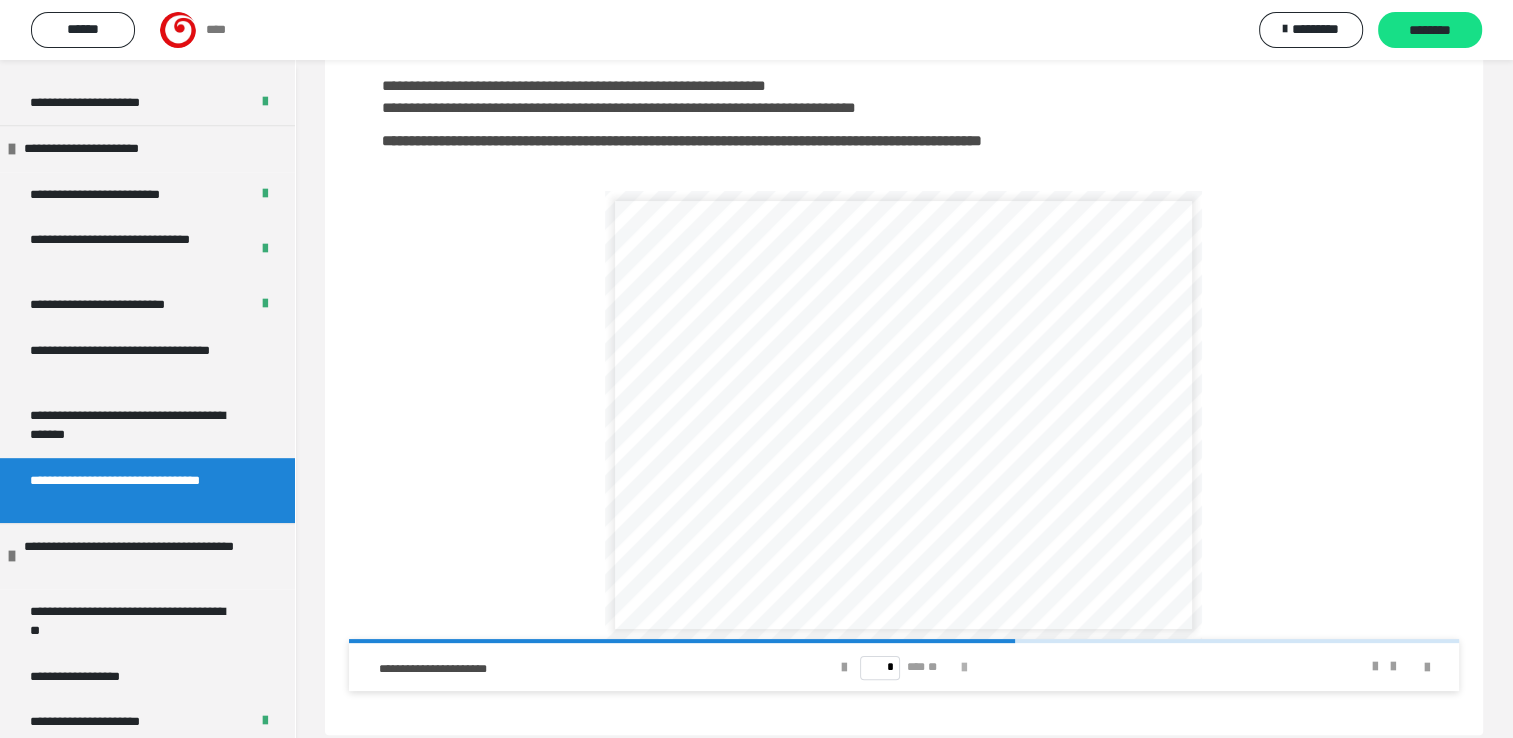 click at bounding box center [964, 667] 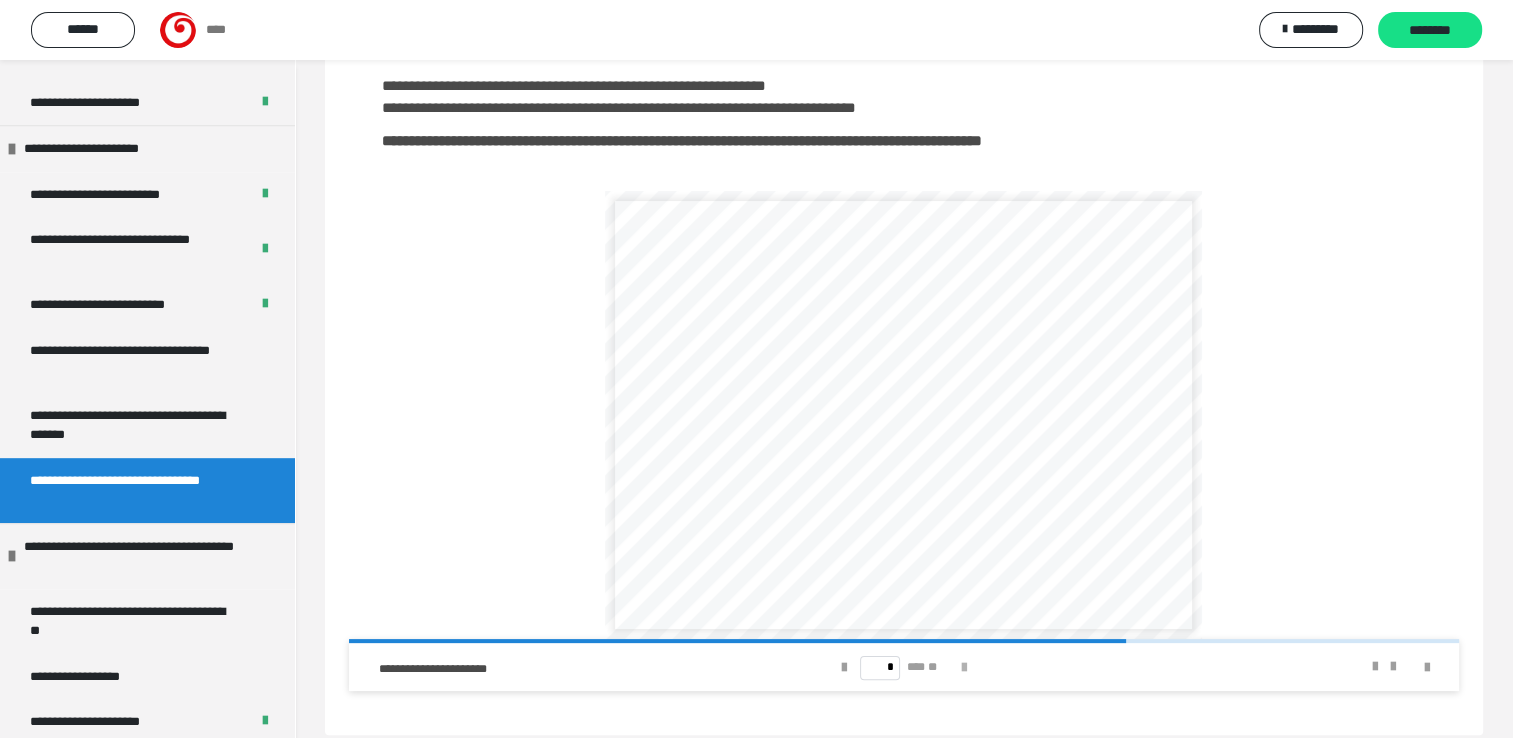 click at bounding box center (964, 667) 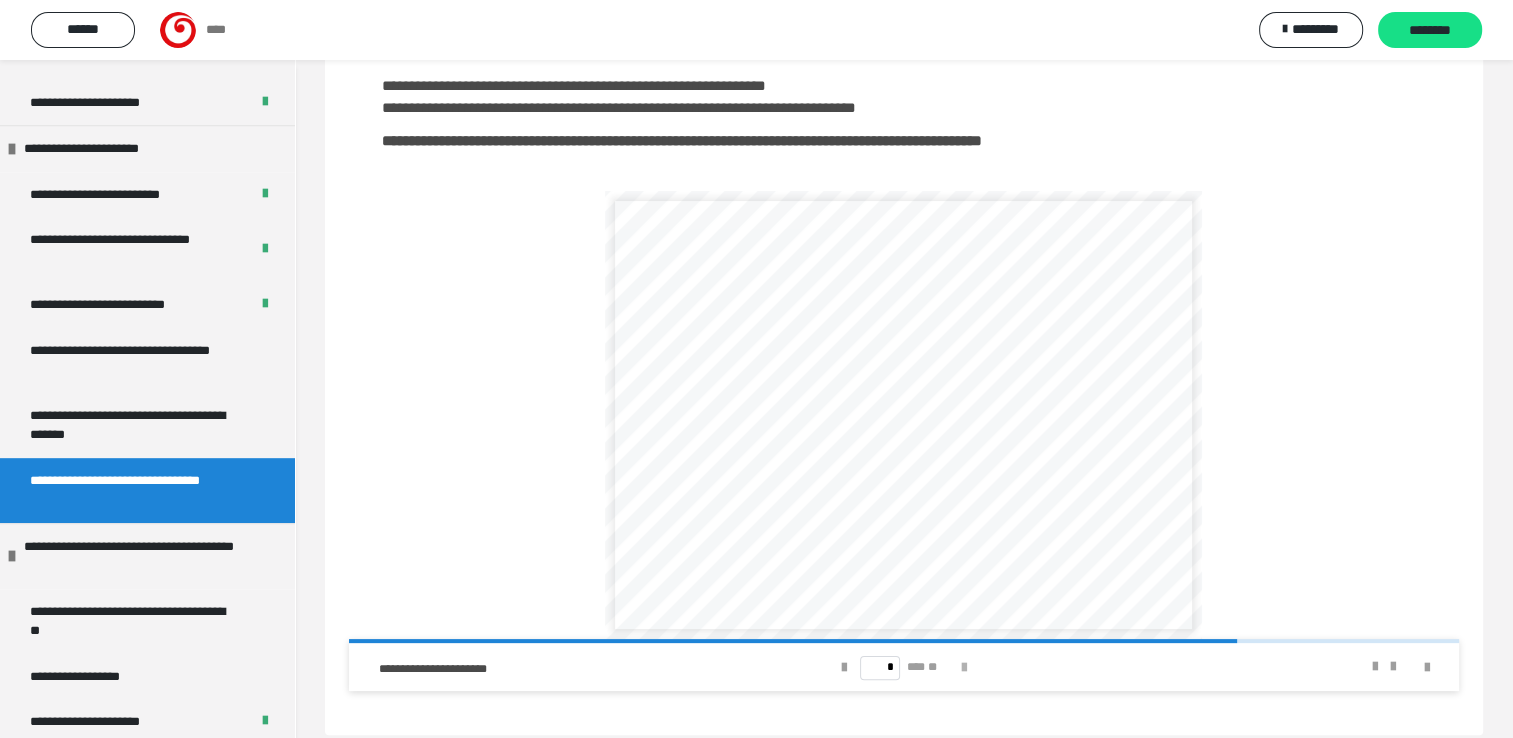 click at bounding box center (964, 667) 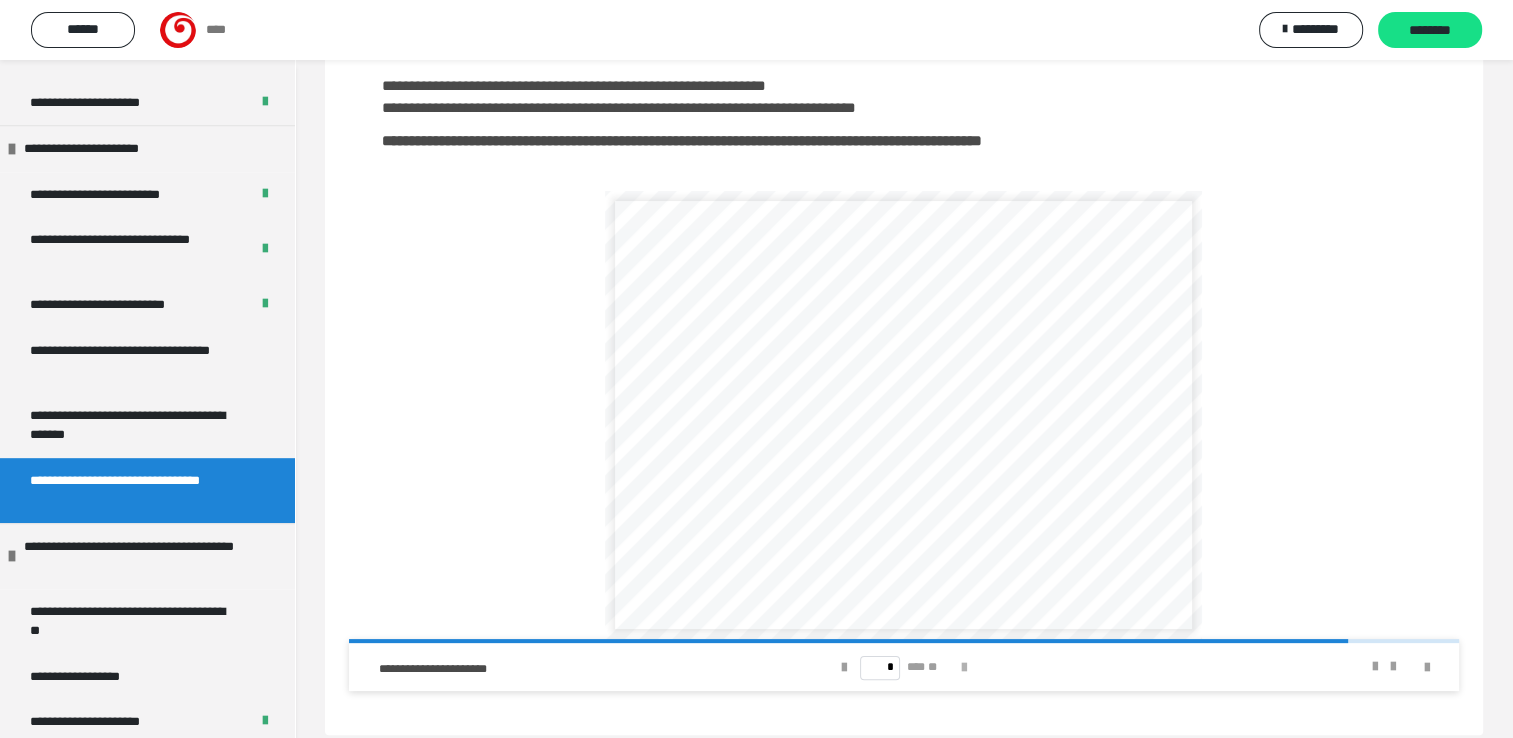 click at bounding box center [964, 667] 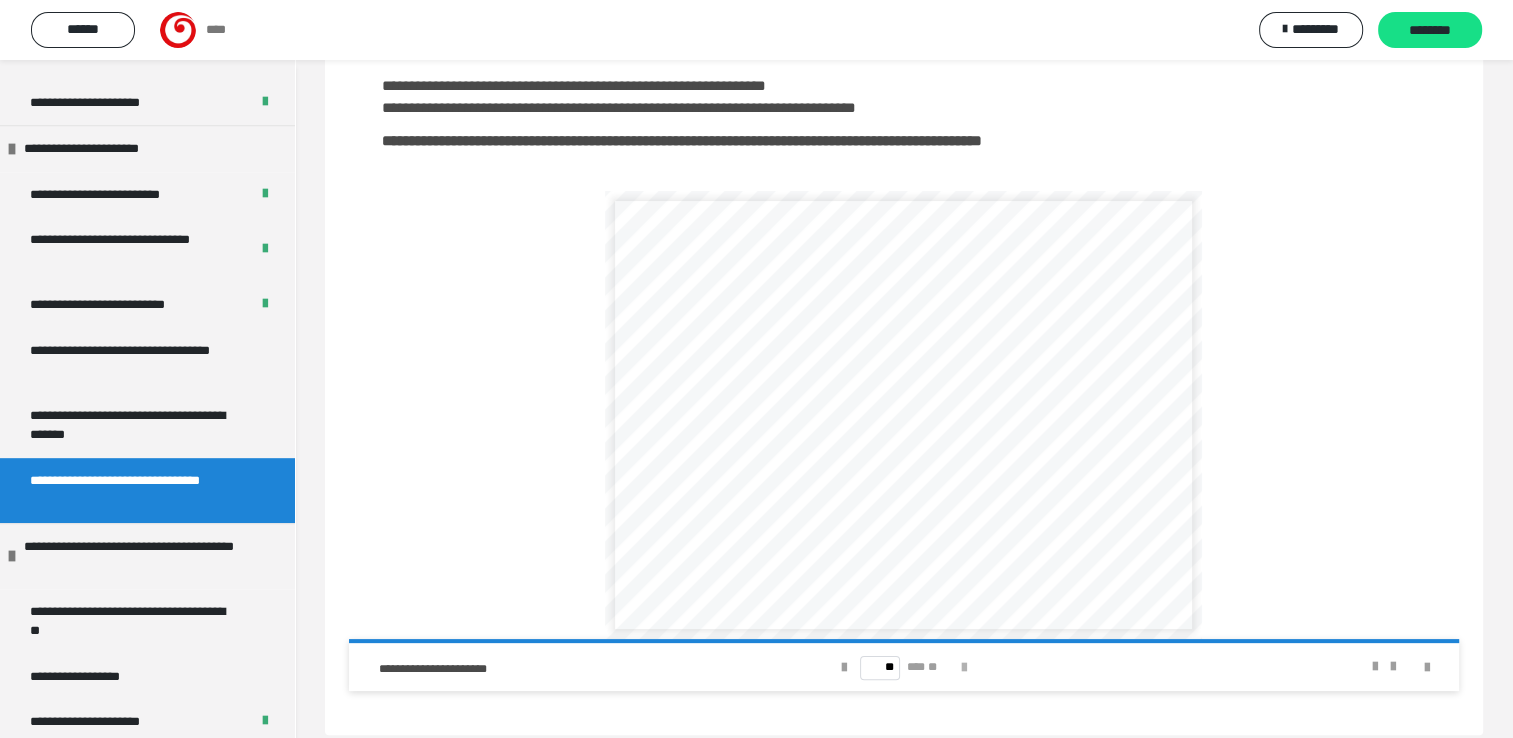 click on "** *** **" at bounding box center (904, 667) 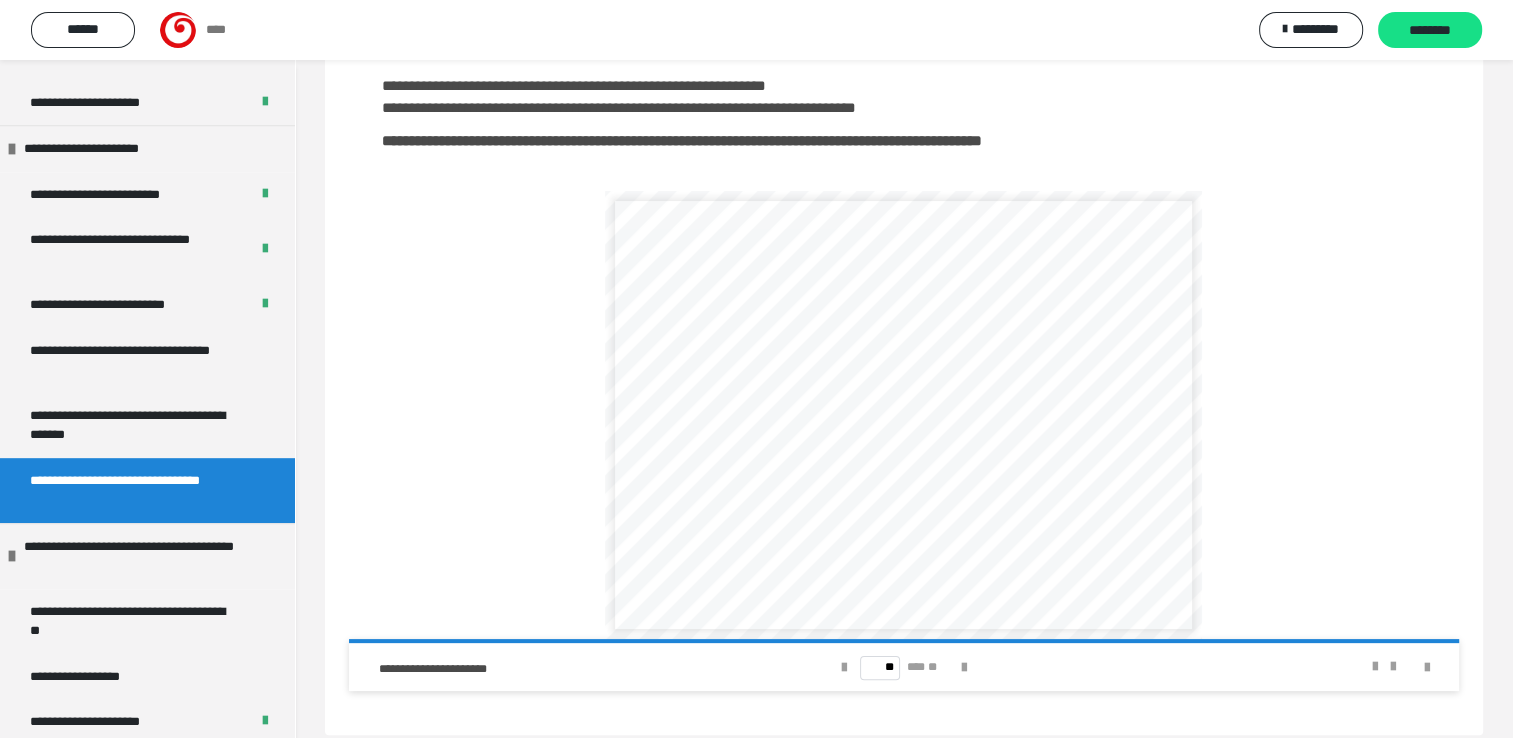 click on "** *** **" at bounding box center (904, 667) 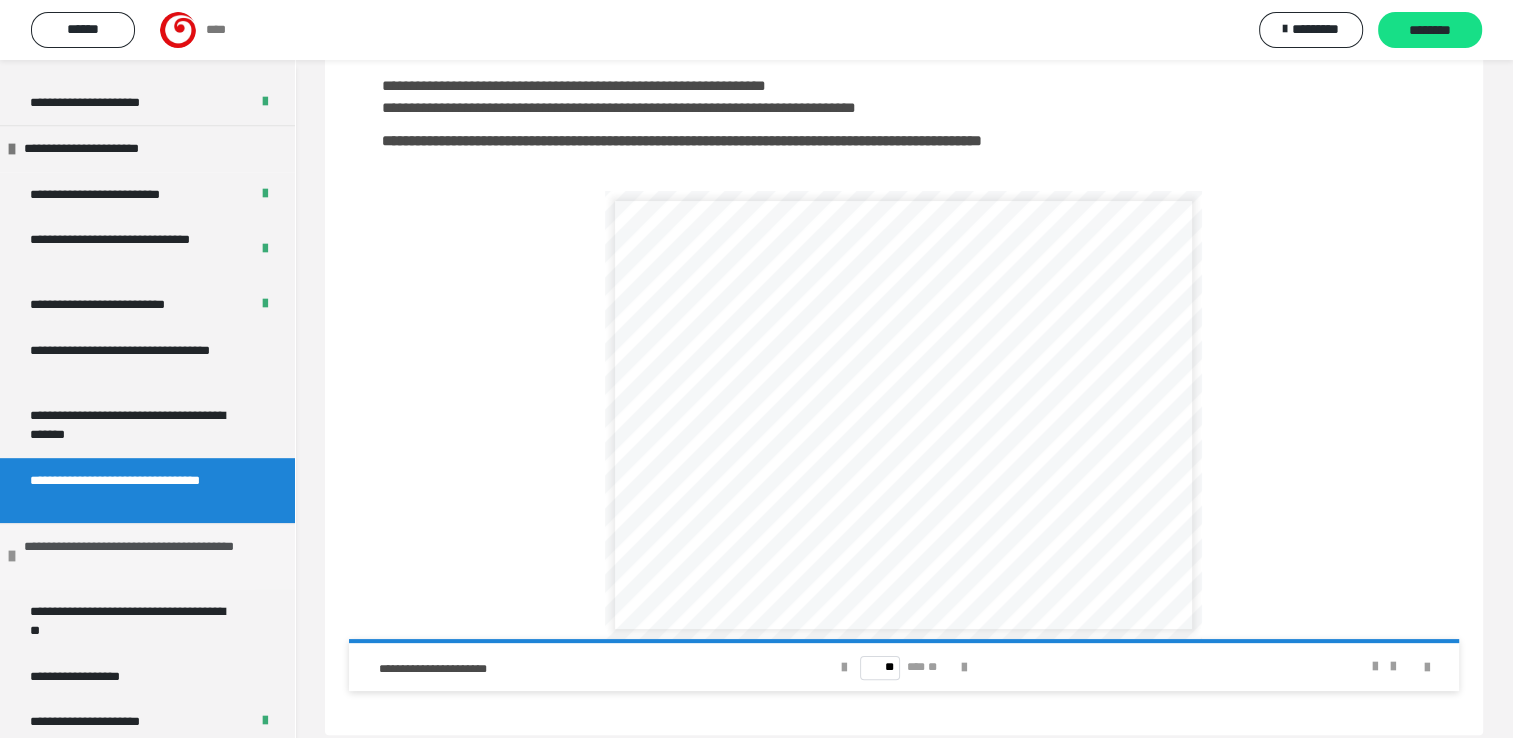 drag, startPoint x: 155, startPoint y: 562, endPoint x: 260, endPoint y: 566, distance: 105.076164 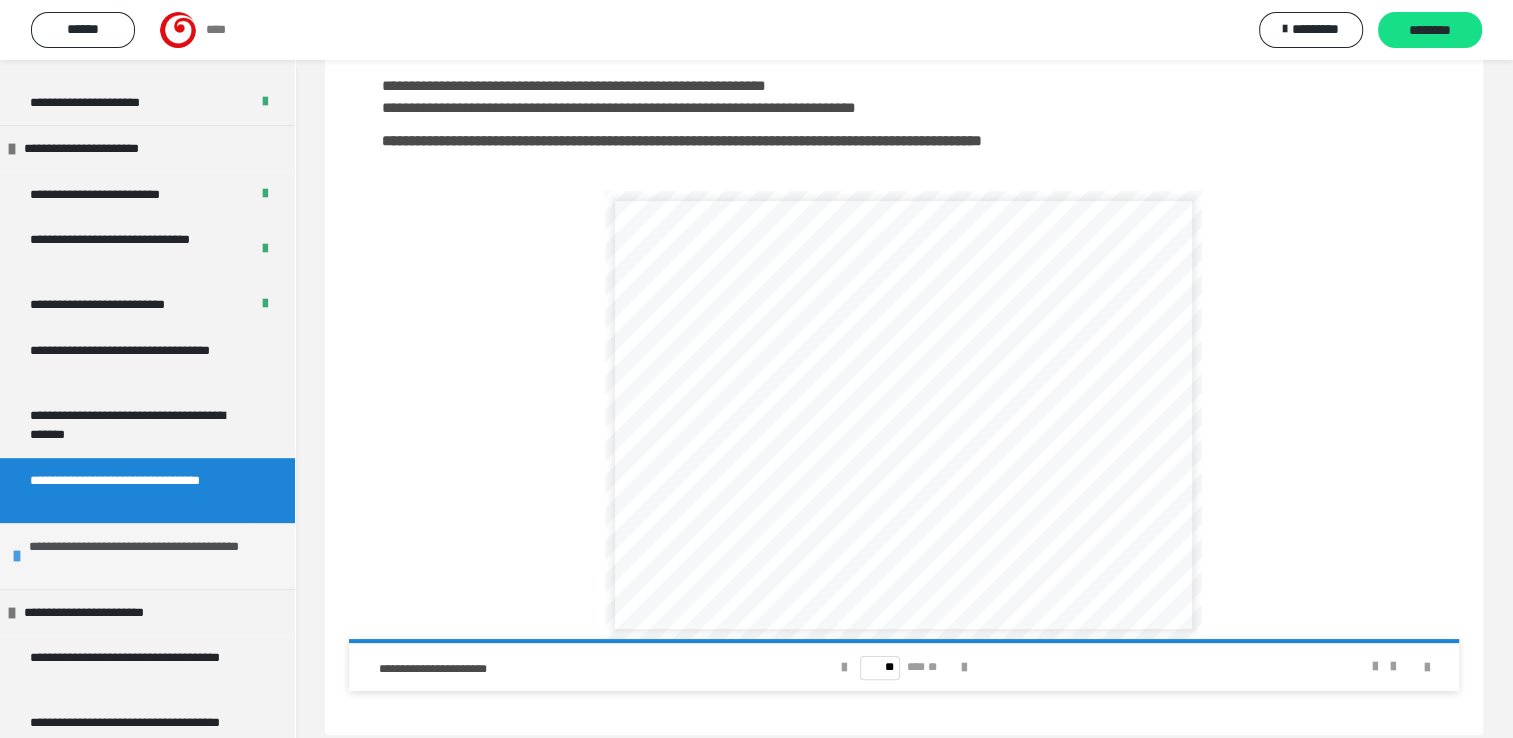 click on "**********" at bounding box center [149, 556] 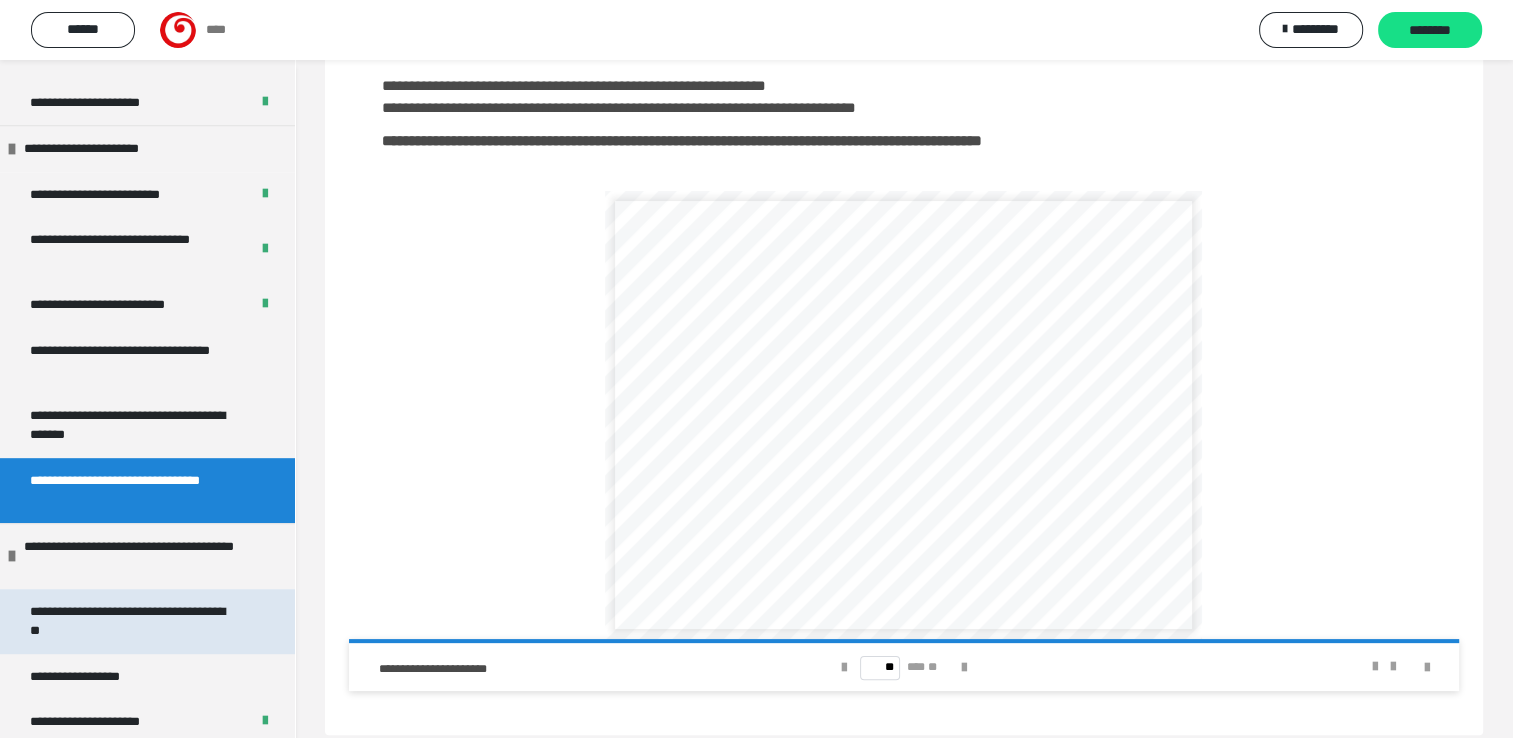 click on "**********" at bounding box center [132, 621] 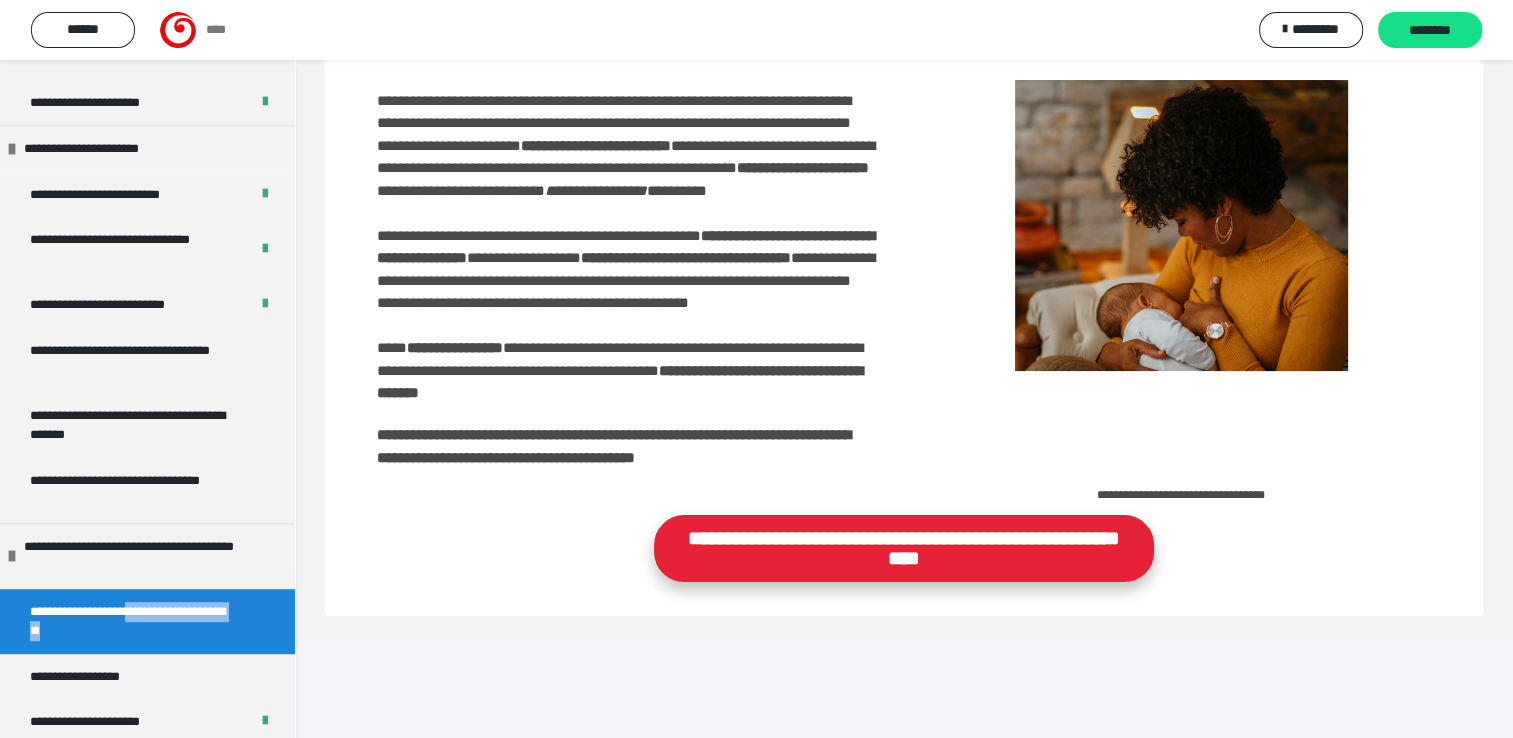 click on "**********" at bounding box center (904, 548) 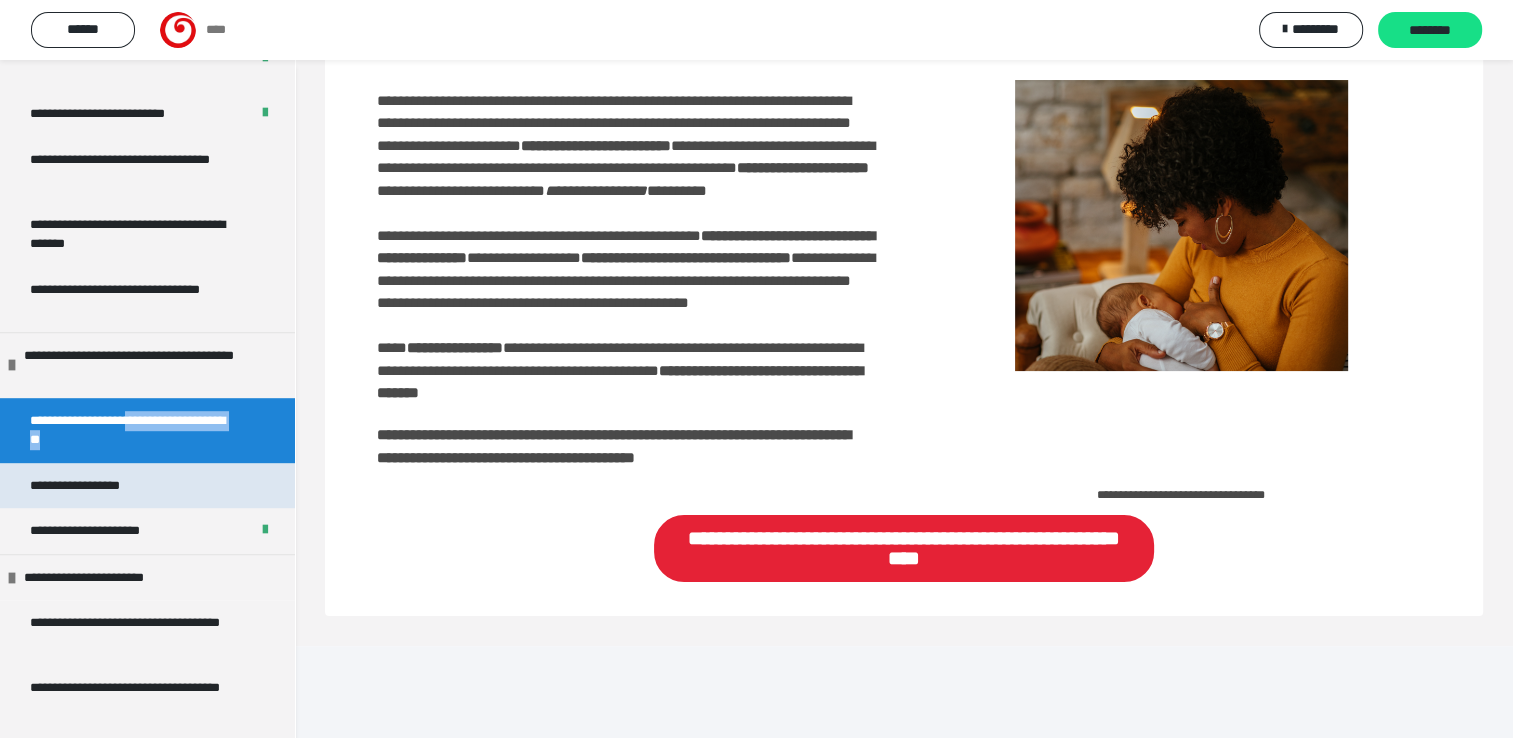scroll, scrollTop: 1152, scrollLeft: 0, axis: vertical 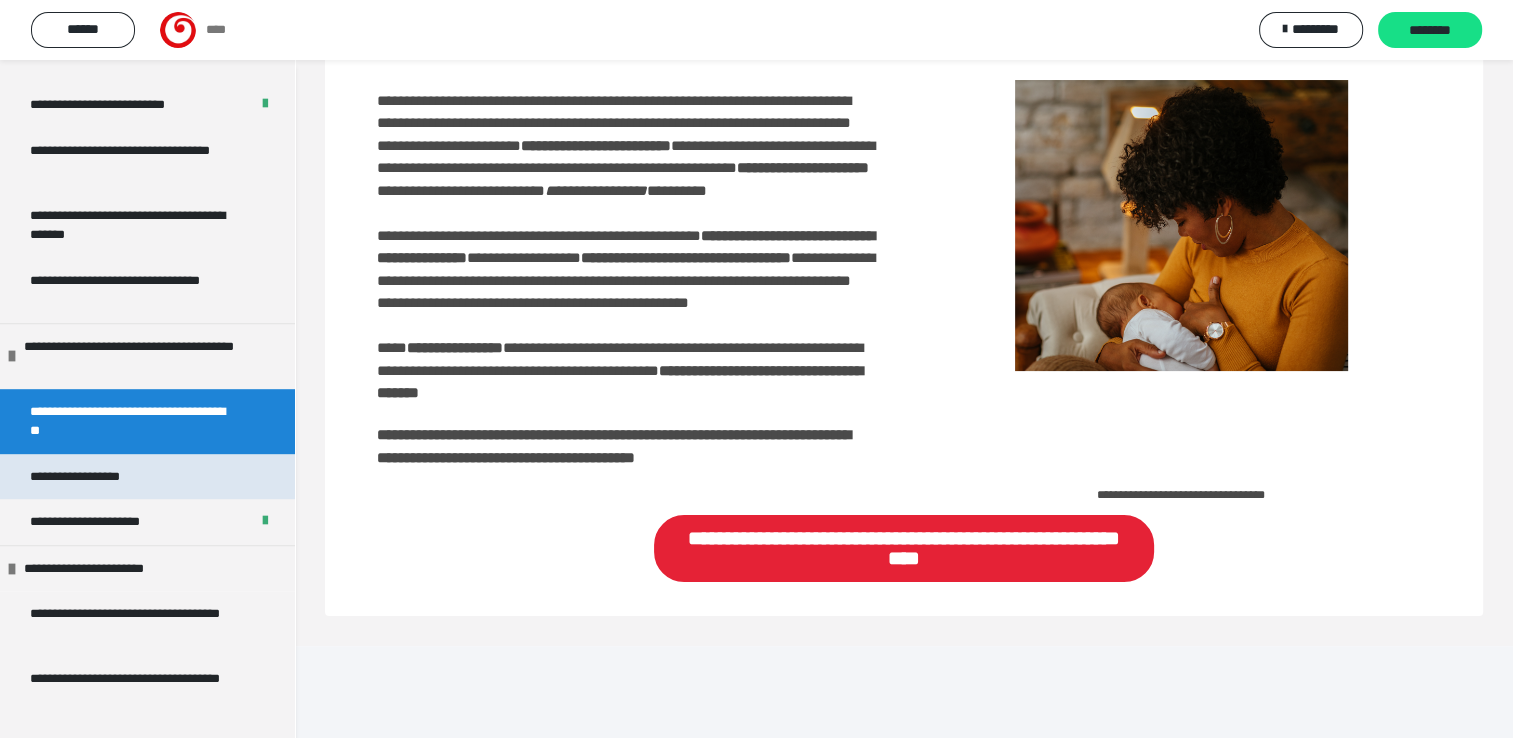click on "**********" at bounding box center (93, 477) 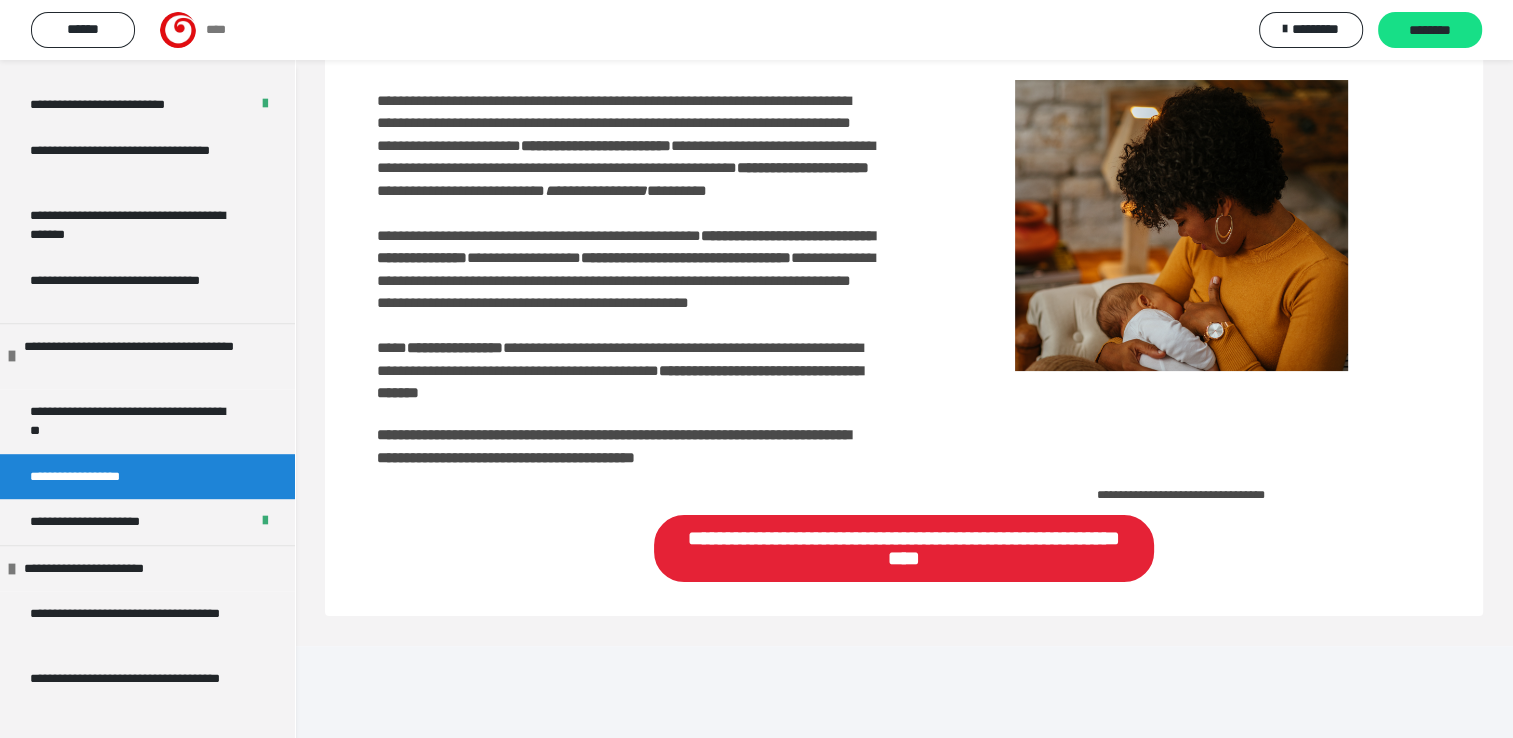 scroll, scrollTop: 237, scrollLeft: 0, axis: vertical 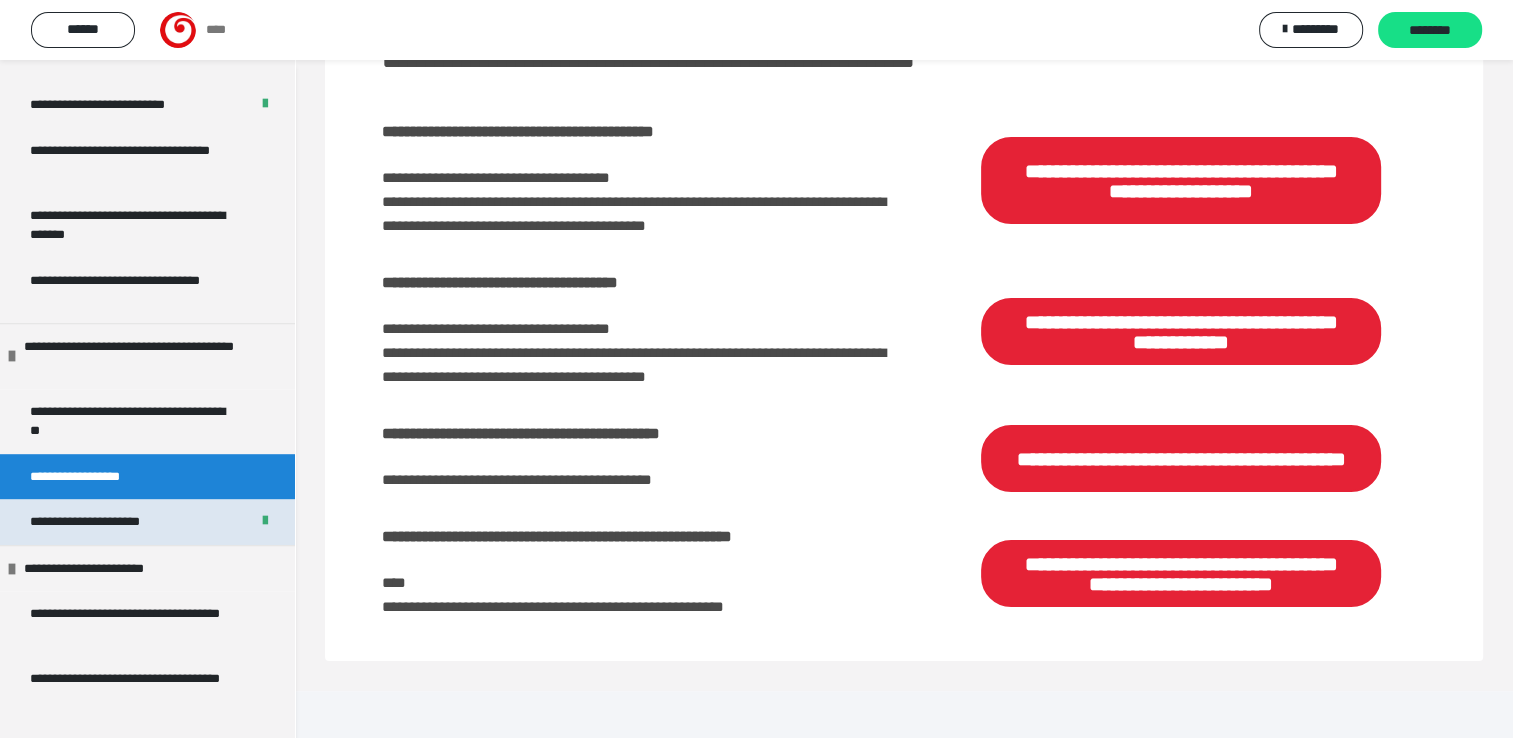 click on "**********" at bounding box center (114, 522) 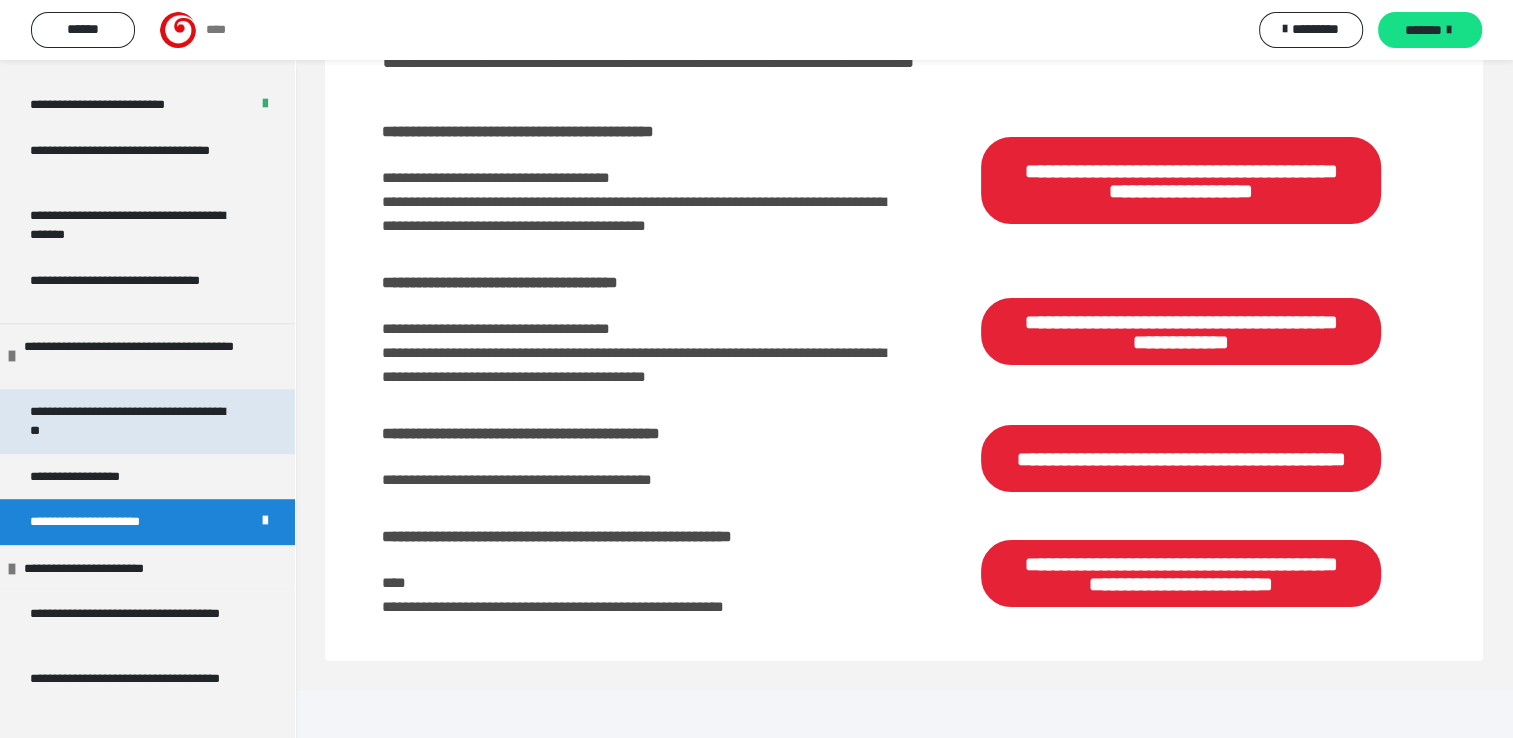 scroll, scrollTop: 280, scrollLeft: 0, axis: vertical 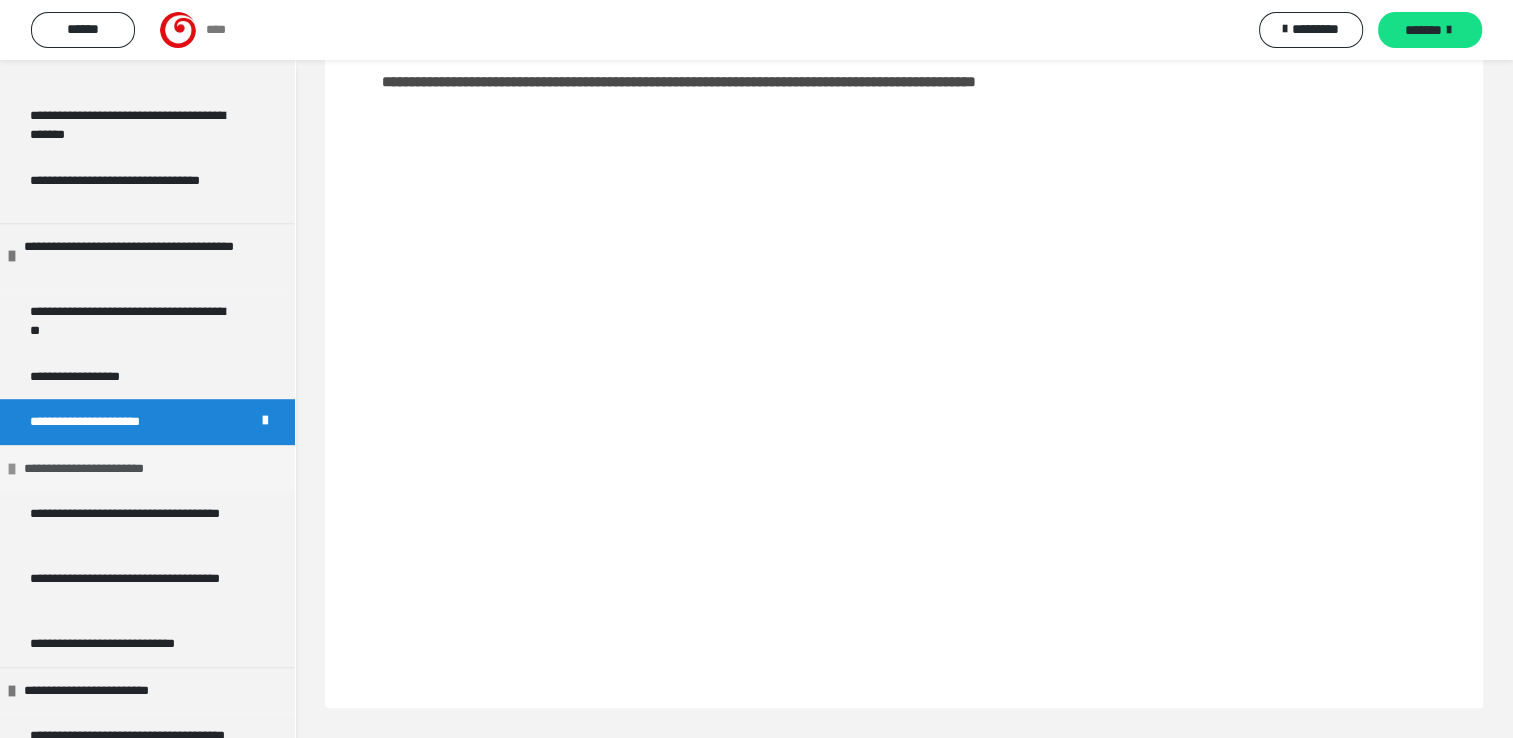 click on "**********" at bounding box center [107, 469] 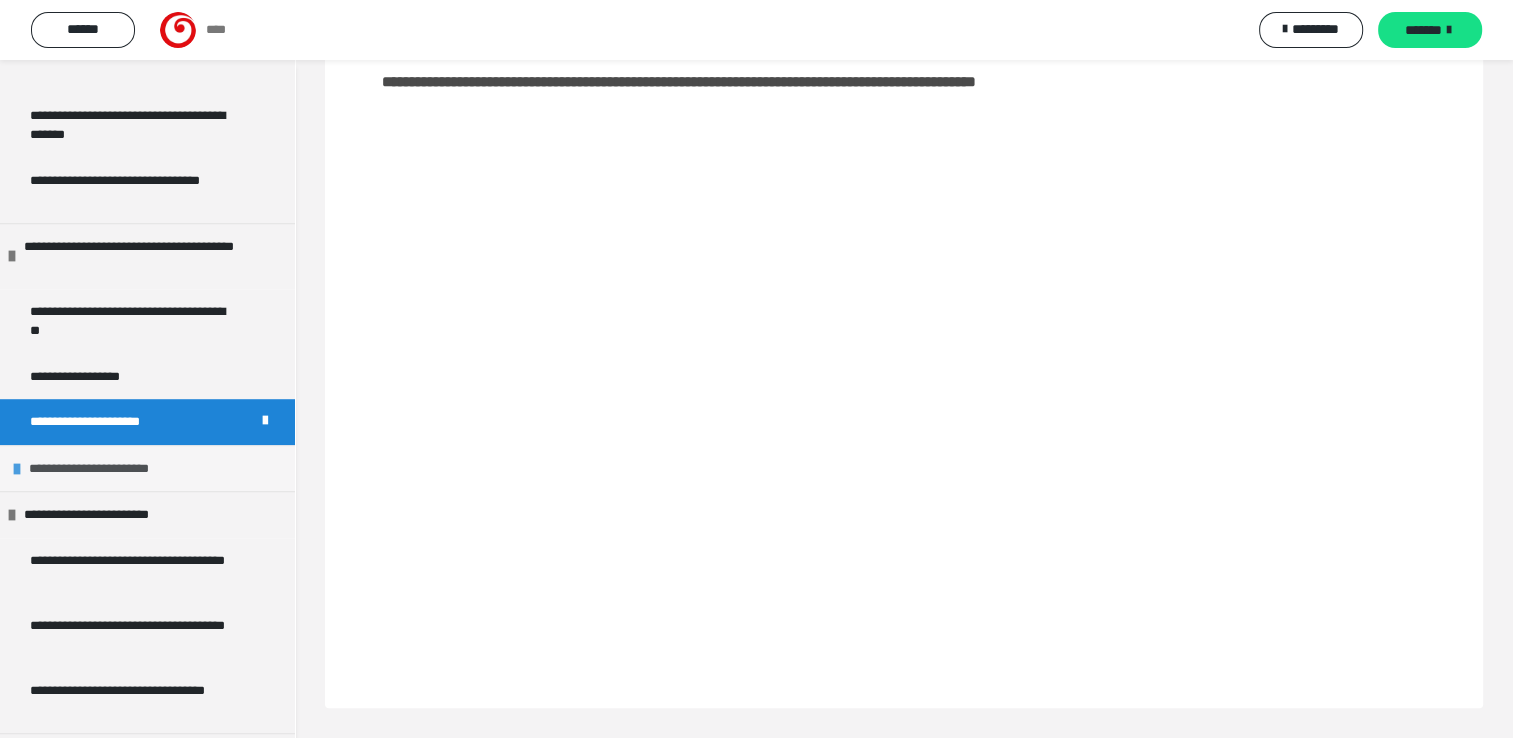 click on "**********" at bounding box center [112, 469] 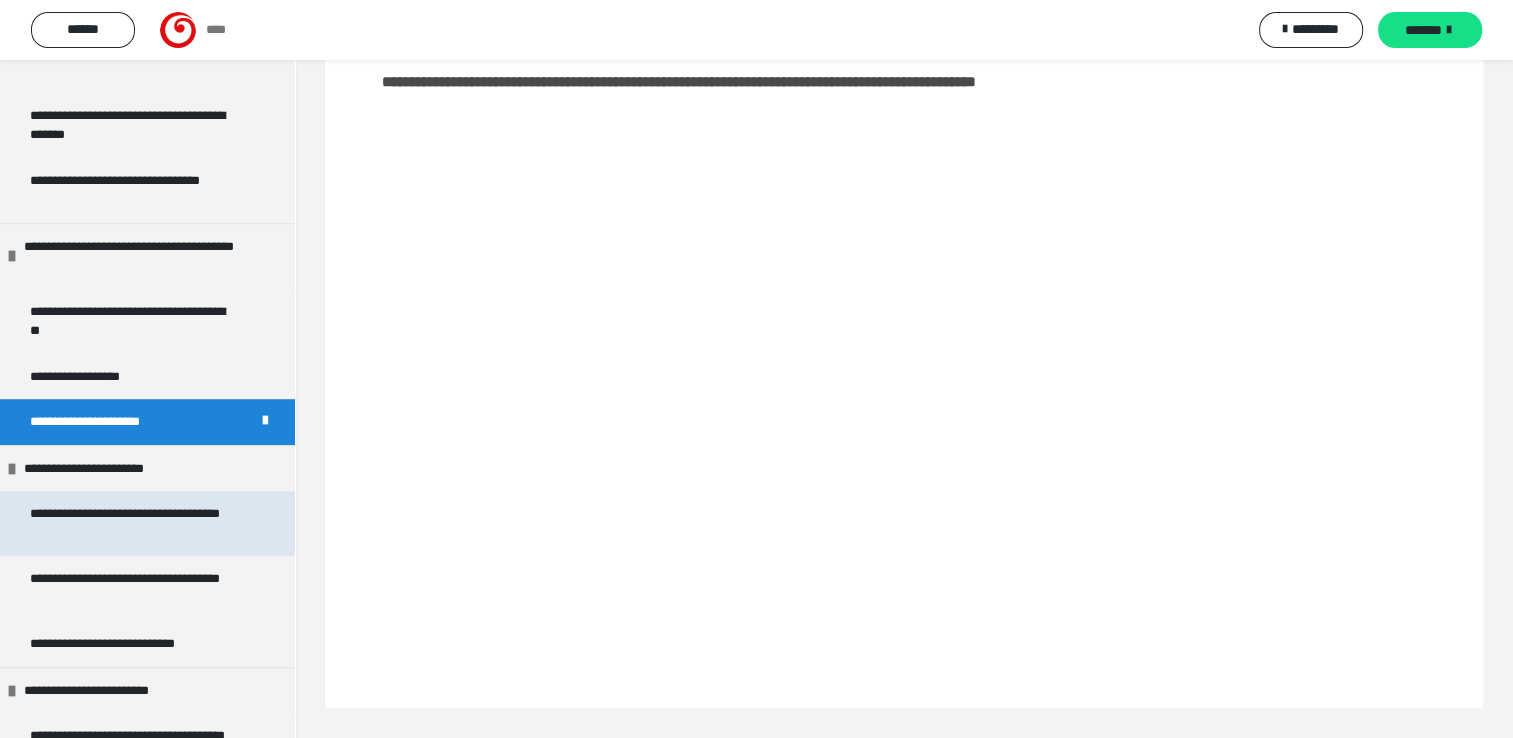 click on "**********" at bounding box center (132, 523) 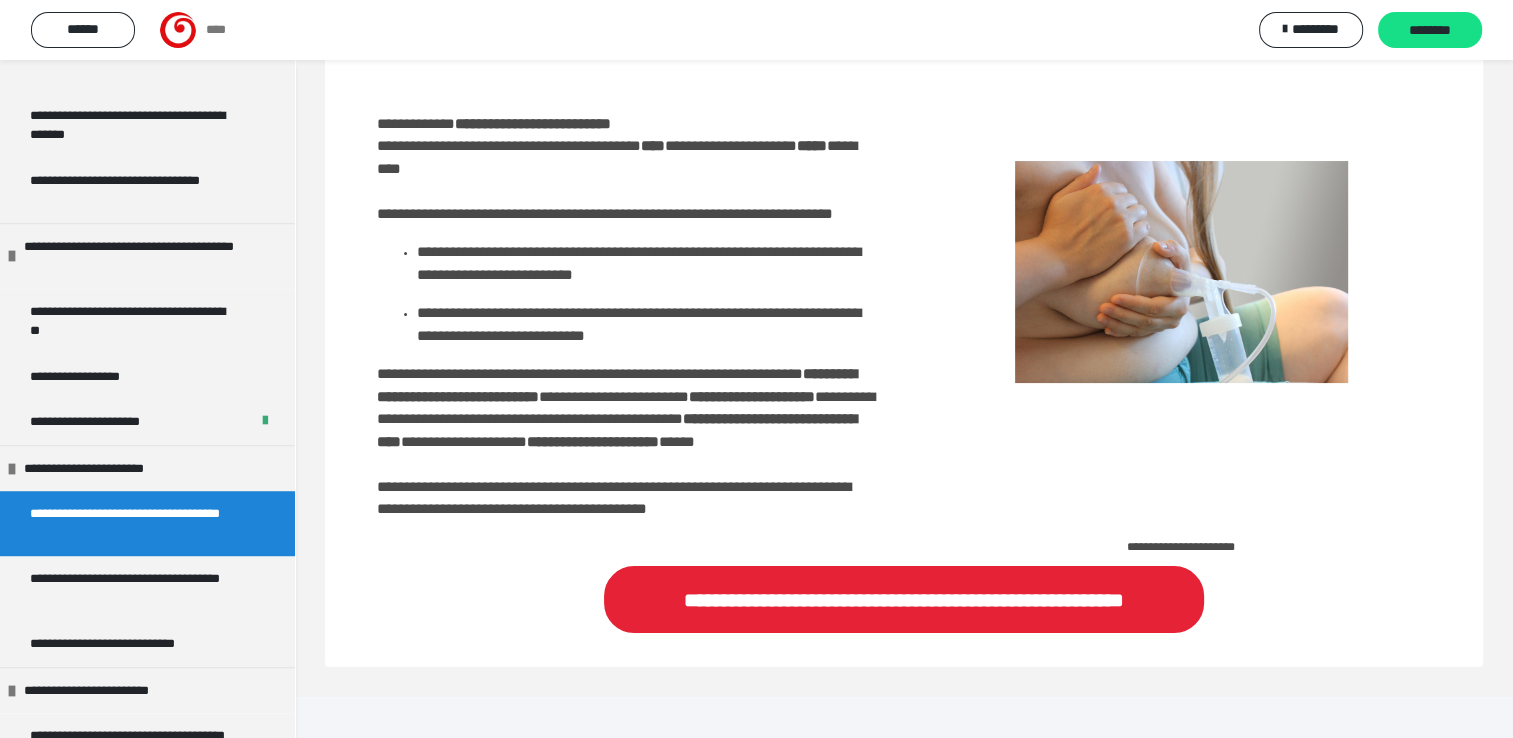 scroll, scrollTop: 251, scrollLeft: 0, axis: vertical 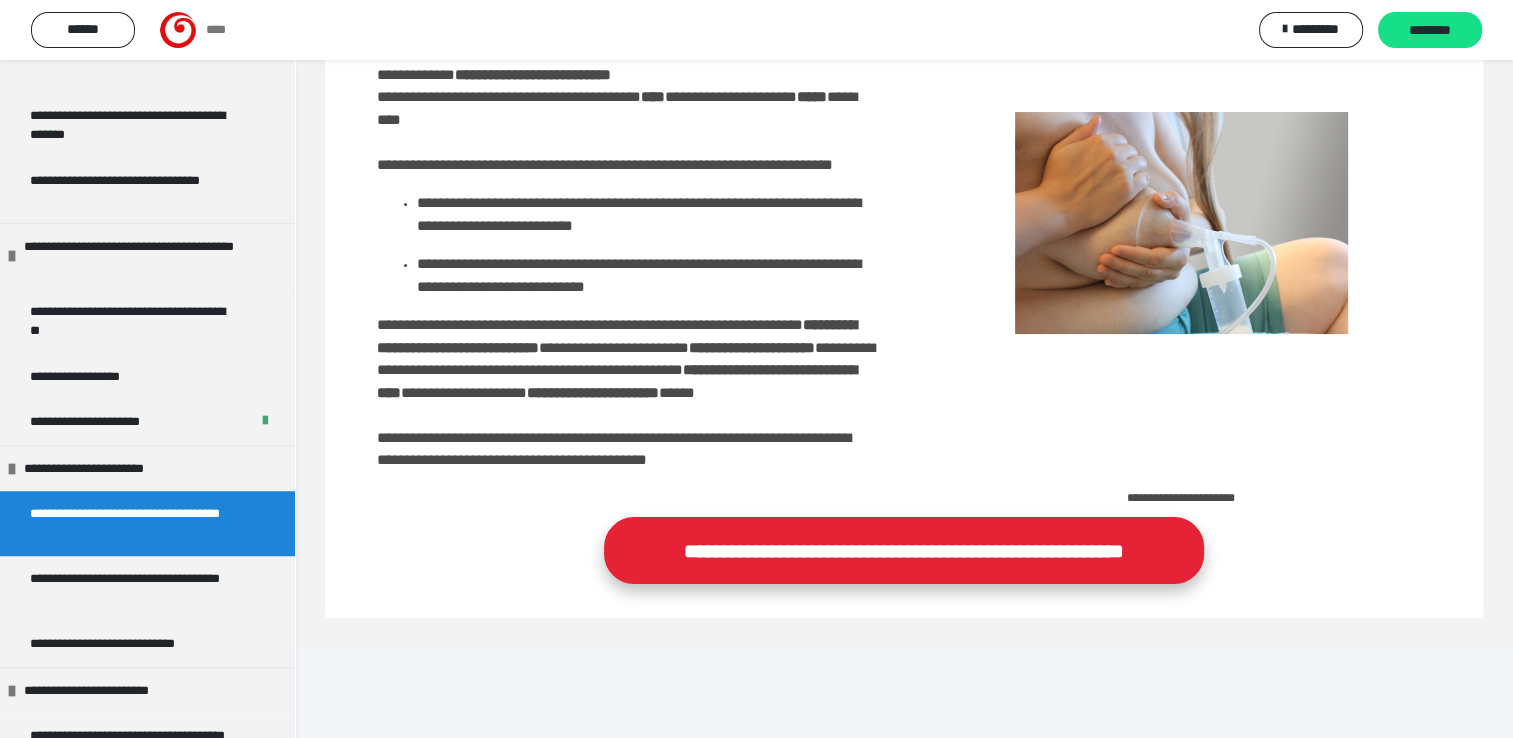 click on "**********" at bounding box center (904, 550) 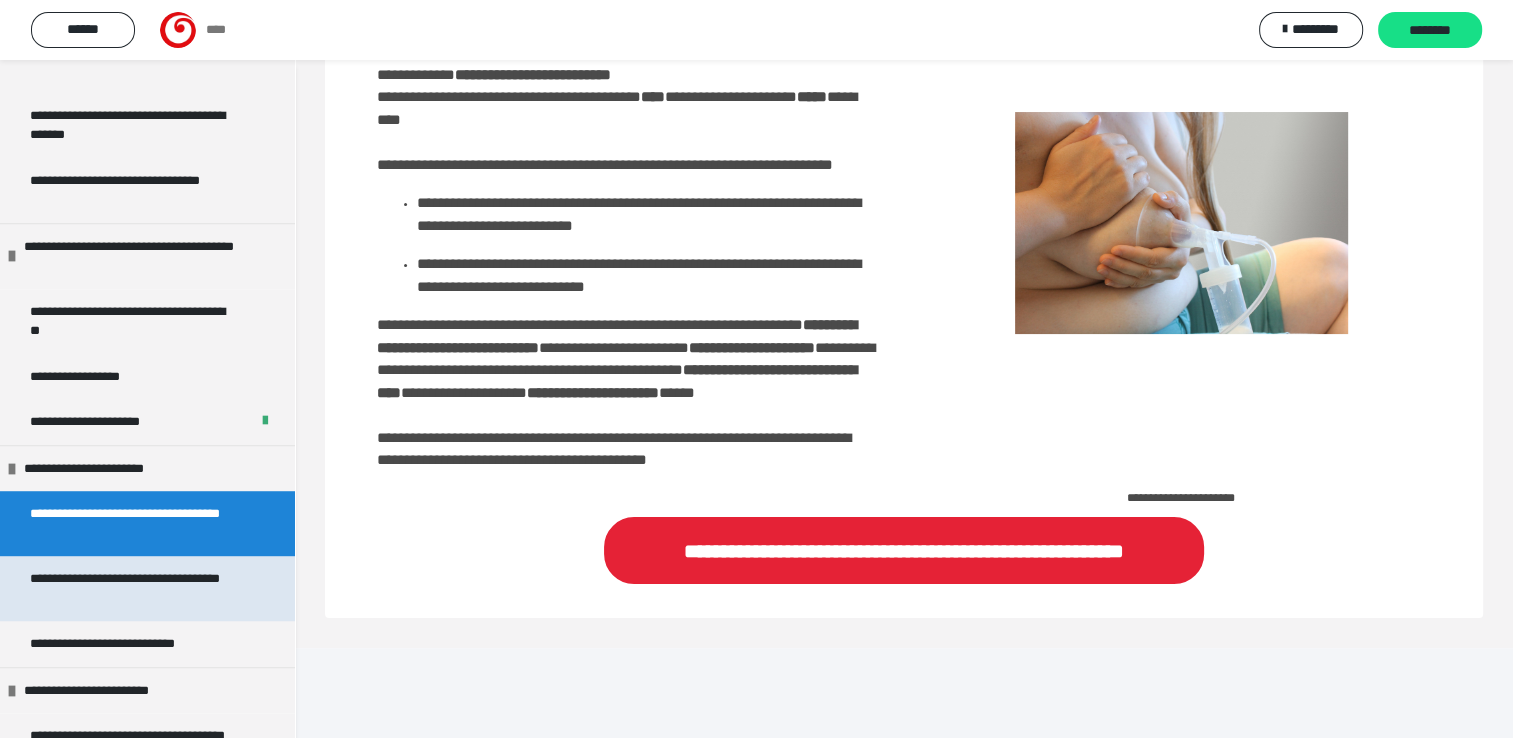 drag, startPoint x: 105, startPoint y: 577, endPoint x: 124, endPoint y: 587, distance: 21.470911 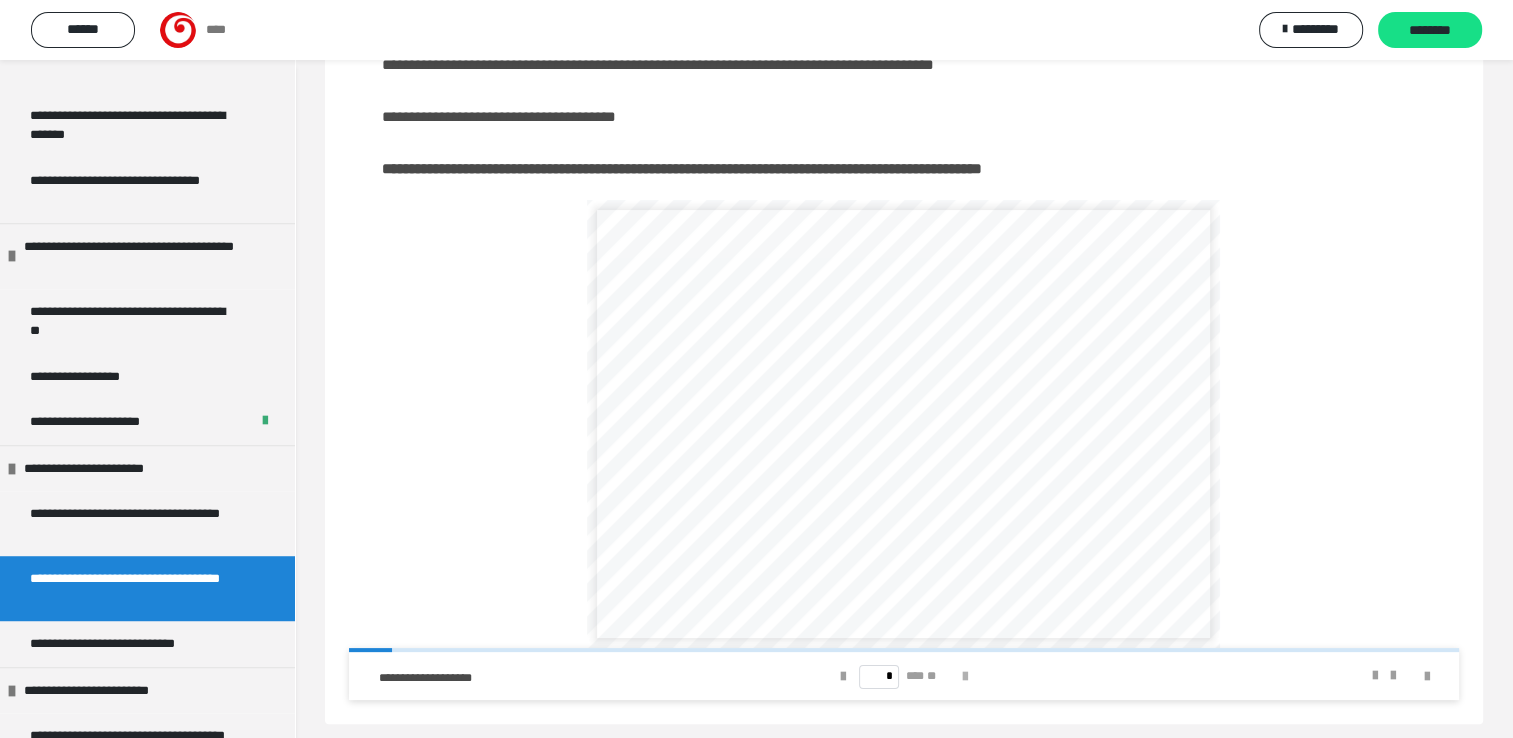 click at bounding box center [965, 677] 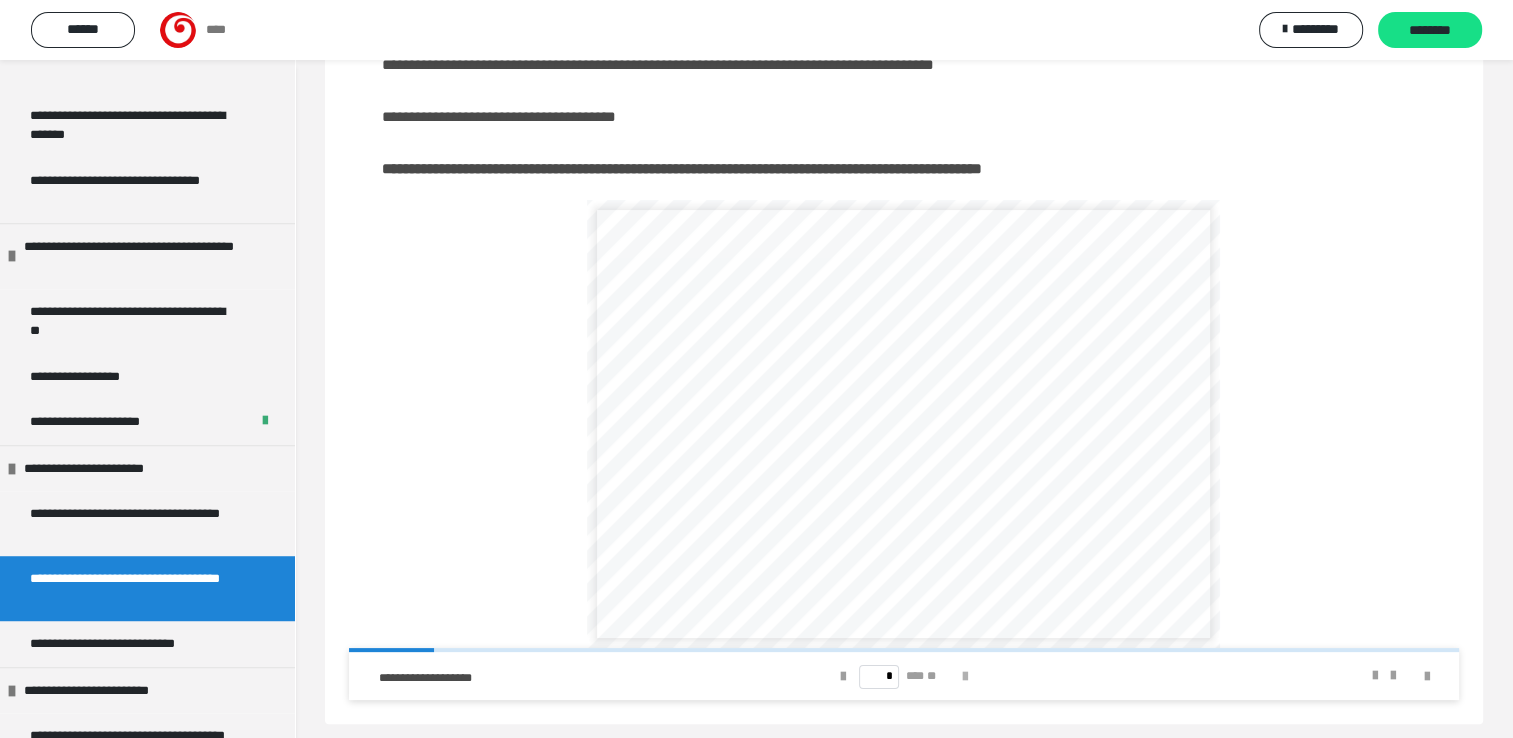 click at bounding box center [965, 677] 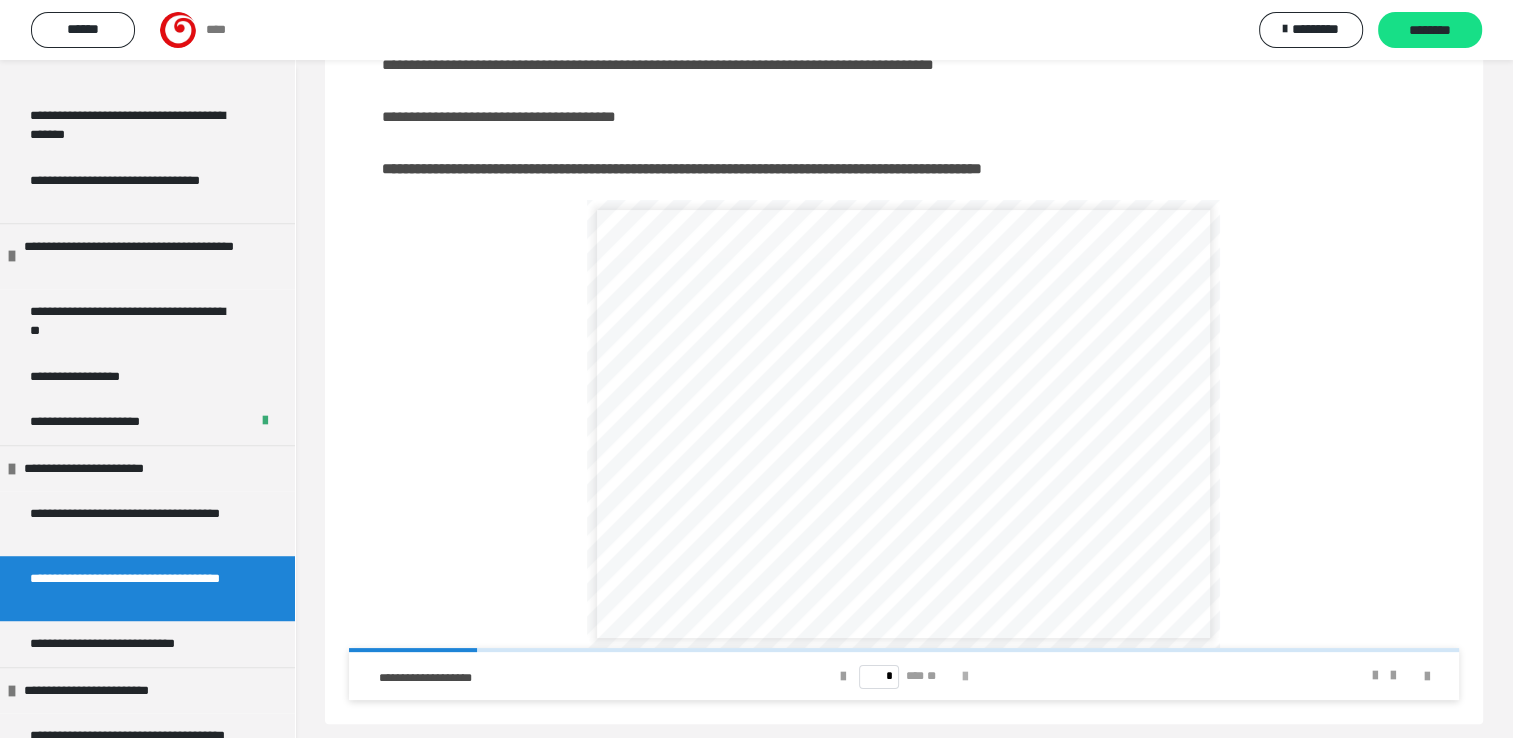 click at bounding box center (965, 677) 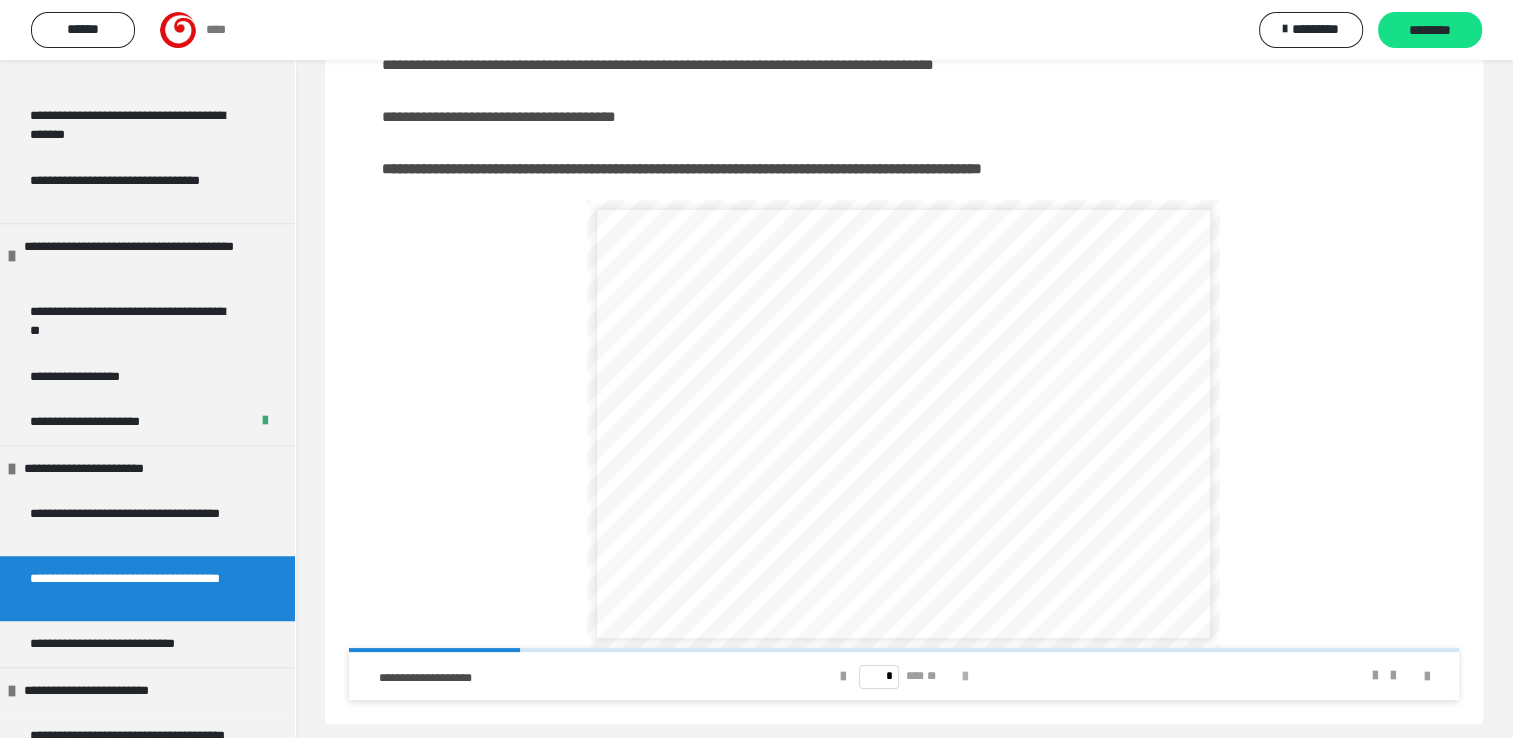 click at bounding box center (965, 677) 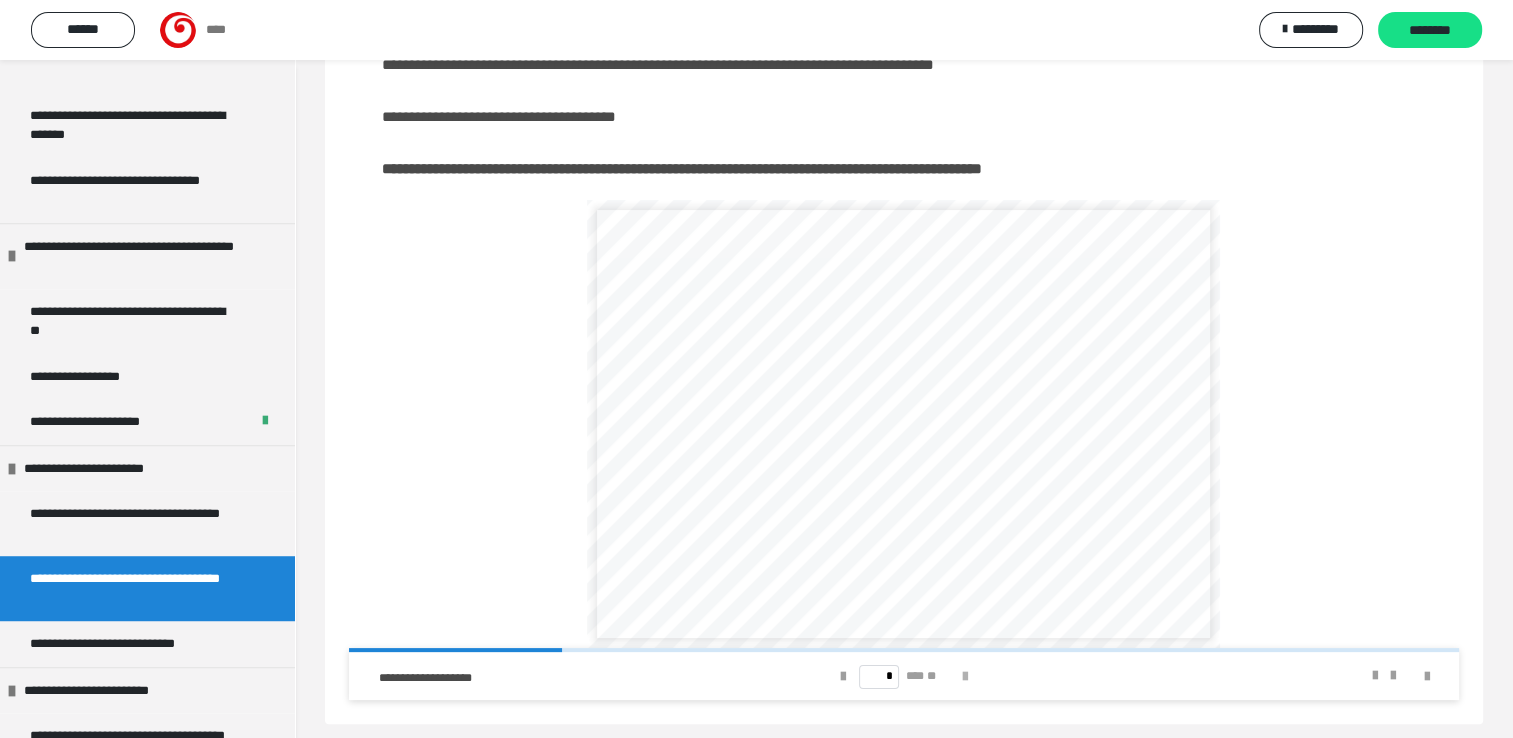 click at bounding box center [965, 677] 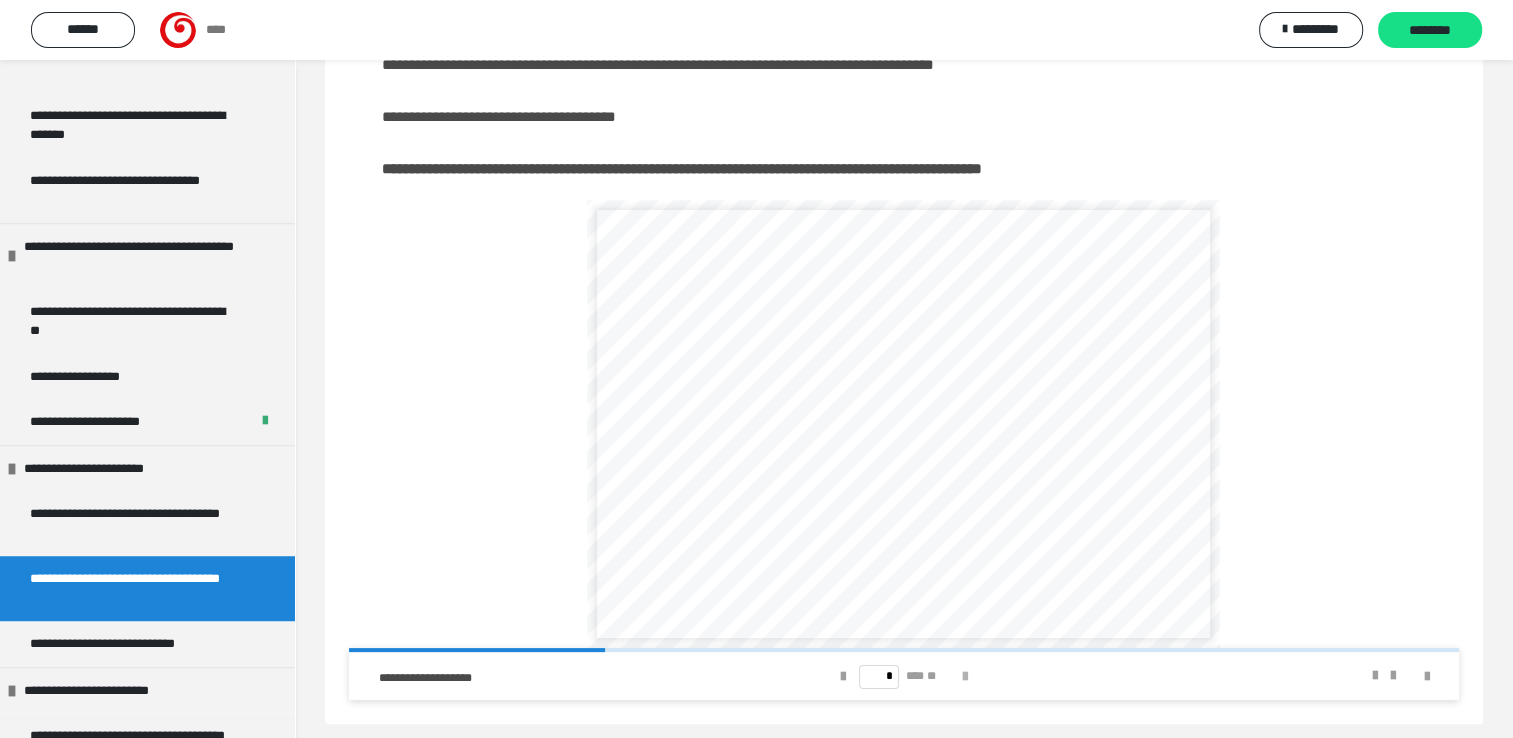 click at bounding box center [965, 677] 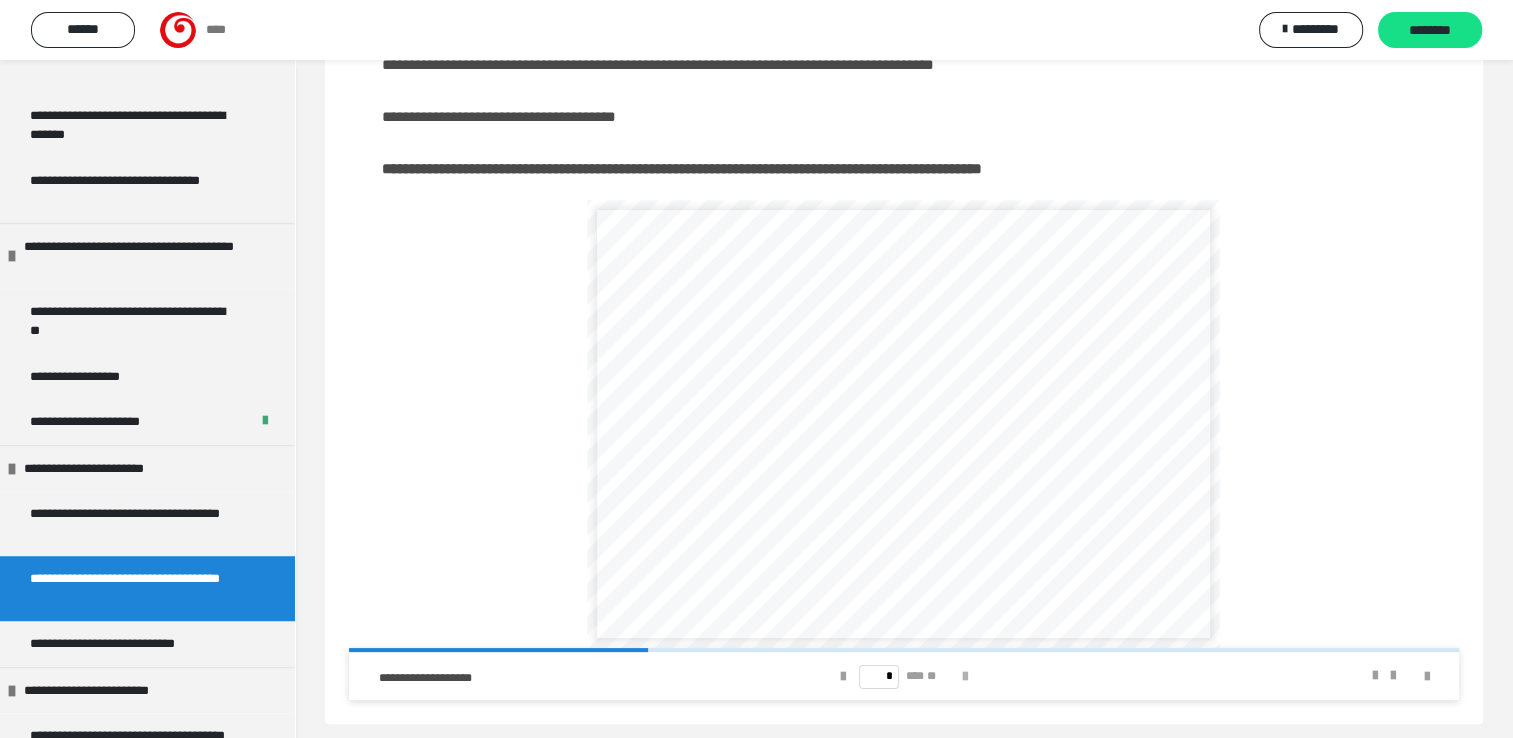click at bounding box center [965, 677] 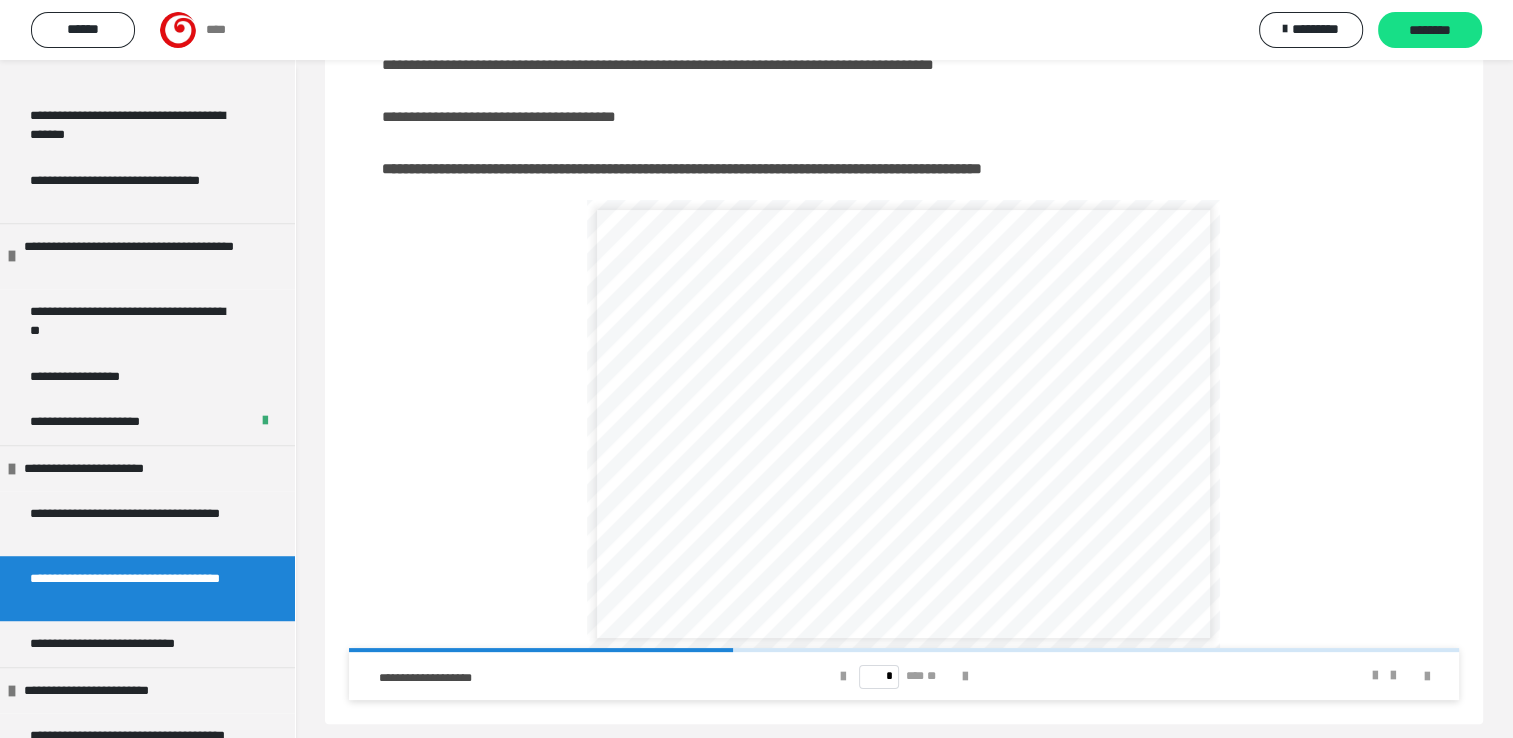 scroll, scrollTop: 8, scrollLeft: 0, axis: vertical 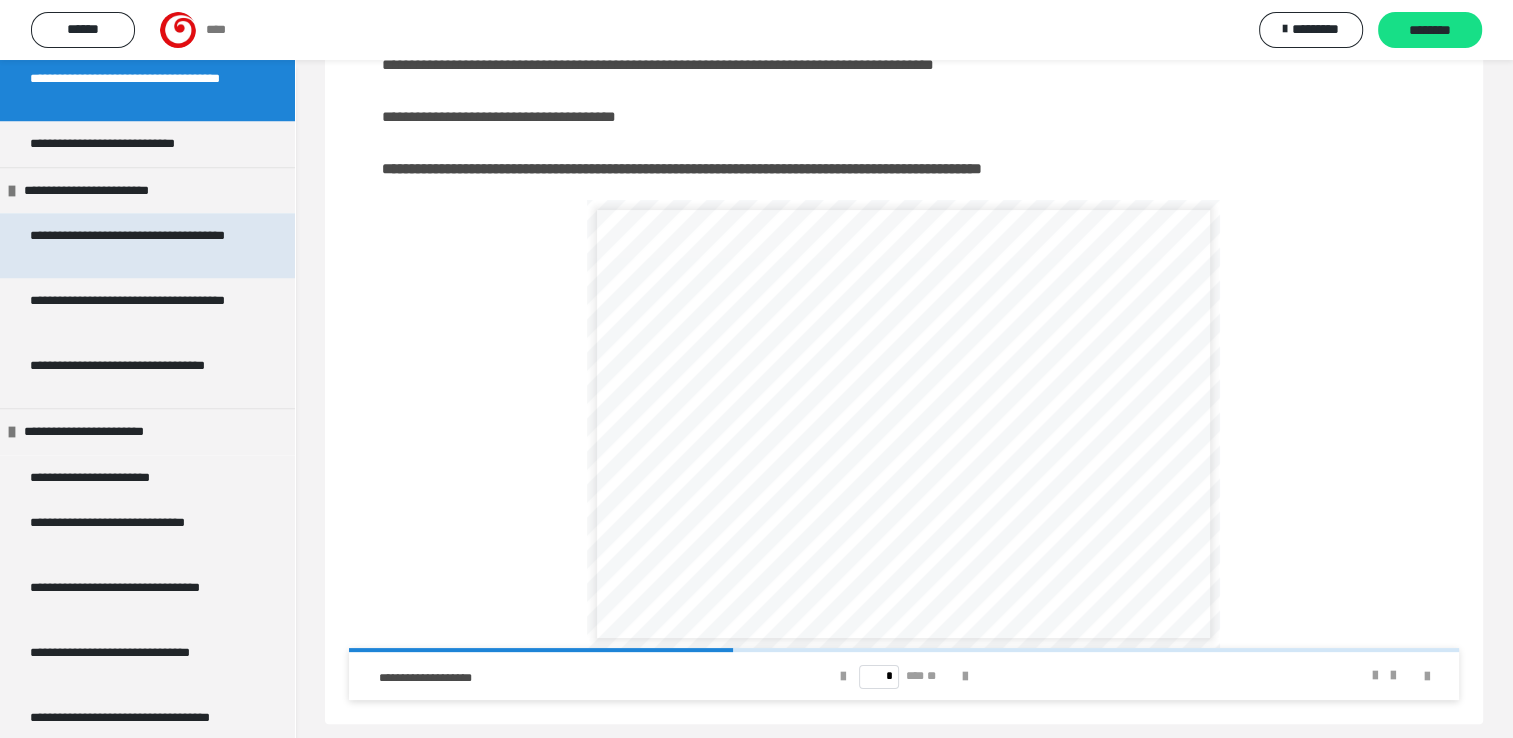 click on "**********" at bounding box center (132, 245) 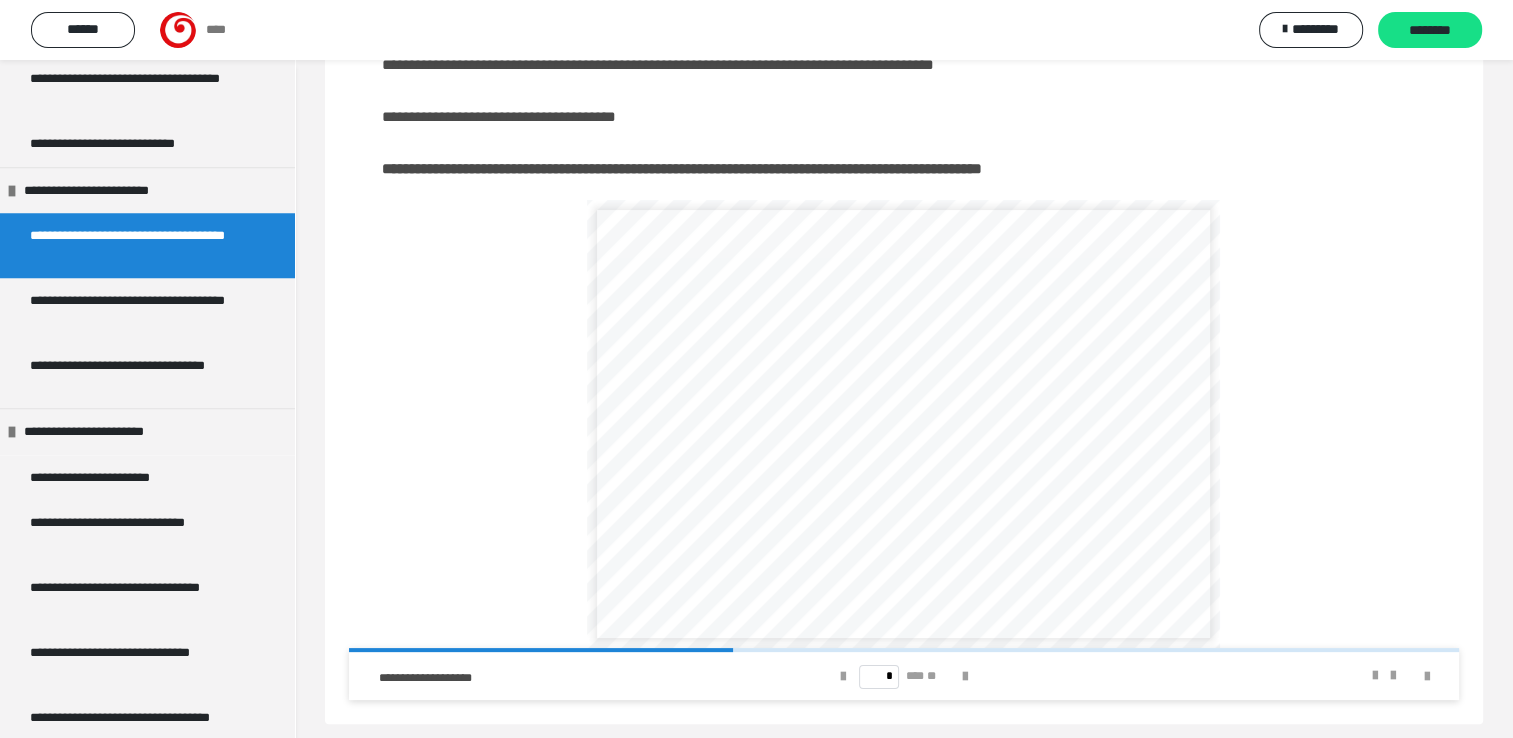 scroll, scrollTop: 0, scrollLeft: 0, axis: both 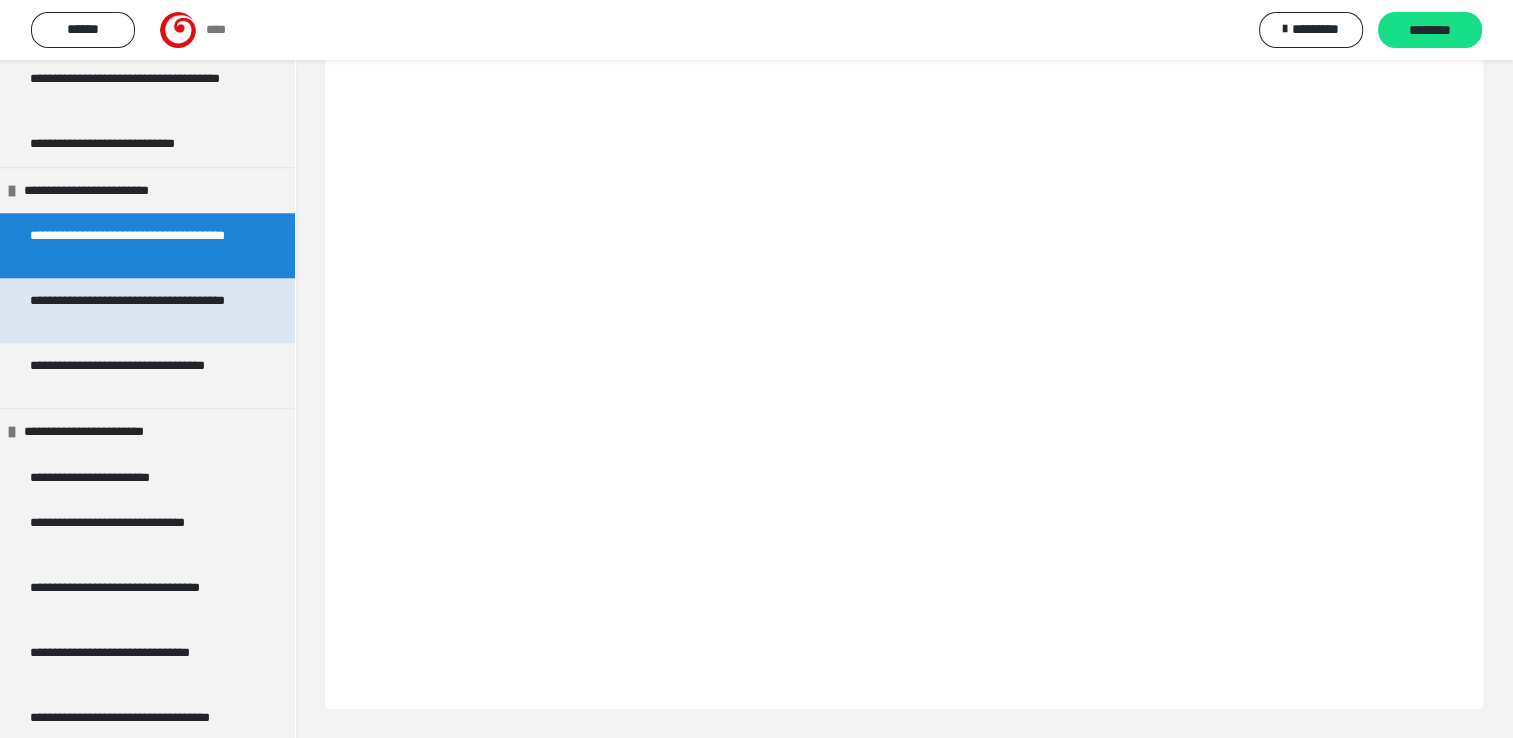 click on "**********" at bounding box center [132, 310] 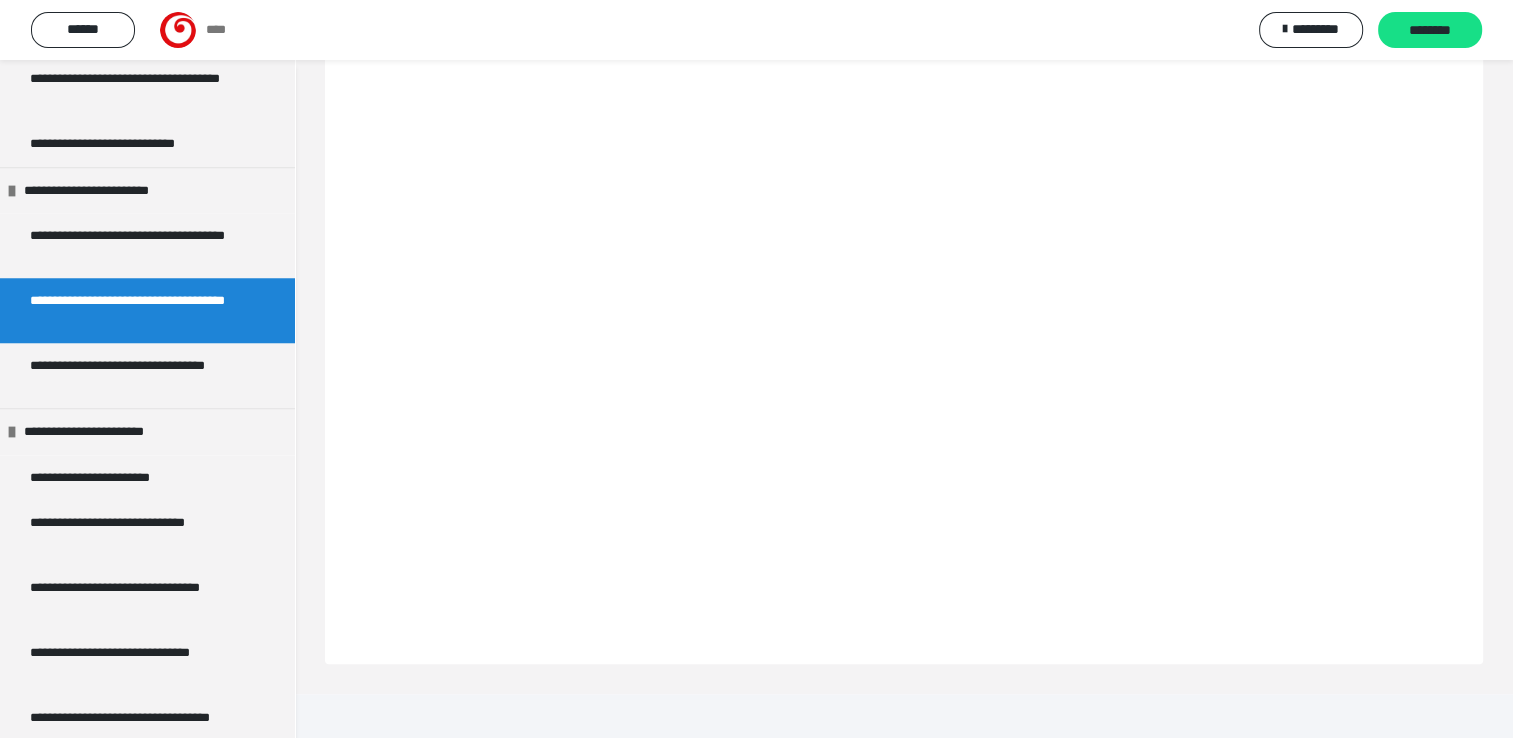 scroll, scrollTop: 455, scrollLeft: 0, axis: vertical 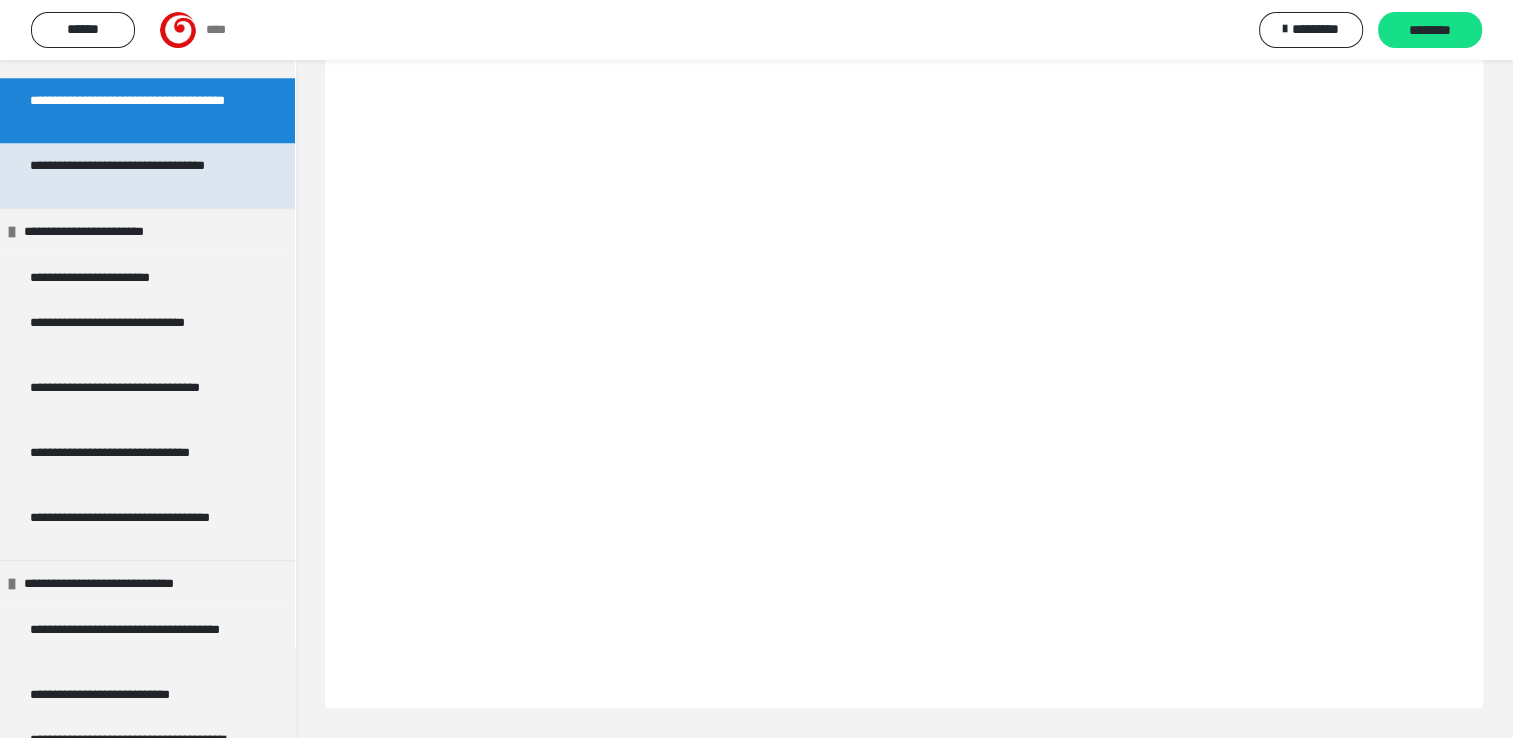click on "**********" at bounding box center [132, 175] 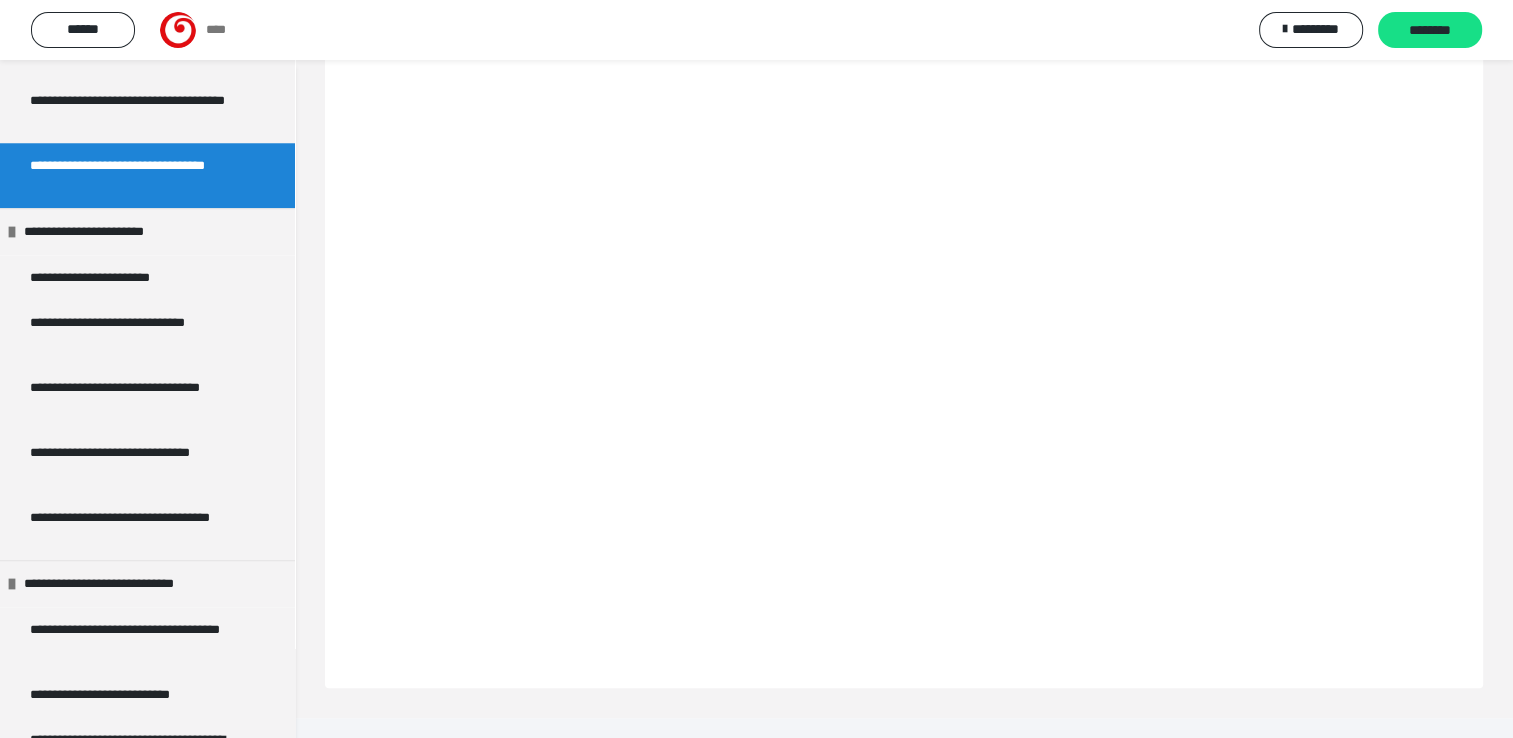 scroll, scrollTop: 528, scrollLeft: 0, axis: vertical 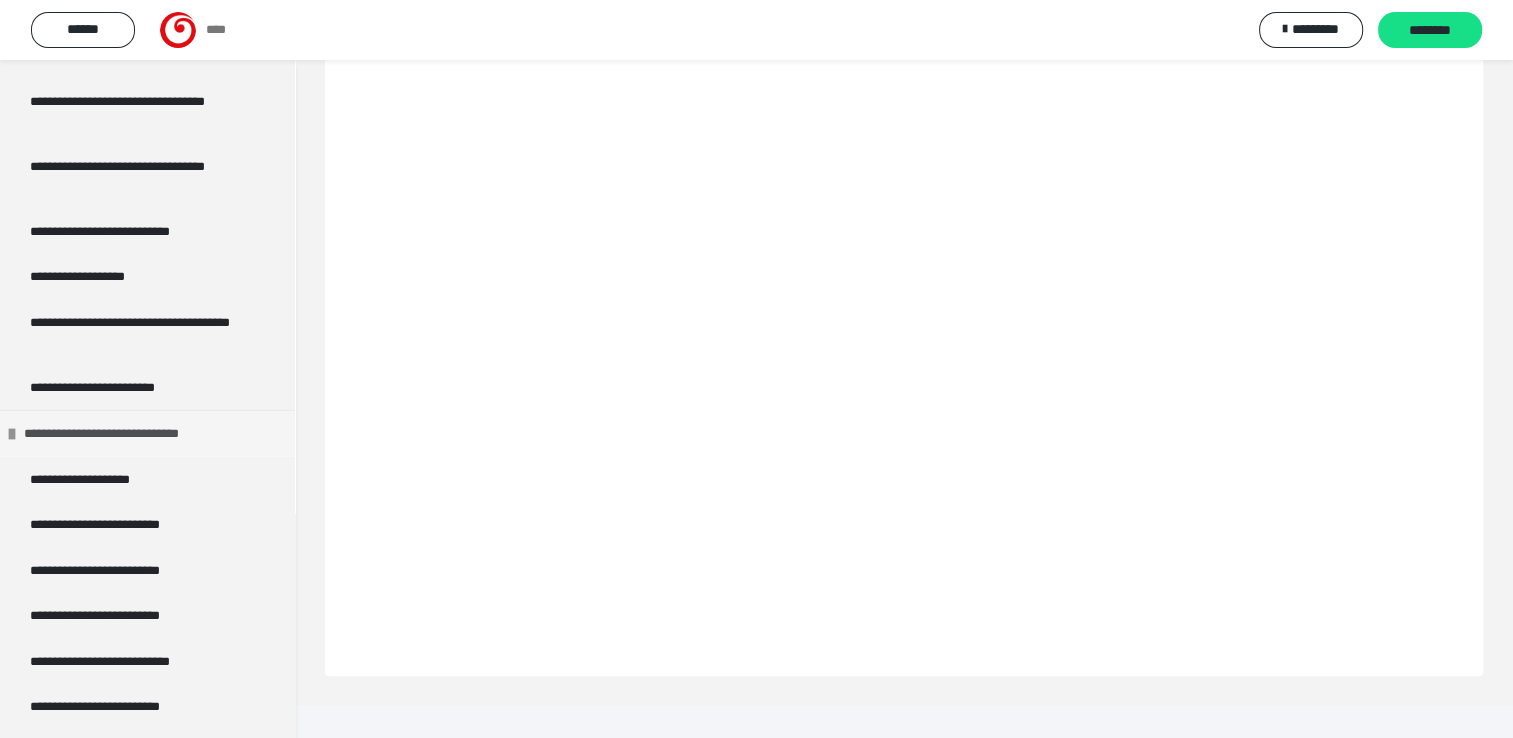 click on "**********" at bounding box center (129, 434) 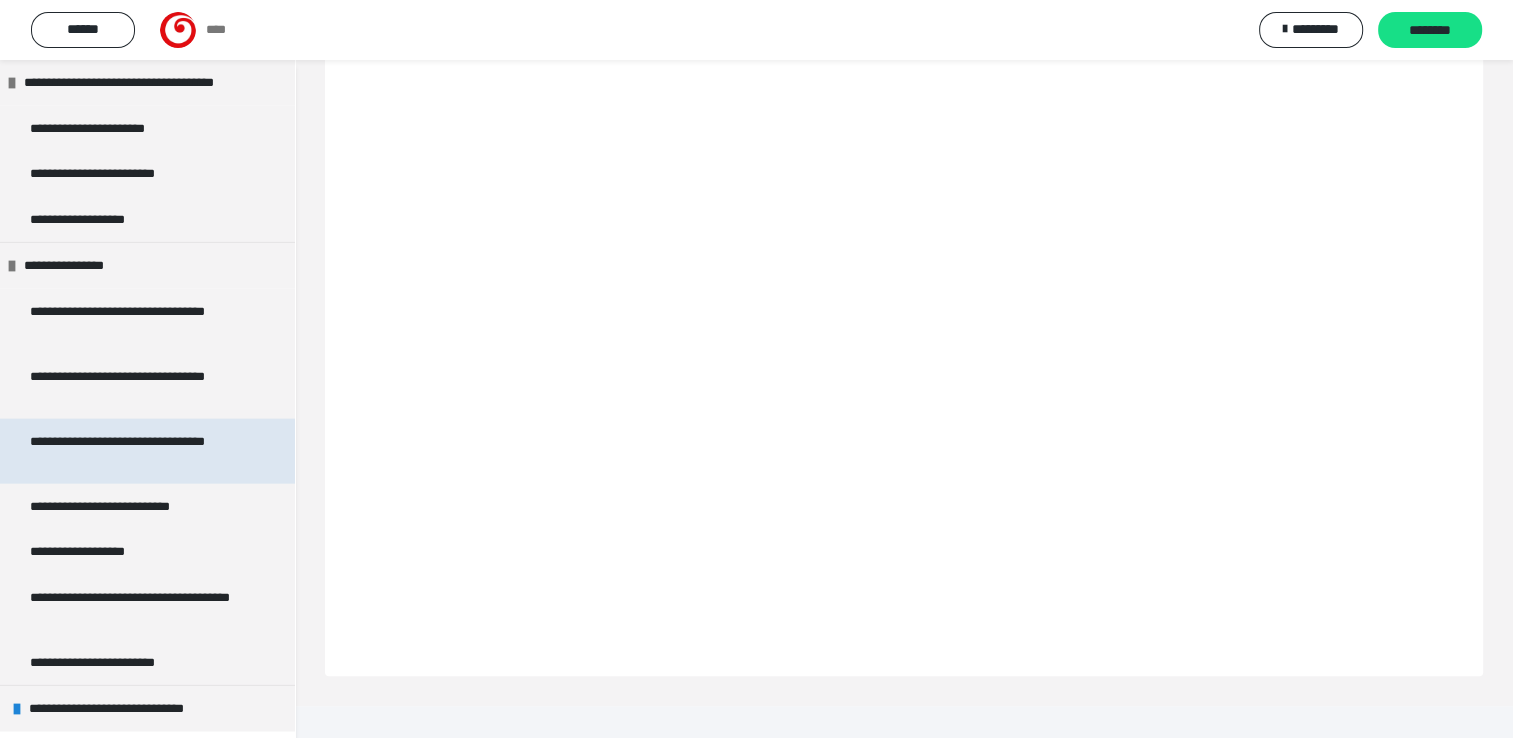 scroll, scrollTop: 4600, scrollLeft: 0, axis: vertical 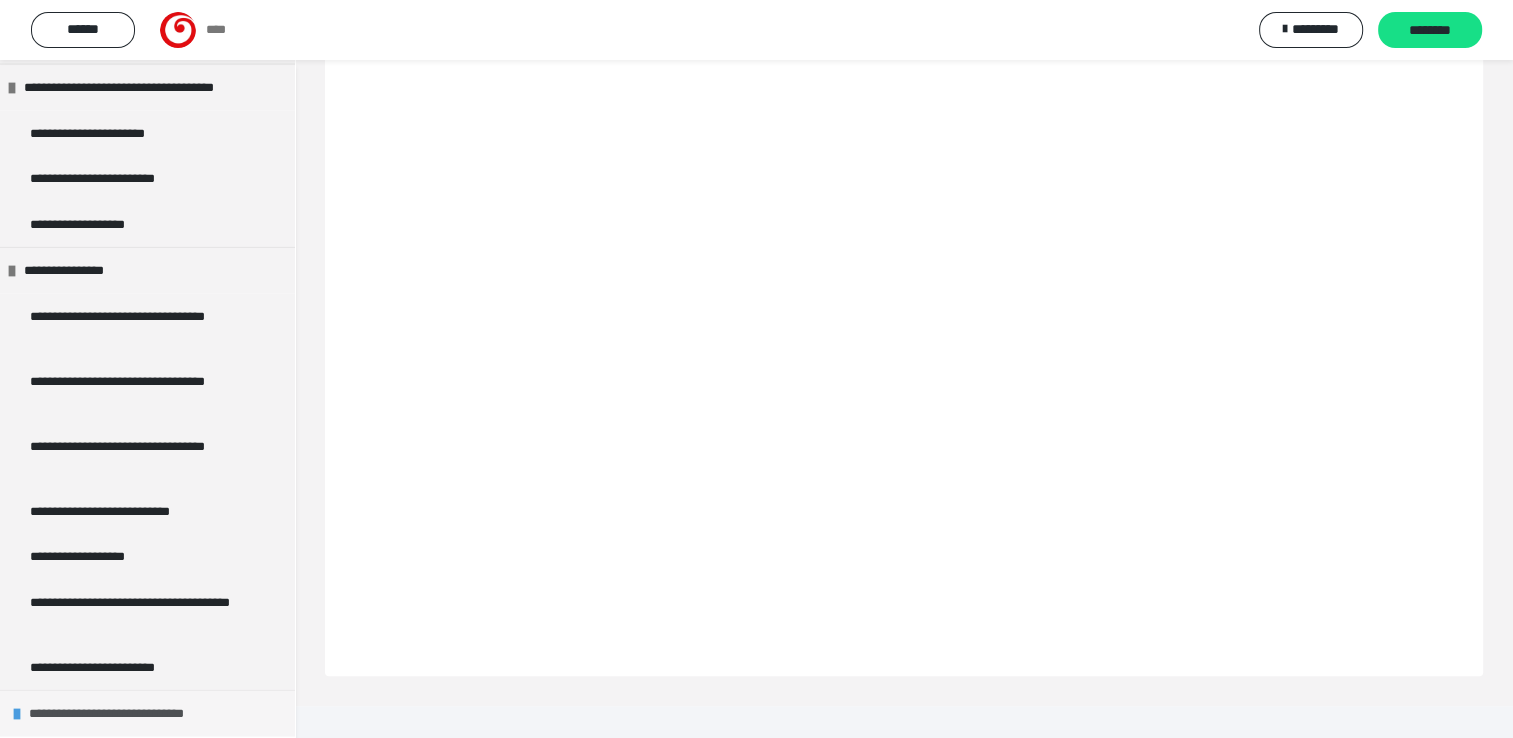 click on "**********" at bounding box center (134, 714) 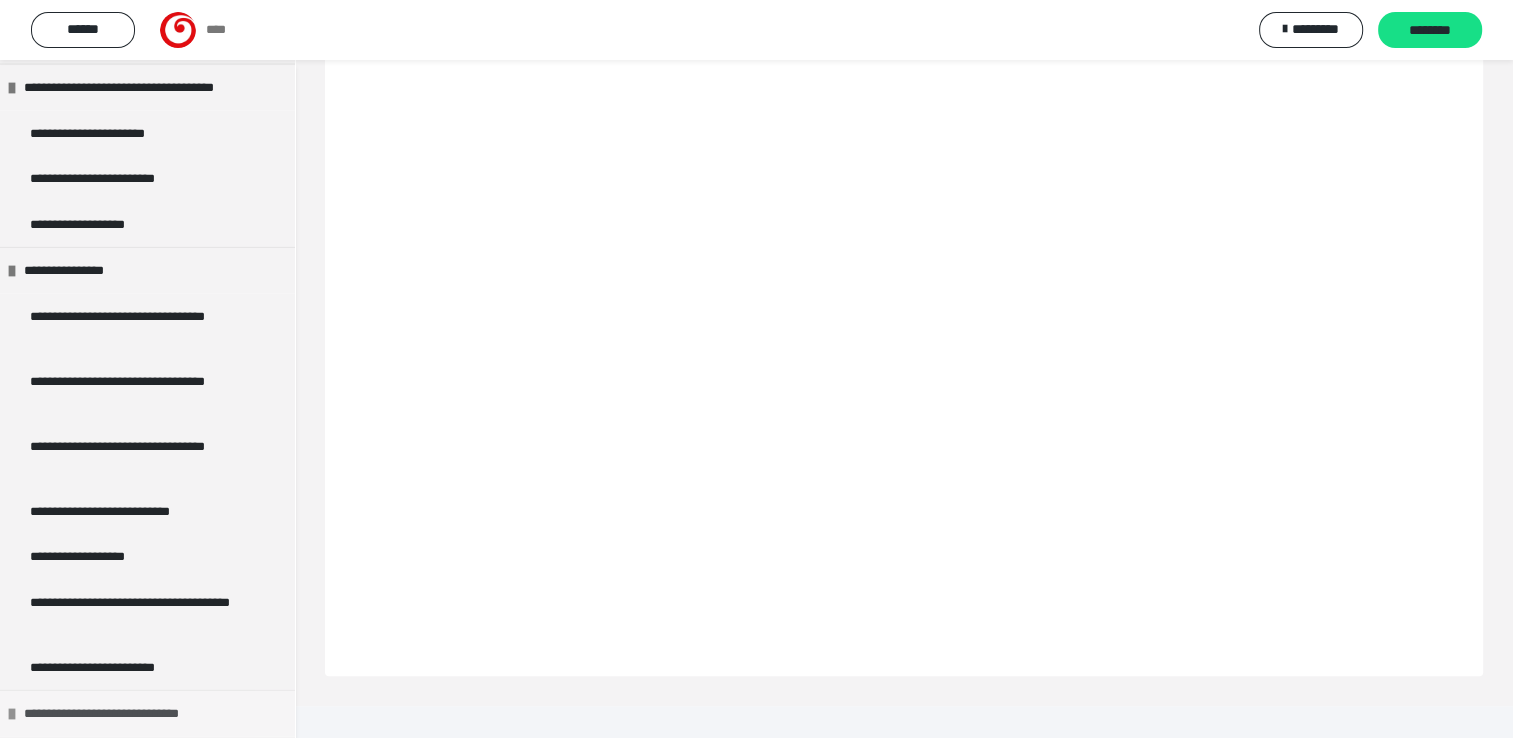 scroll, scrollTop: 4880, scrollLeft: 0, axis: vertical 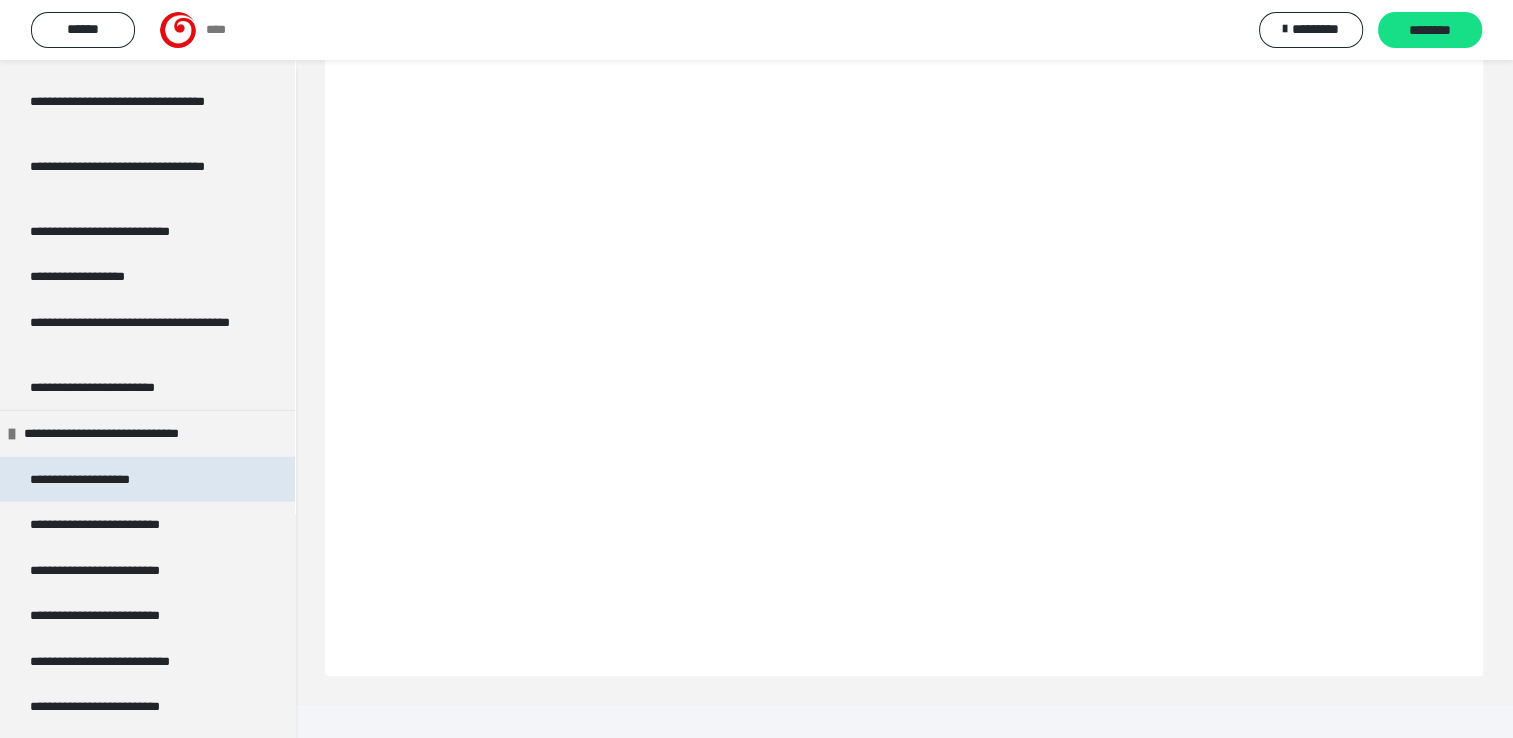 click on "**********" at bounding box center [100, 480] 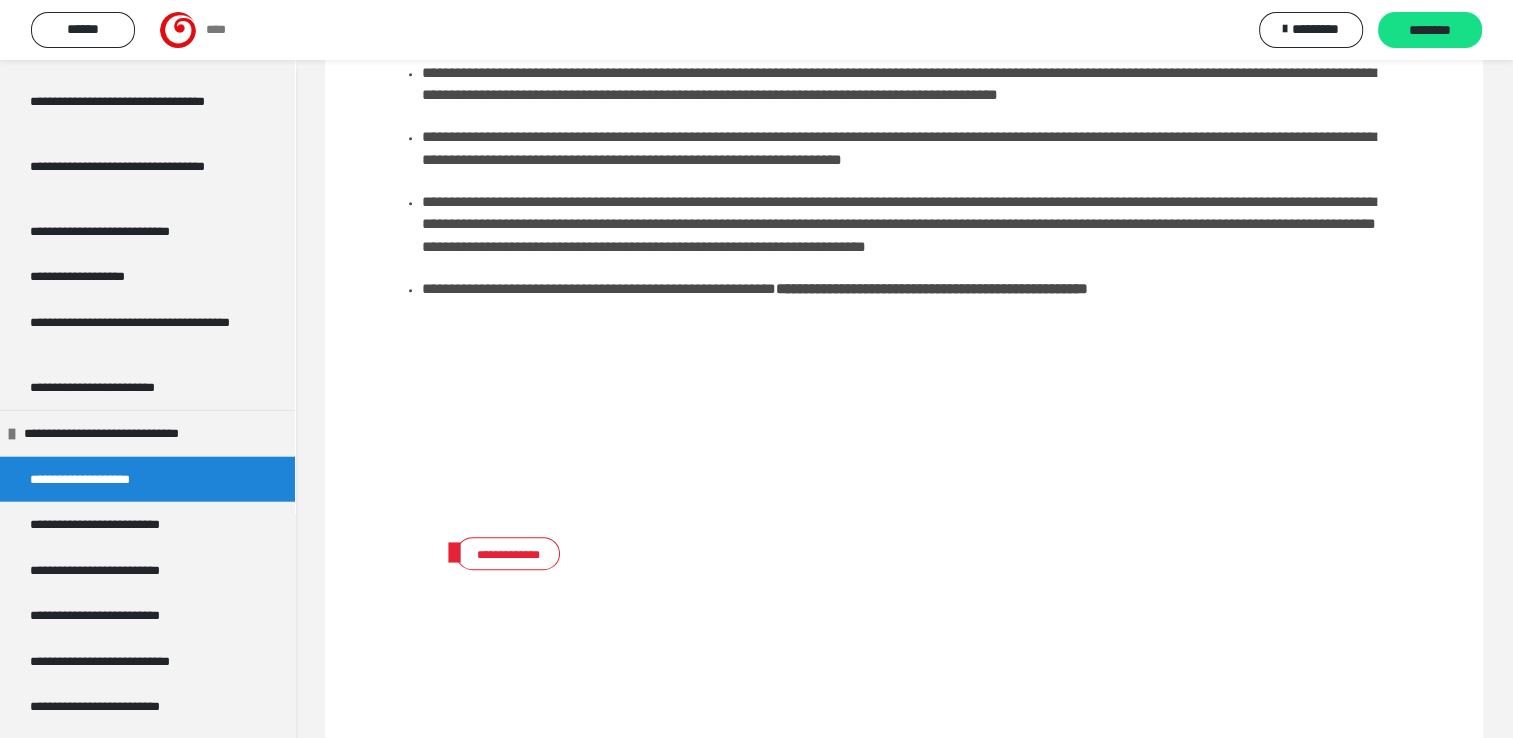 scroll, scrollTop: 1000, scrollLeft: 0, axis: vertical 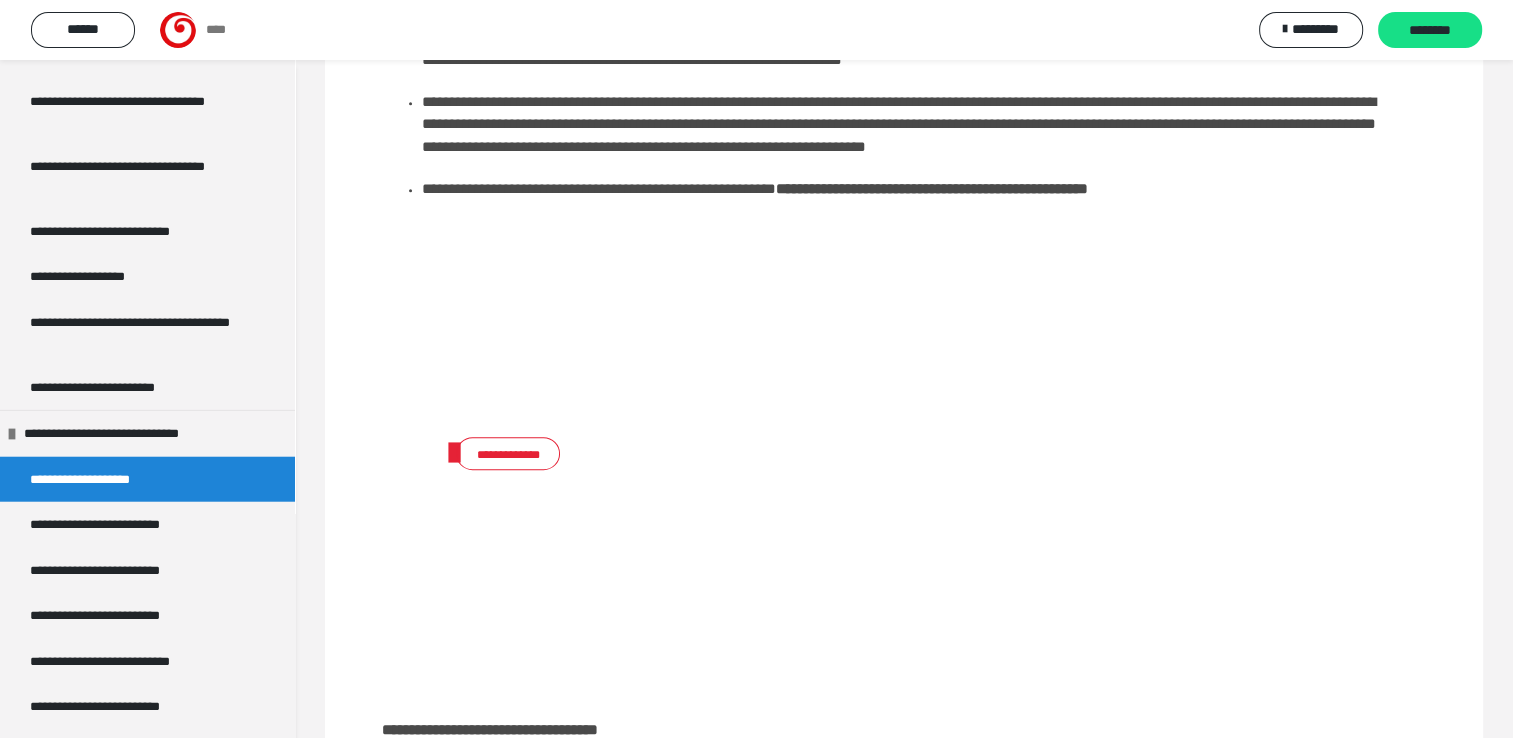 click on "**********" at bounding box center [508, 454] 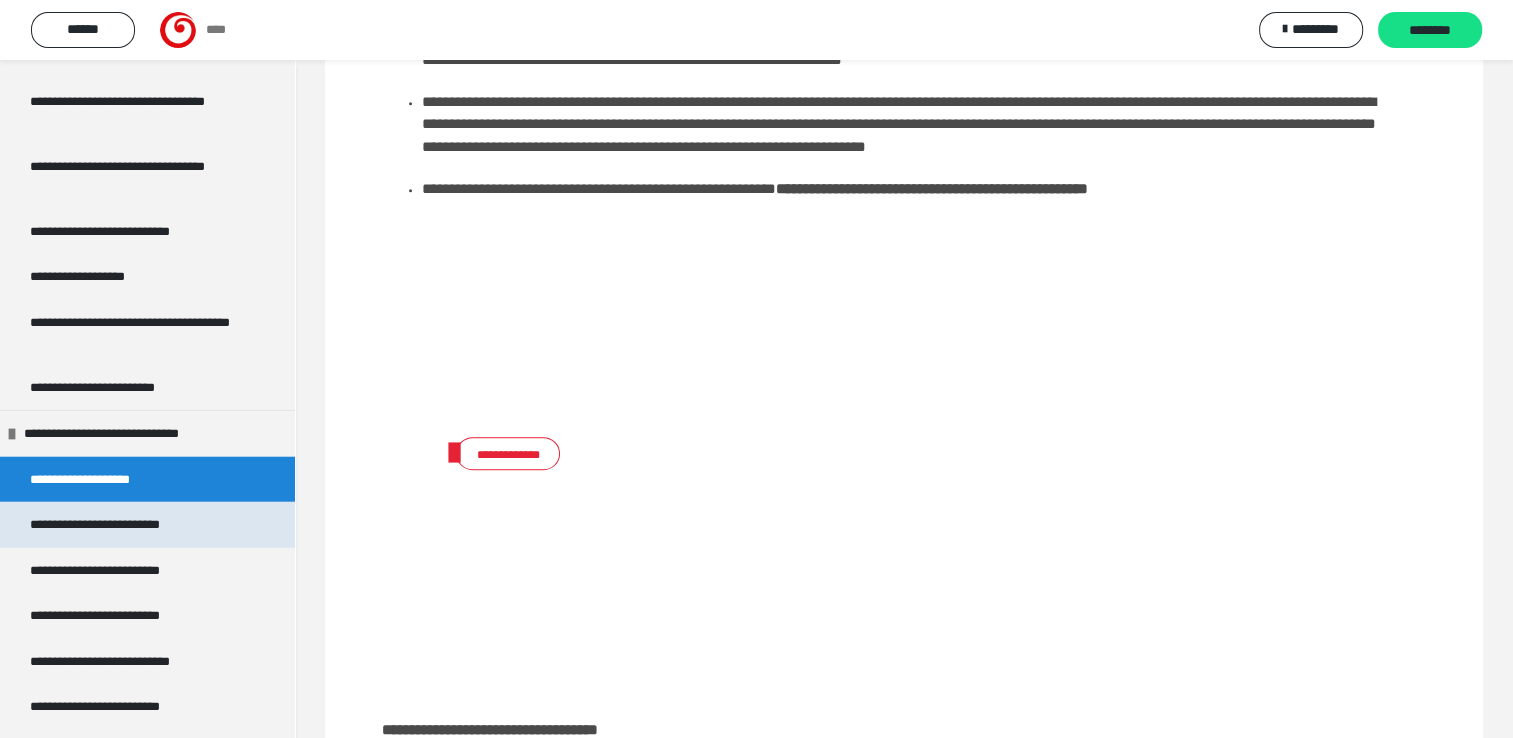 click on "**********" at bounding box center [110, 525] 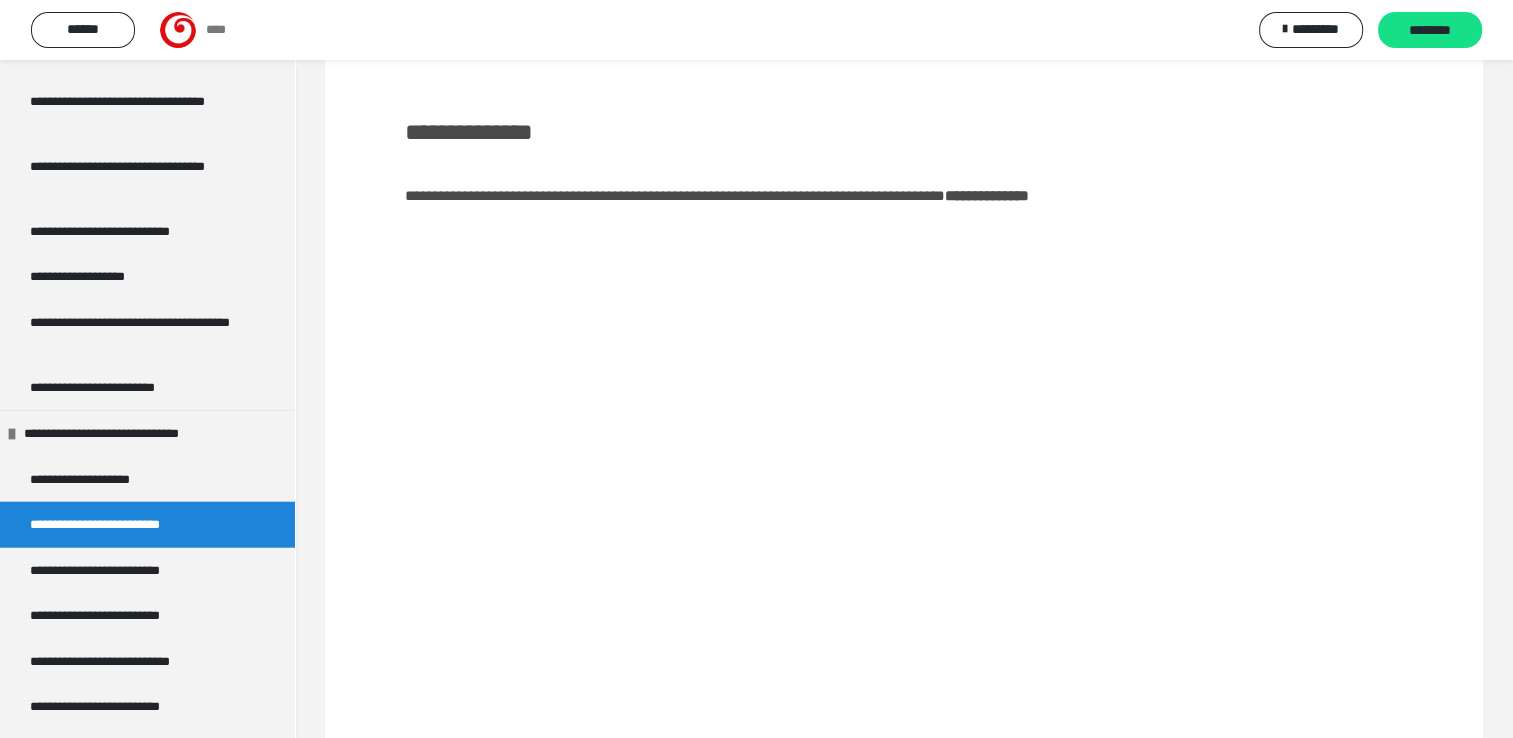 scroll, scrollTop: 252, scrollLeft: 0, axis: vertical 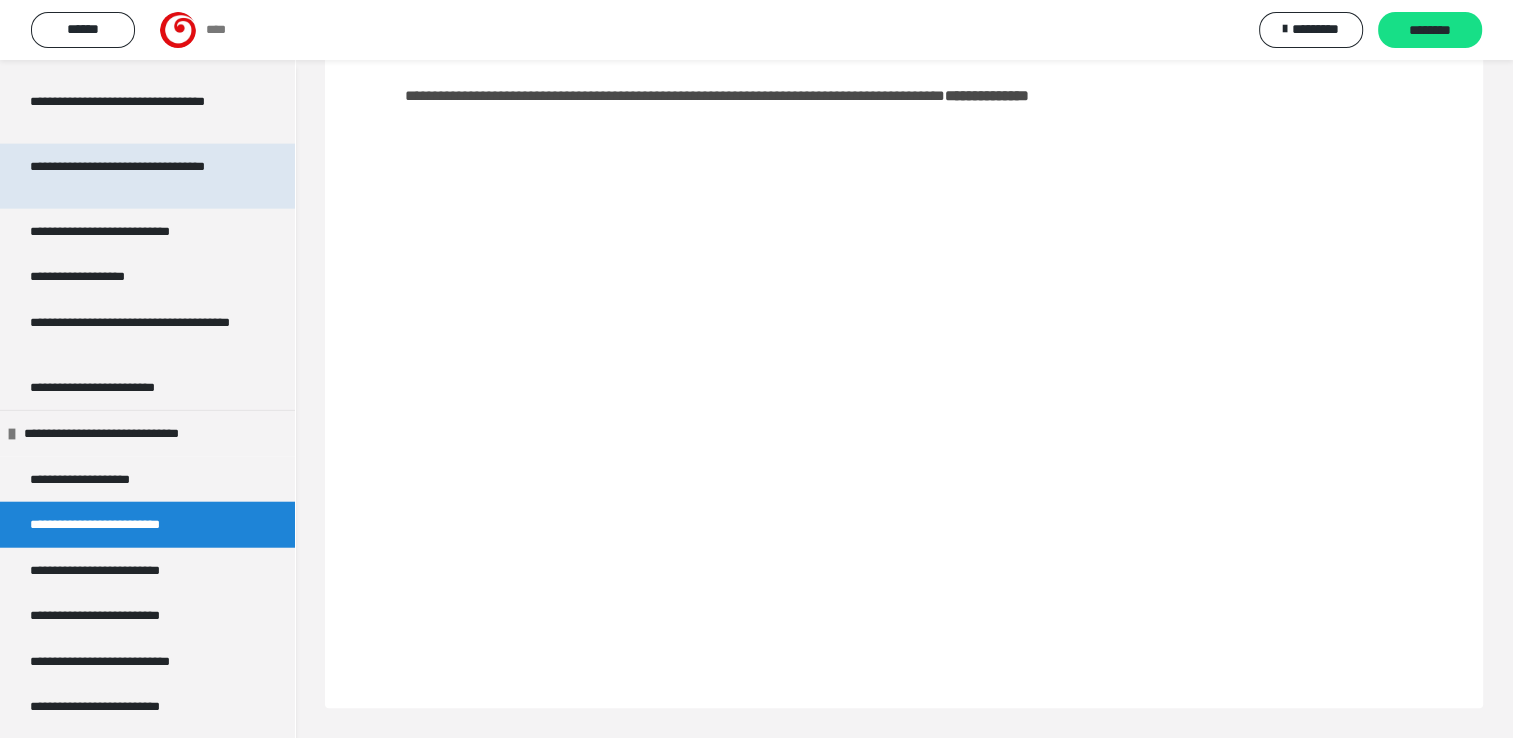 drag, startPoint x: 87, startPoint y: 444, endPoint x: 96, endPoint y: 436, distance: 12.0415945 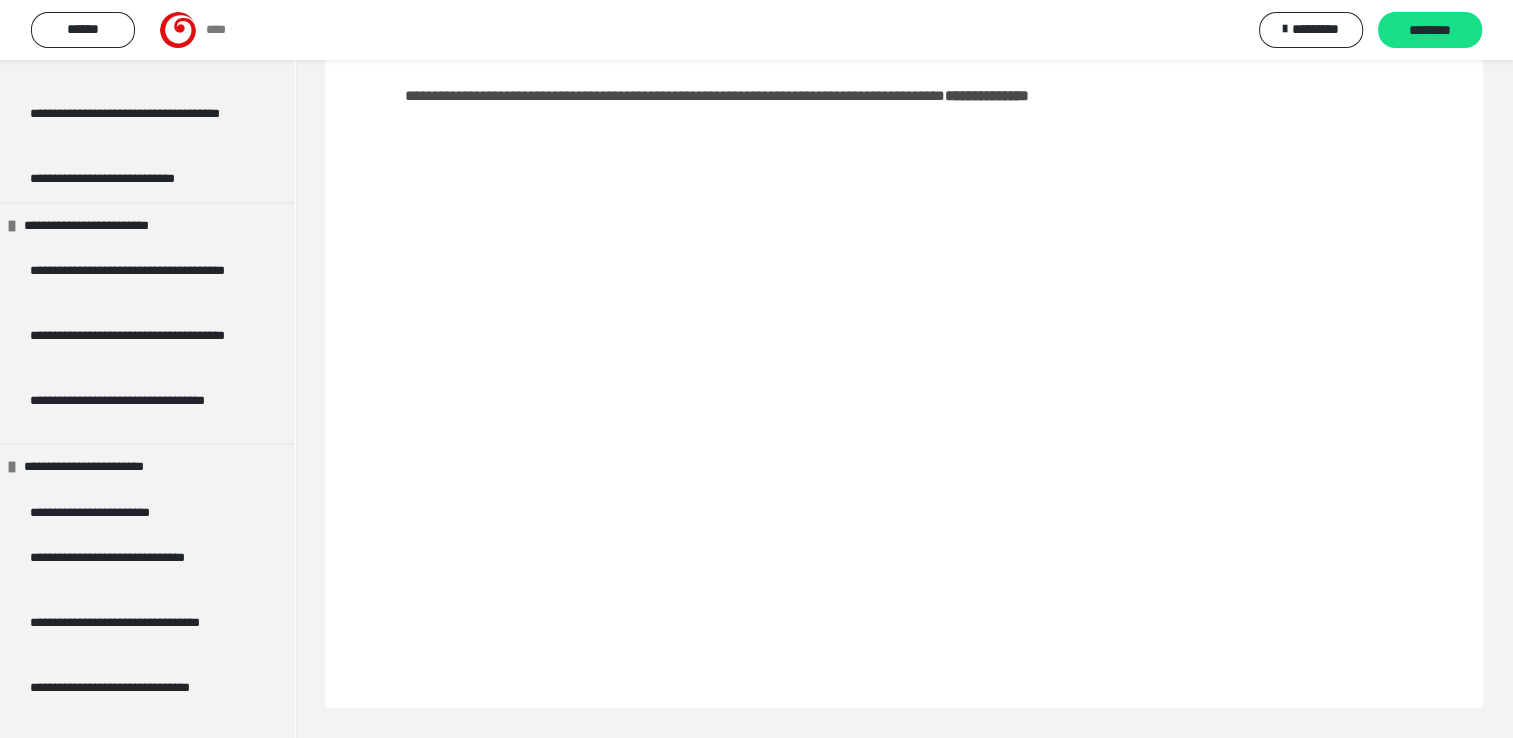 scroll, scrollTop: 1900, scrollLeft: 0, axis: vertical 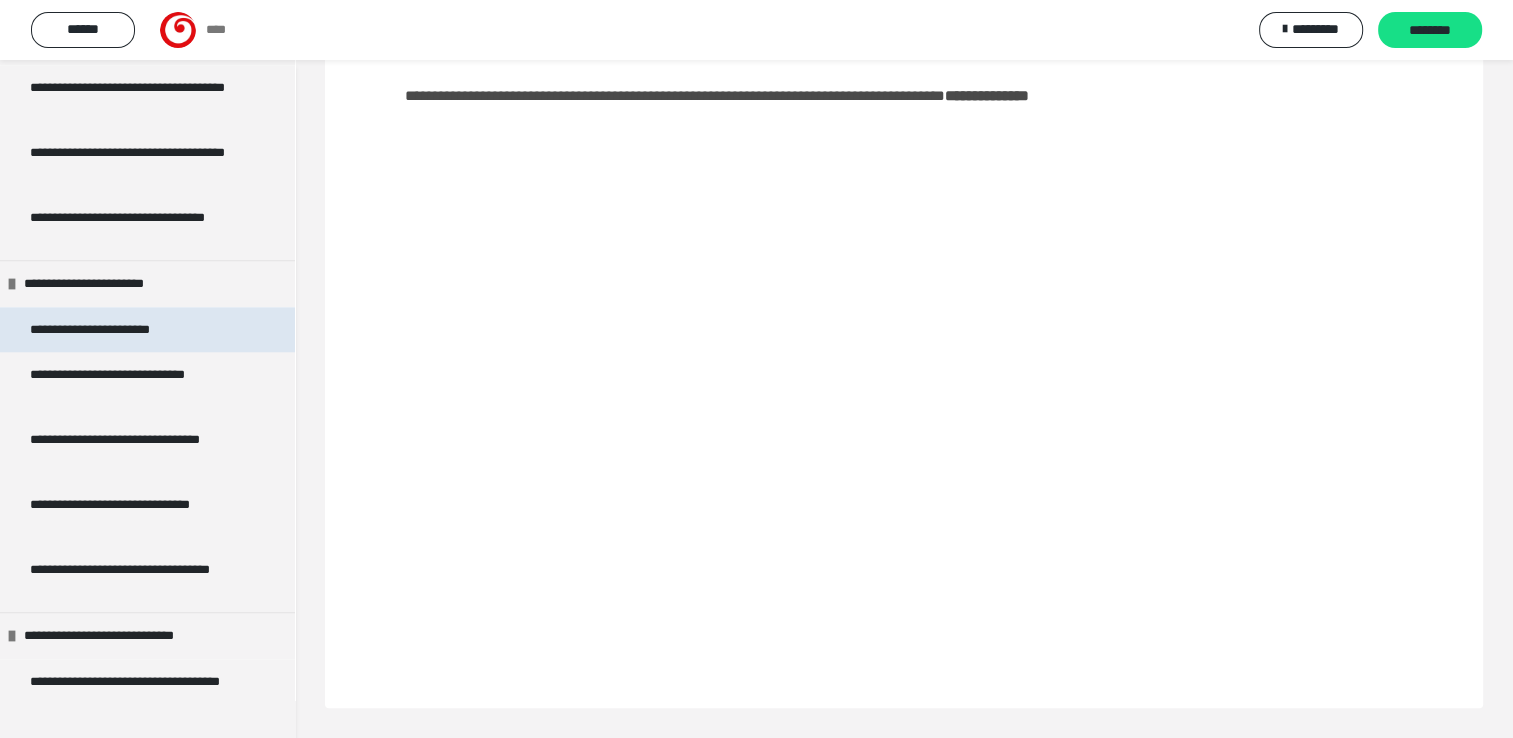click on "**********" at bounding box center (106, 330) 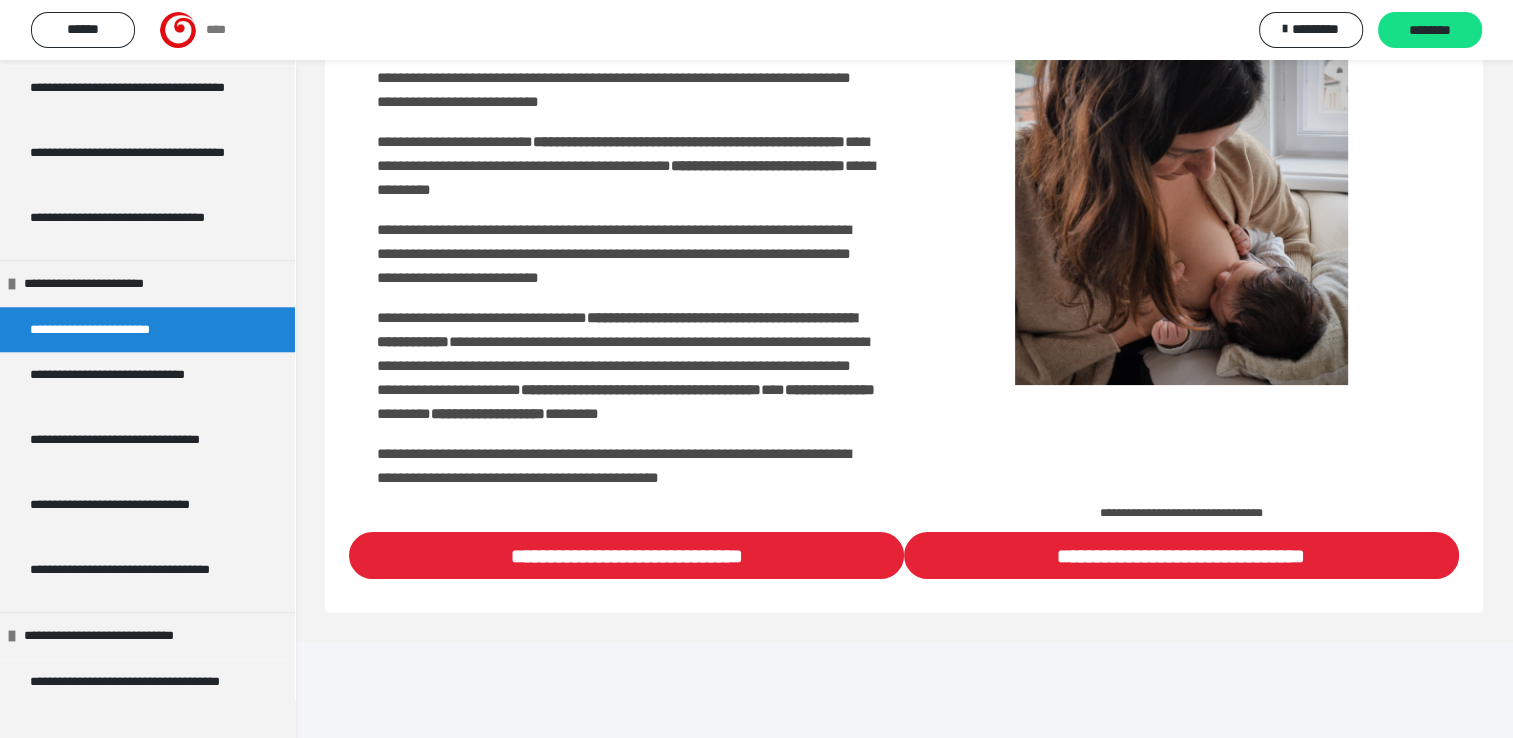 scroll, scrollTop: 324, scrollLeft: 0, axis: vertical 